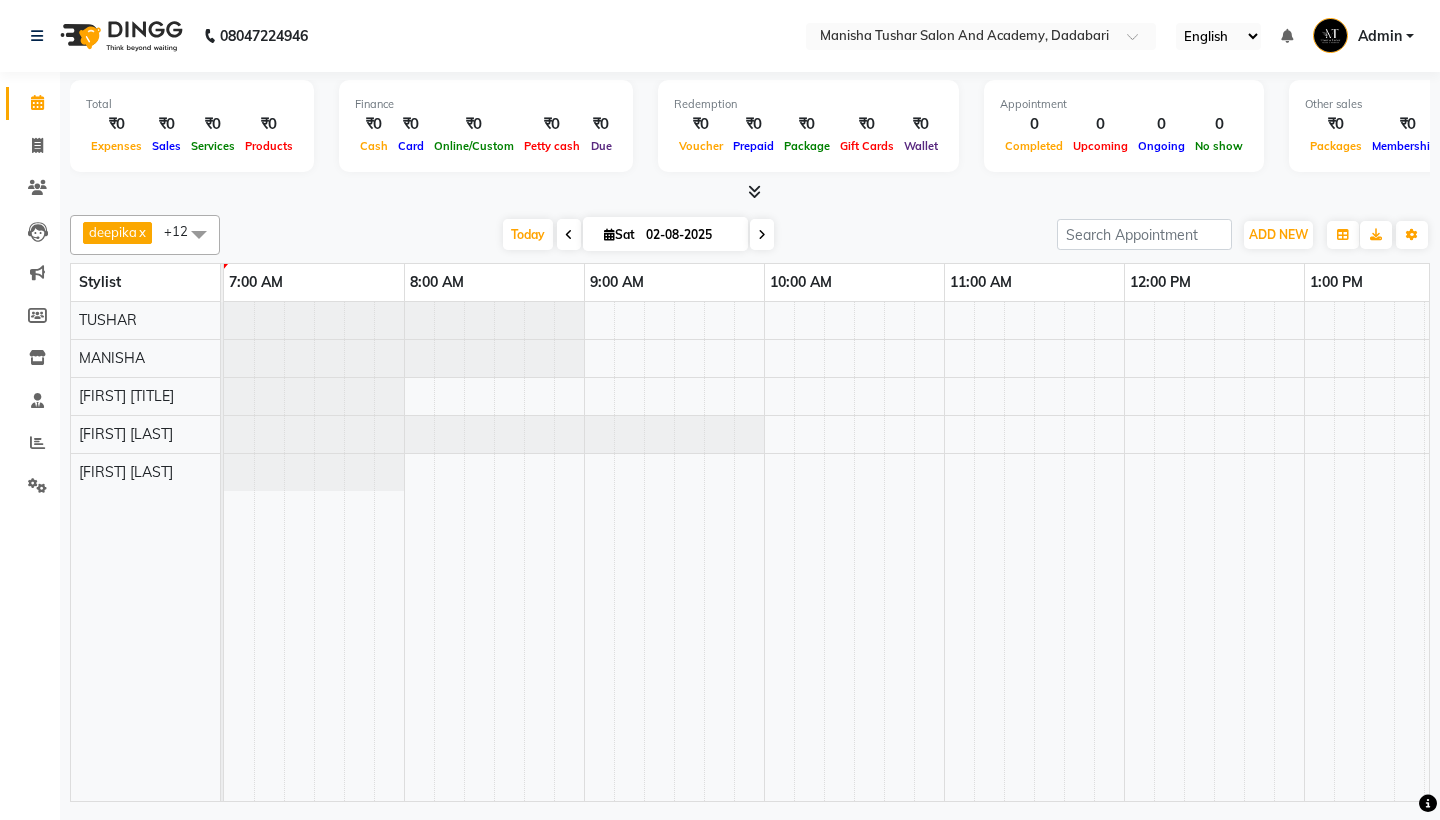 scroll, scrollTop: 0, scrollLeft: 0, axis: both 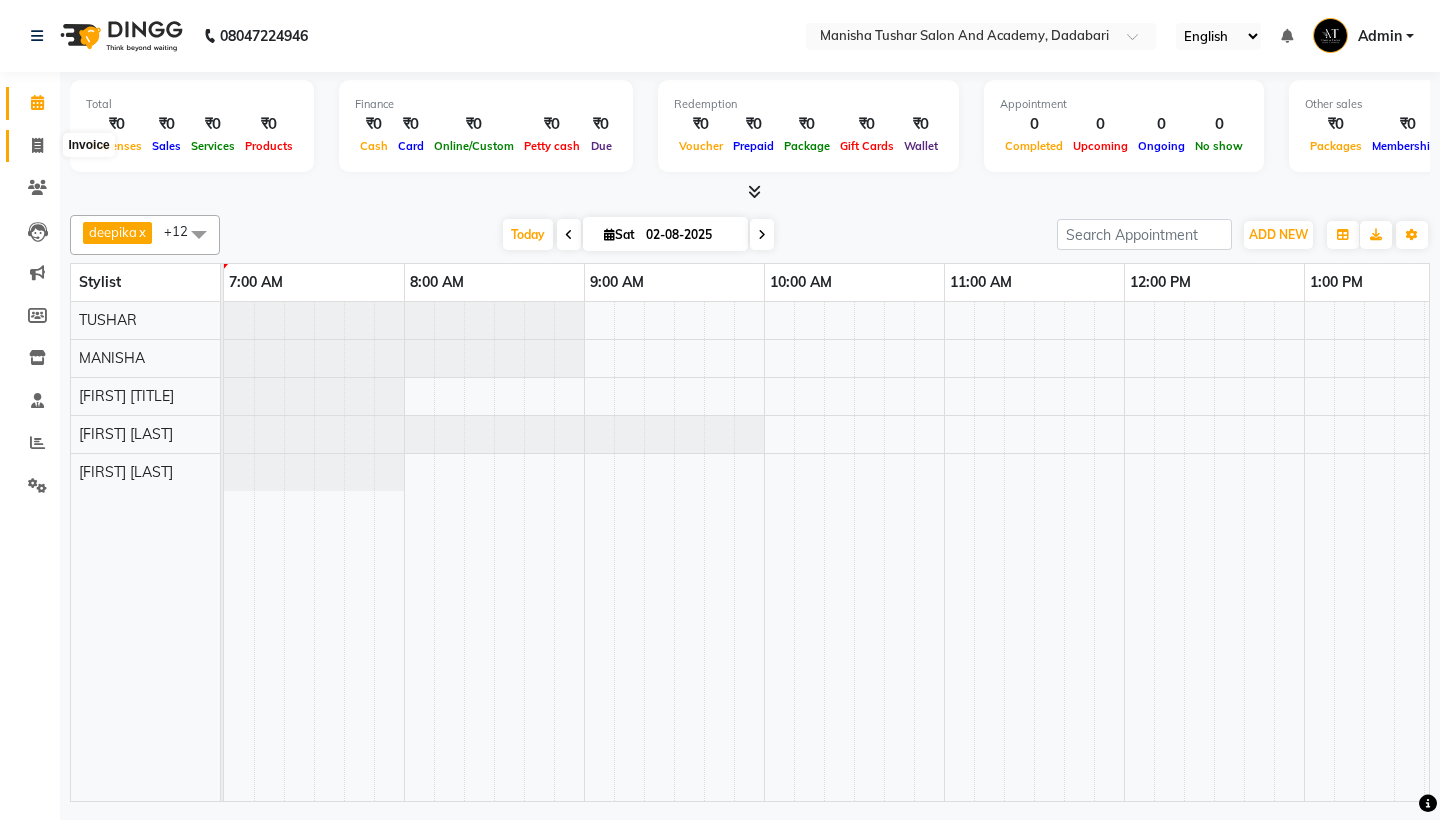 click 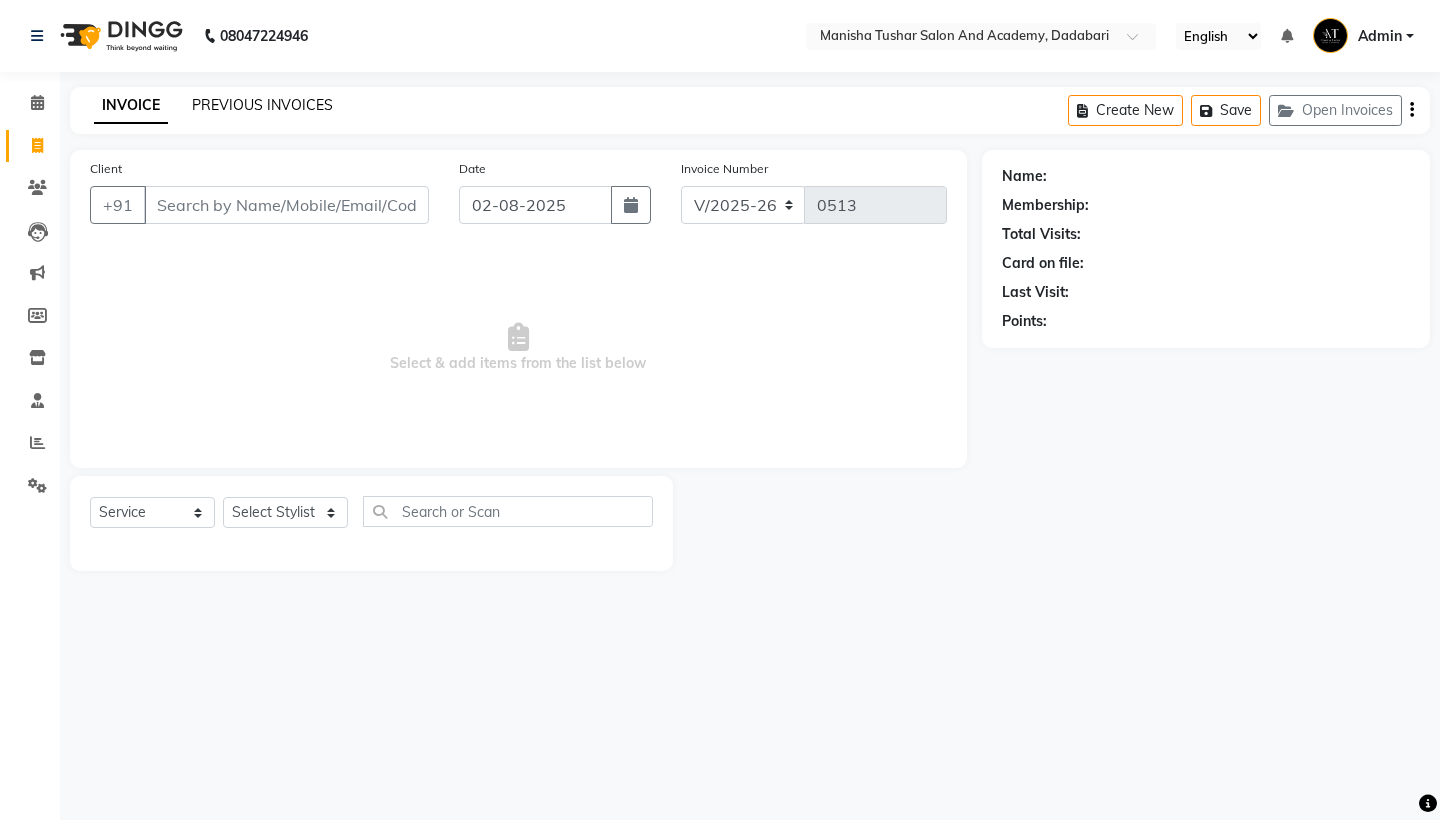 click on "PREVIOUS INVOICES" 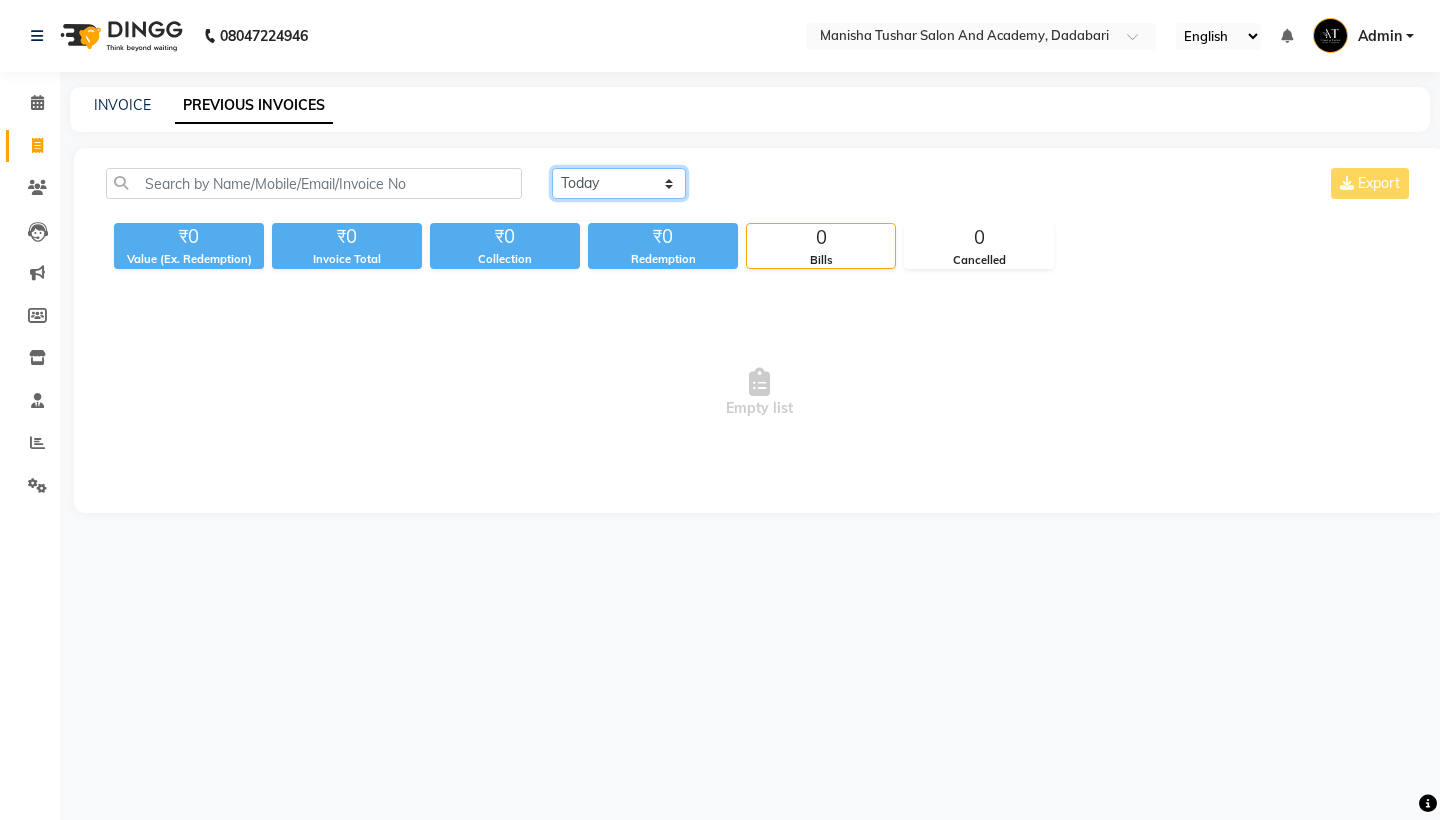 select on "yesterday" 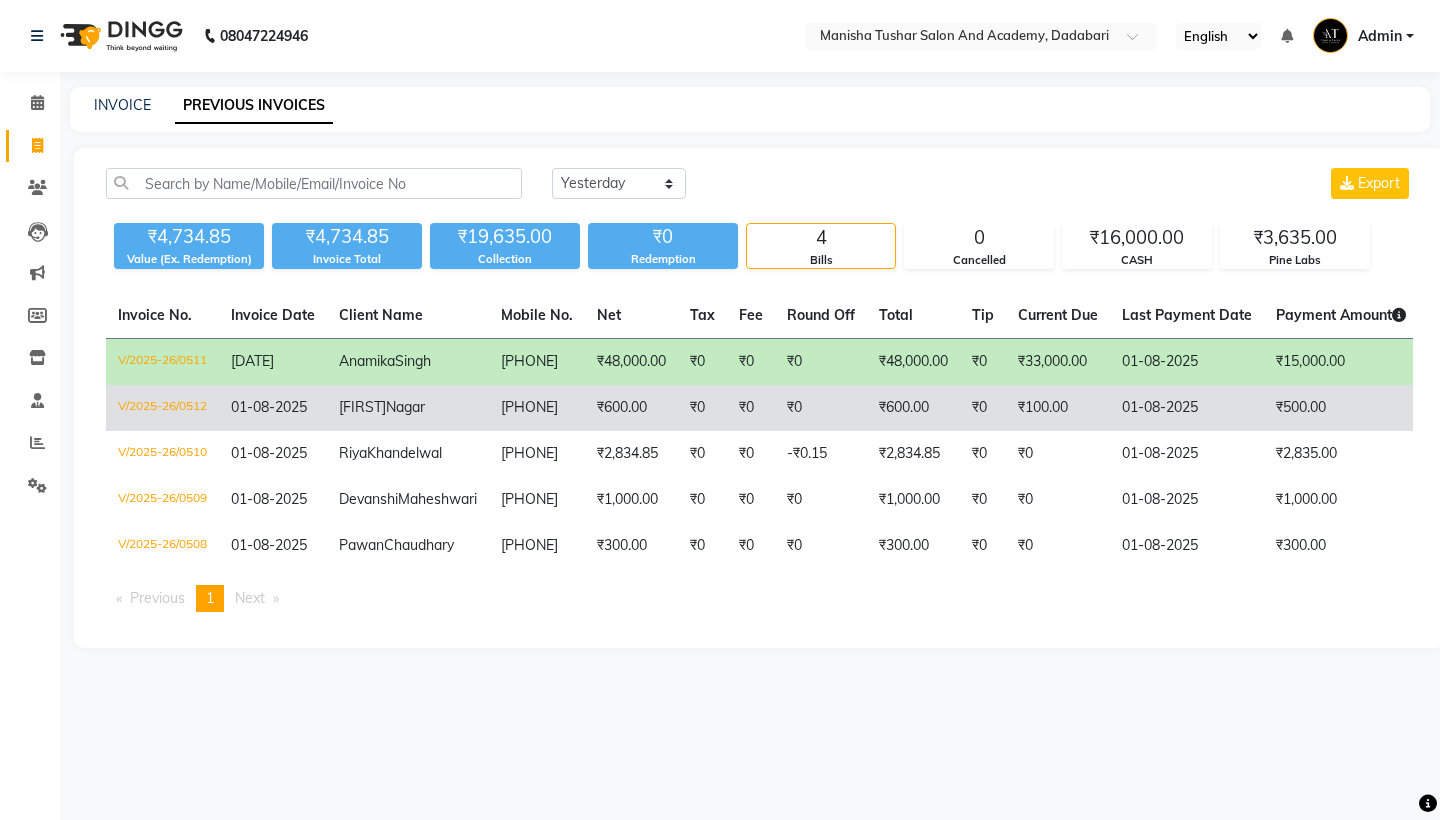 click on "₹600.00" 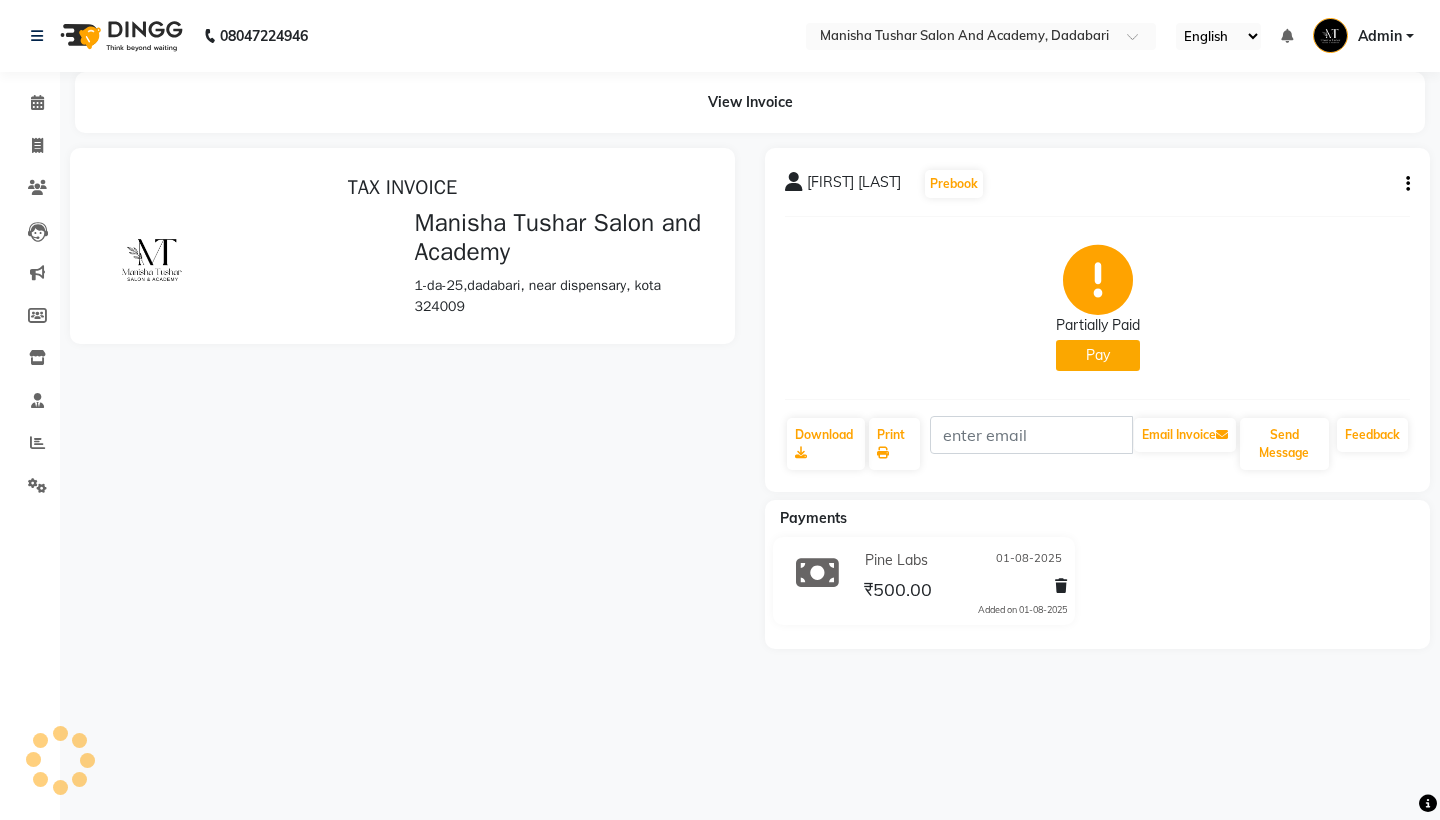 scroll, scrollTop: 0, scrollLeft: 0, axis: both 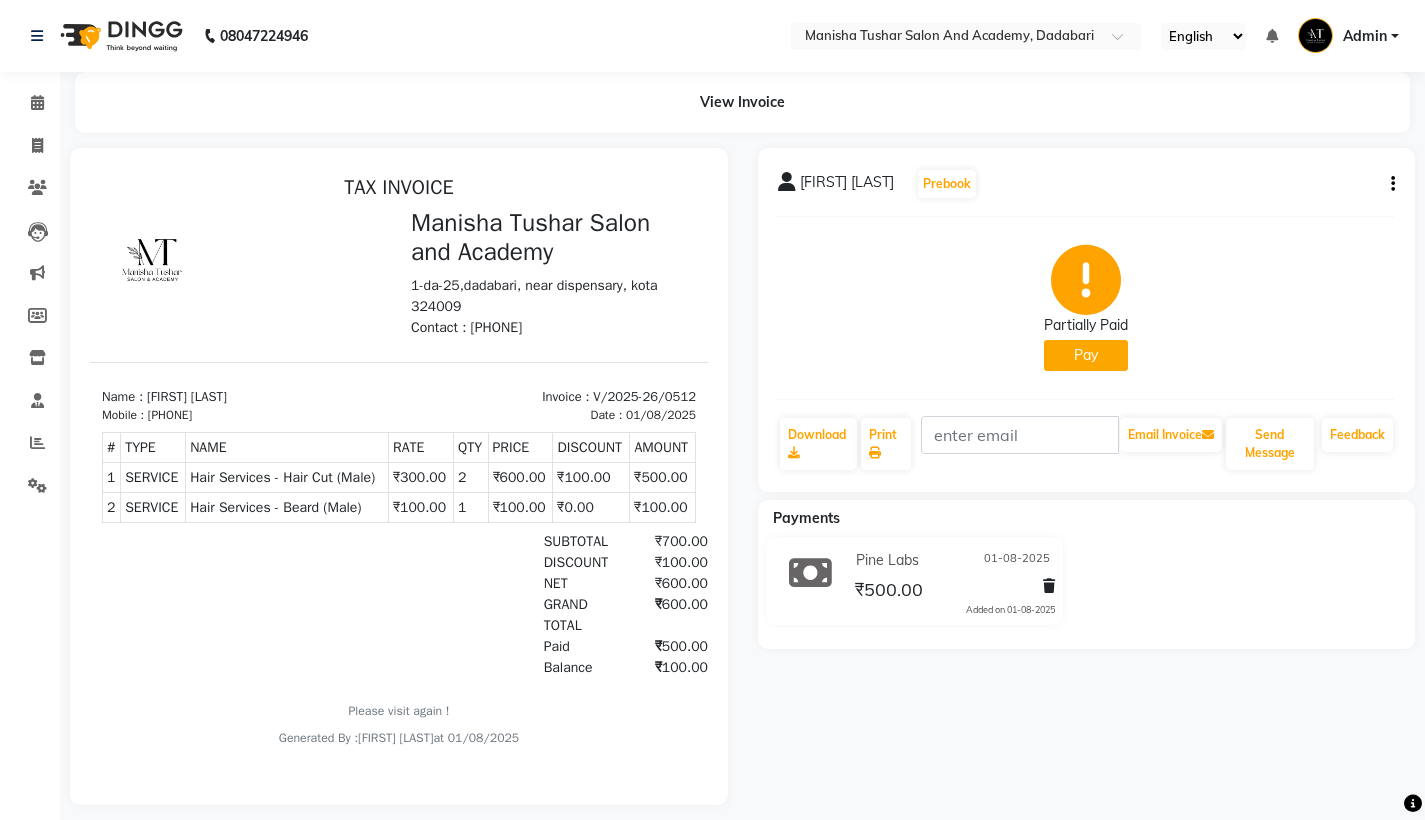 click 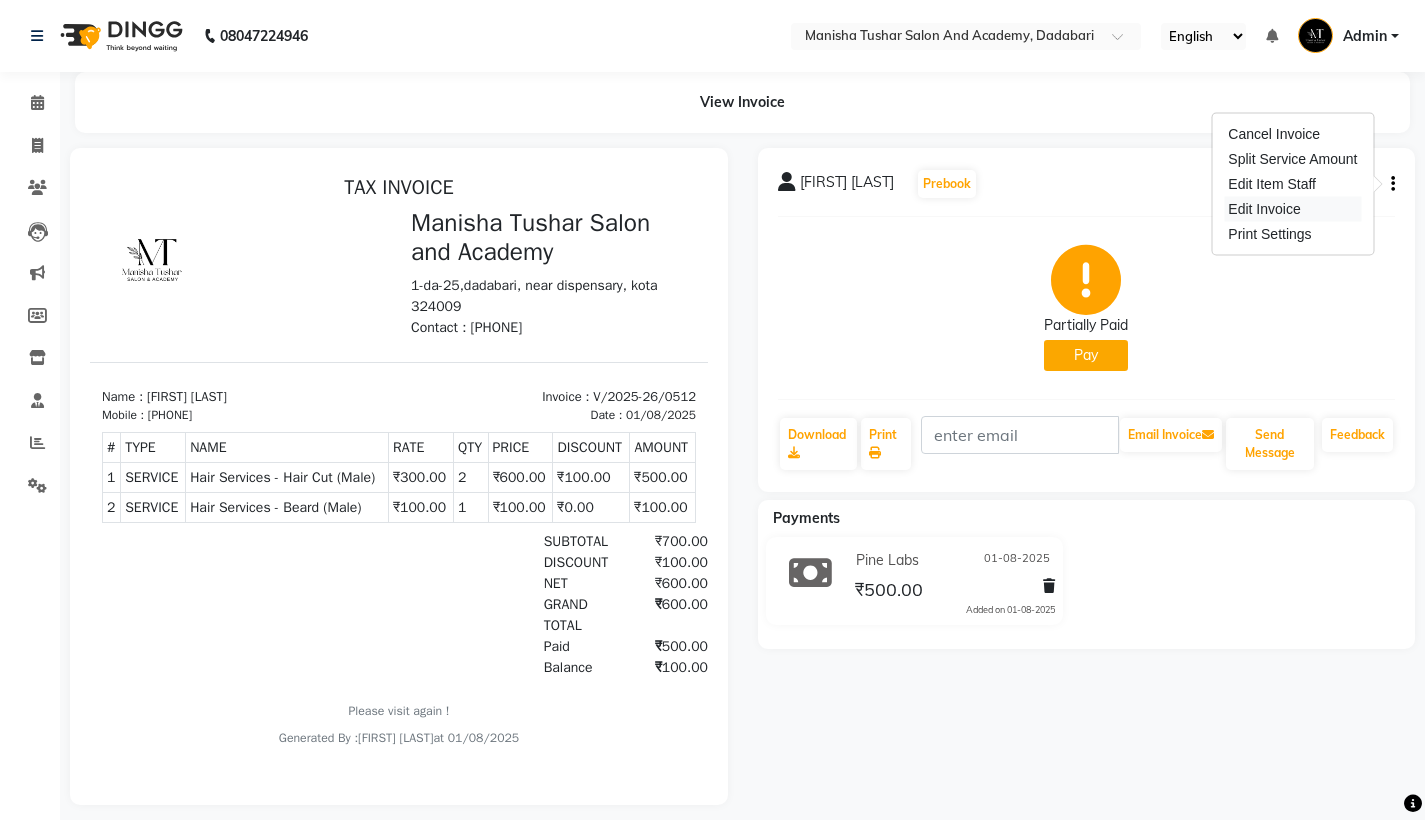 click on "Edit Invoice" at bounding box center [1292, 209] 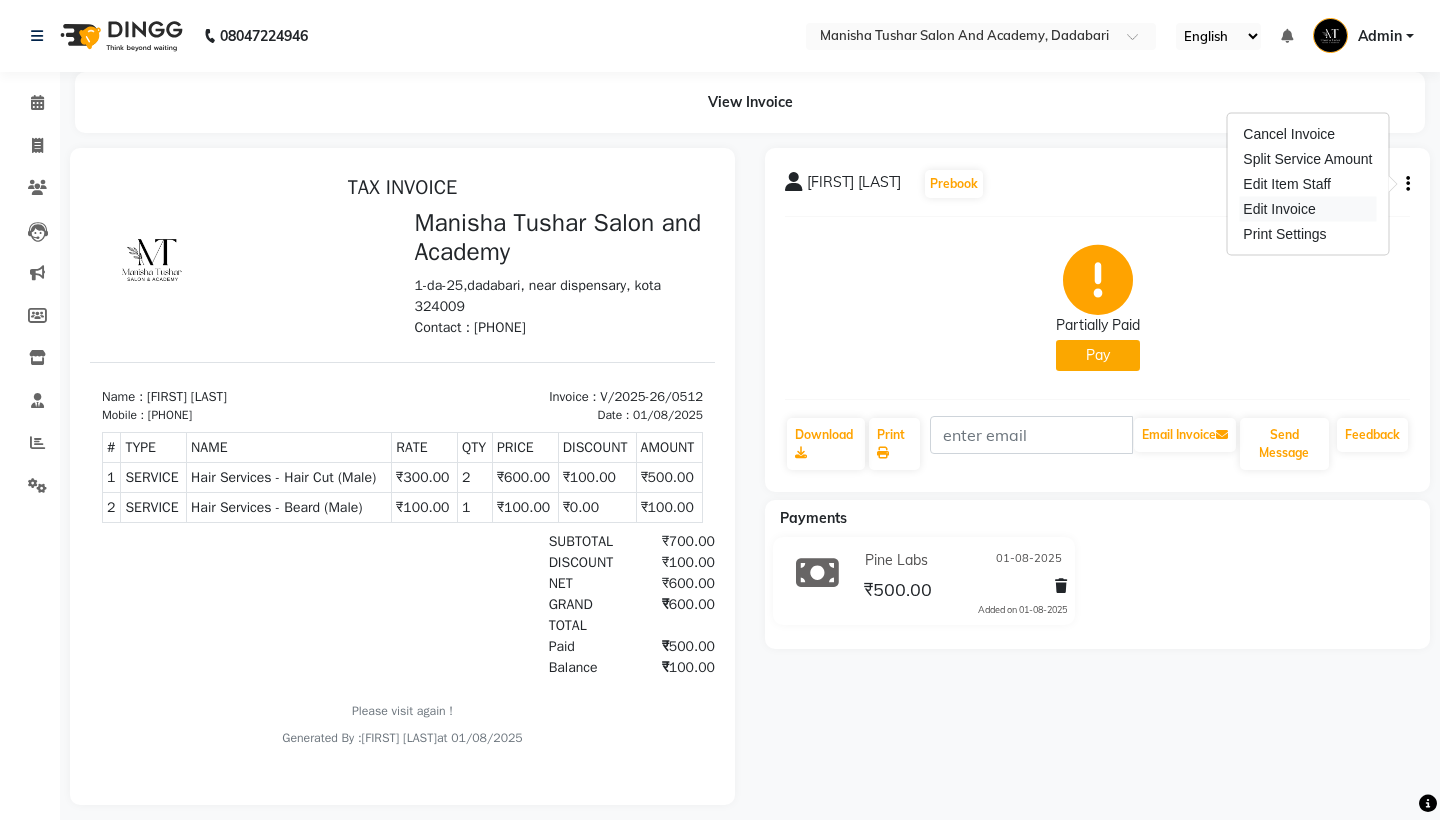 select on "service" 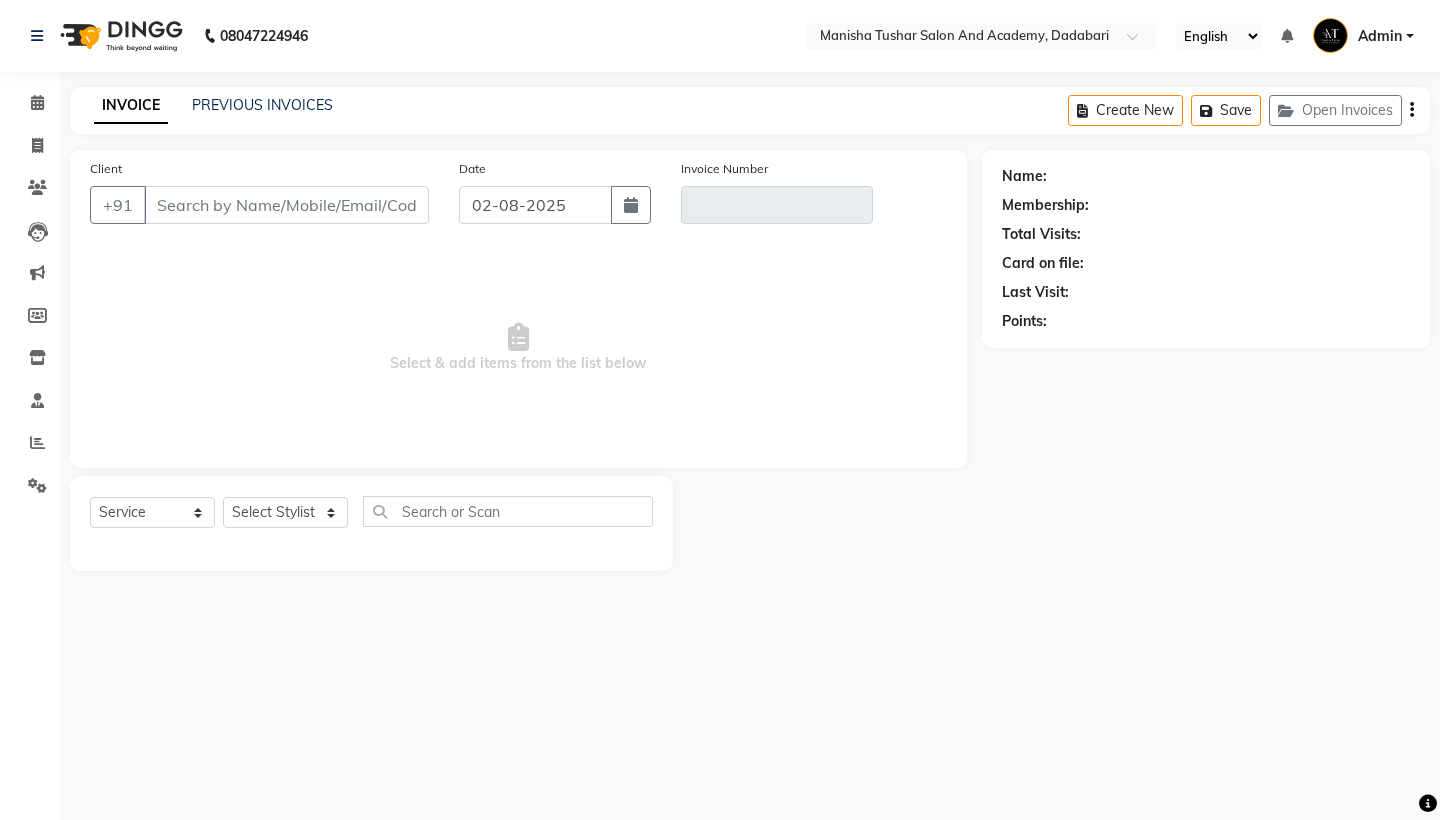 type on "[PHONE]" 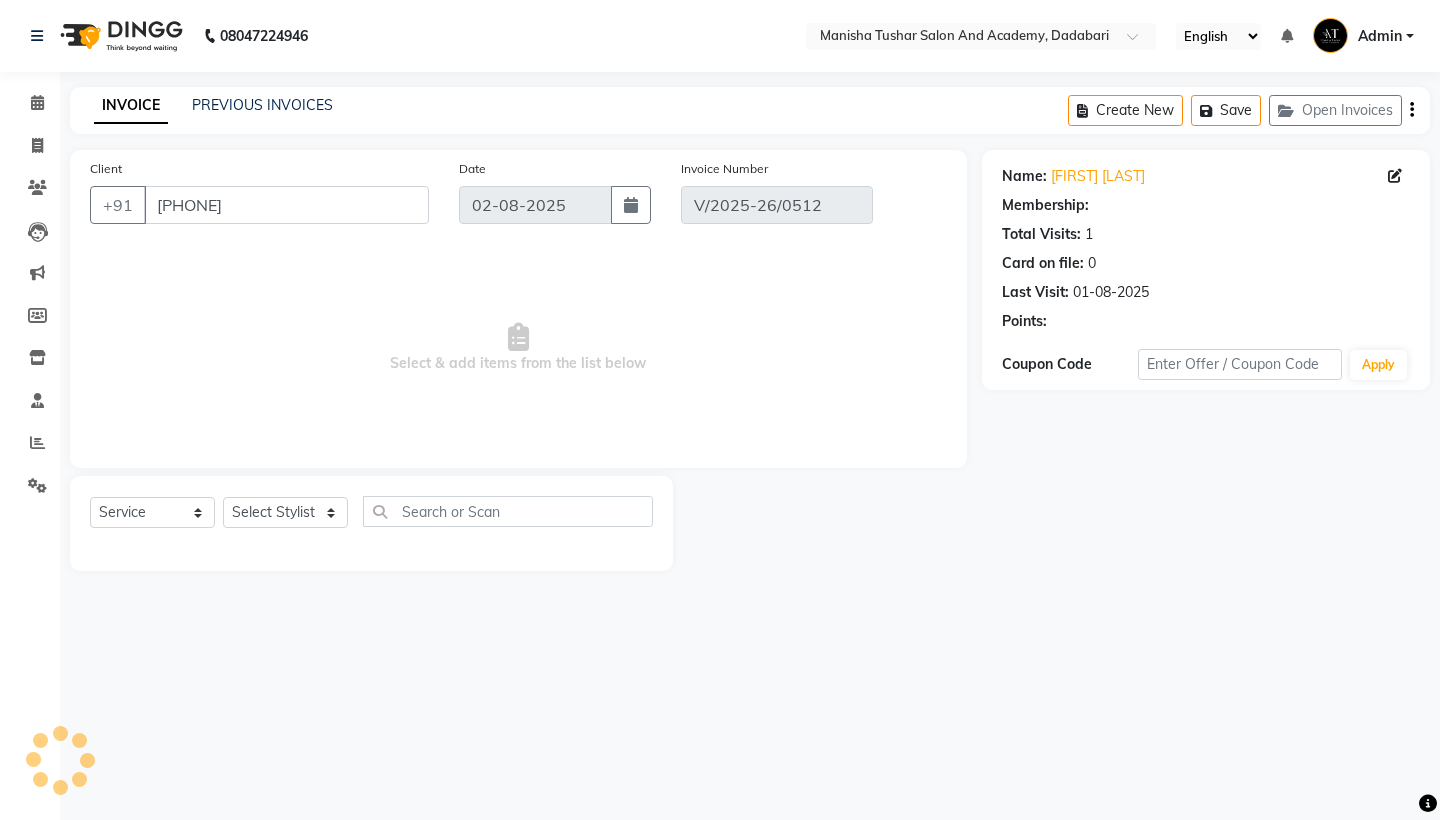 type on "01-08-2025" 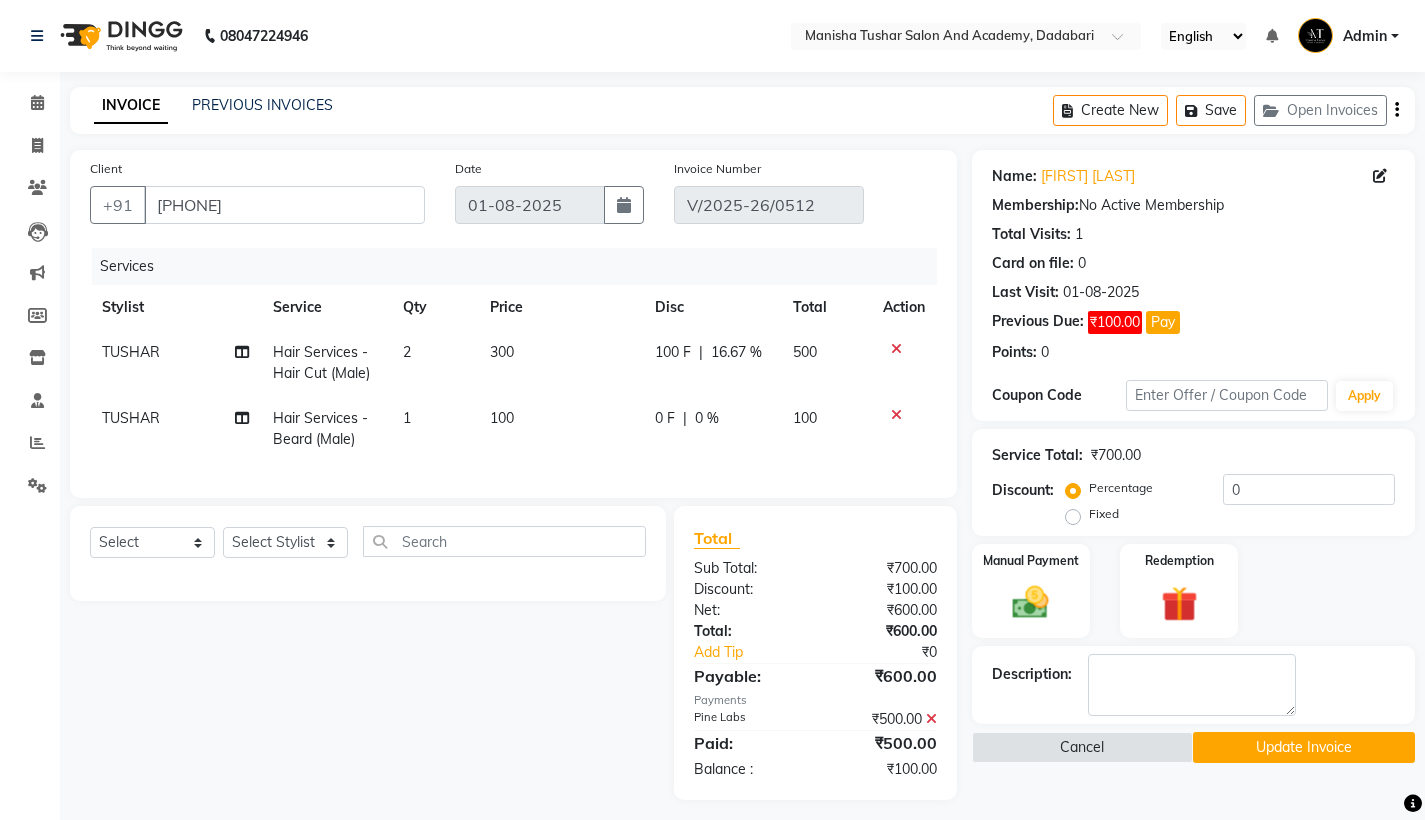 click on "0 F | 0 %" 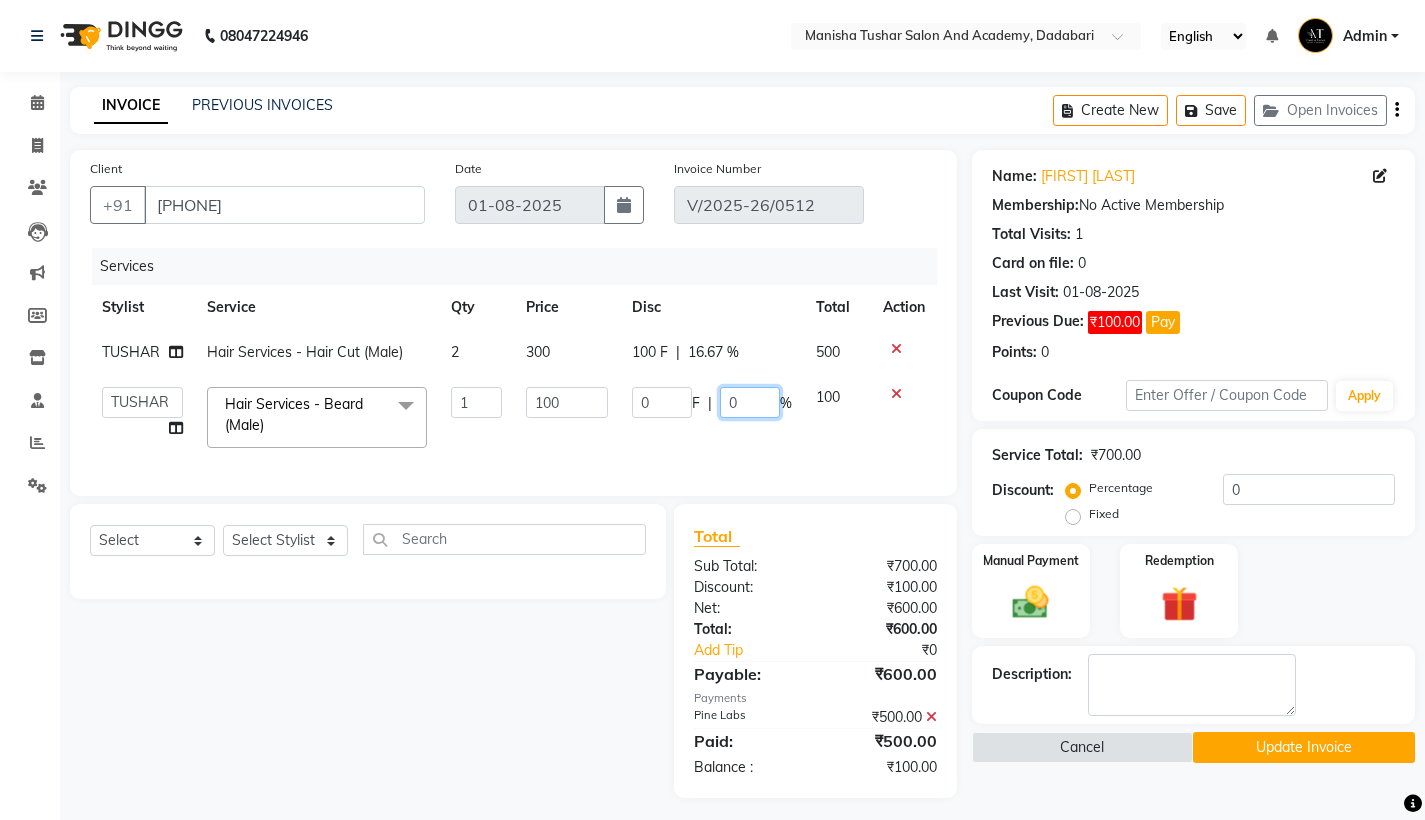 click on "0" 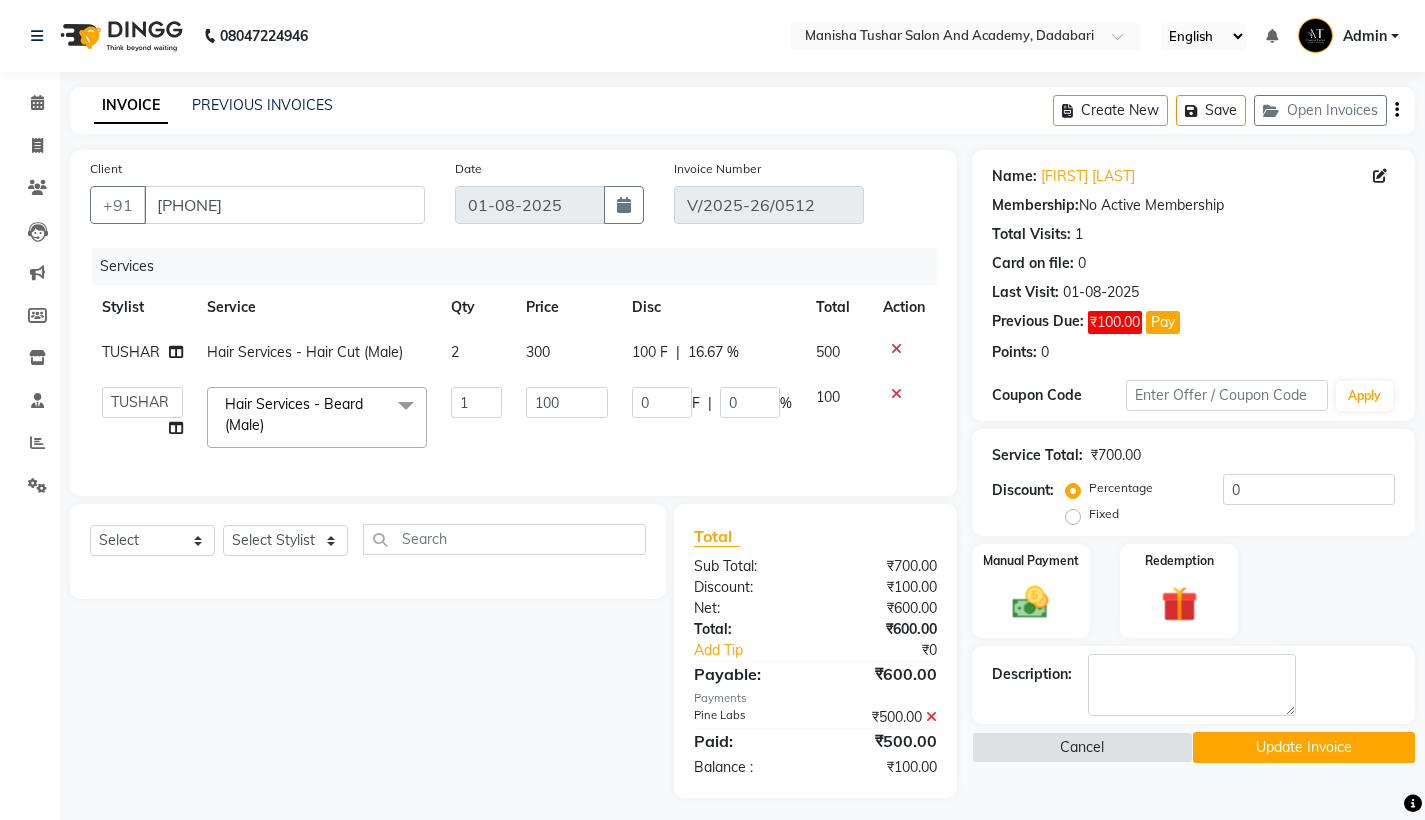 click on "TUSHAR   Hair Services - Hair Cut (Male) 2 300 100 F | 16.67 % 500  [FIRST] [LAST]   [FIRST] [LAST]   [FIRST] [LAST]   [FIRST] [LAST]   [FIRST]   [FIRST] [LAST]   [FIRST] [LAST]   [FIRST] [LAST]   [FIRST] [LAST]   [FIRST] [LAST]   [FIRST] [LAST]   [FIRST] [LAST]   [FIRST] [LAST]   [FIRST] [LAST]   [FIRST] [LAST]   [FIRST] [LAST]   [FIRST] [LAST]   [FIRST] [LAST]    Hair Services - Beard (Male)  x Nails - Normal Nail Polish (₹100) Nails - UV Gel Polish with Art (₹600) Nails - Nail Extensions (₹1300) Nails - Nail Extensions + Polish + Art (₹1700) Nails - UV Gel Polish (₹500) Nails - Gel Polish Removal (₹300) Nails - Extension Removal (₹700) Nails - Feet Gel Polish (₹600) Nails - Feet Extension (₹1700) Nails - Refill (Acrylic Gel) (₹1200) Nails - Nail Paint Remover (₹150) Nails - Feet Gel Polish Removal (₹300) Nails - UV Gel Polsih With Art (₹1200) Nails - French Nail Art (₹500) Nails - UV Gel Polish with Cat Eye (₹600) Nails - Feet Overlays (₹700) Nails - Temporary Nail Extensions (₹1000) Mug (₹250) 1" 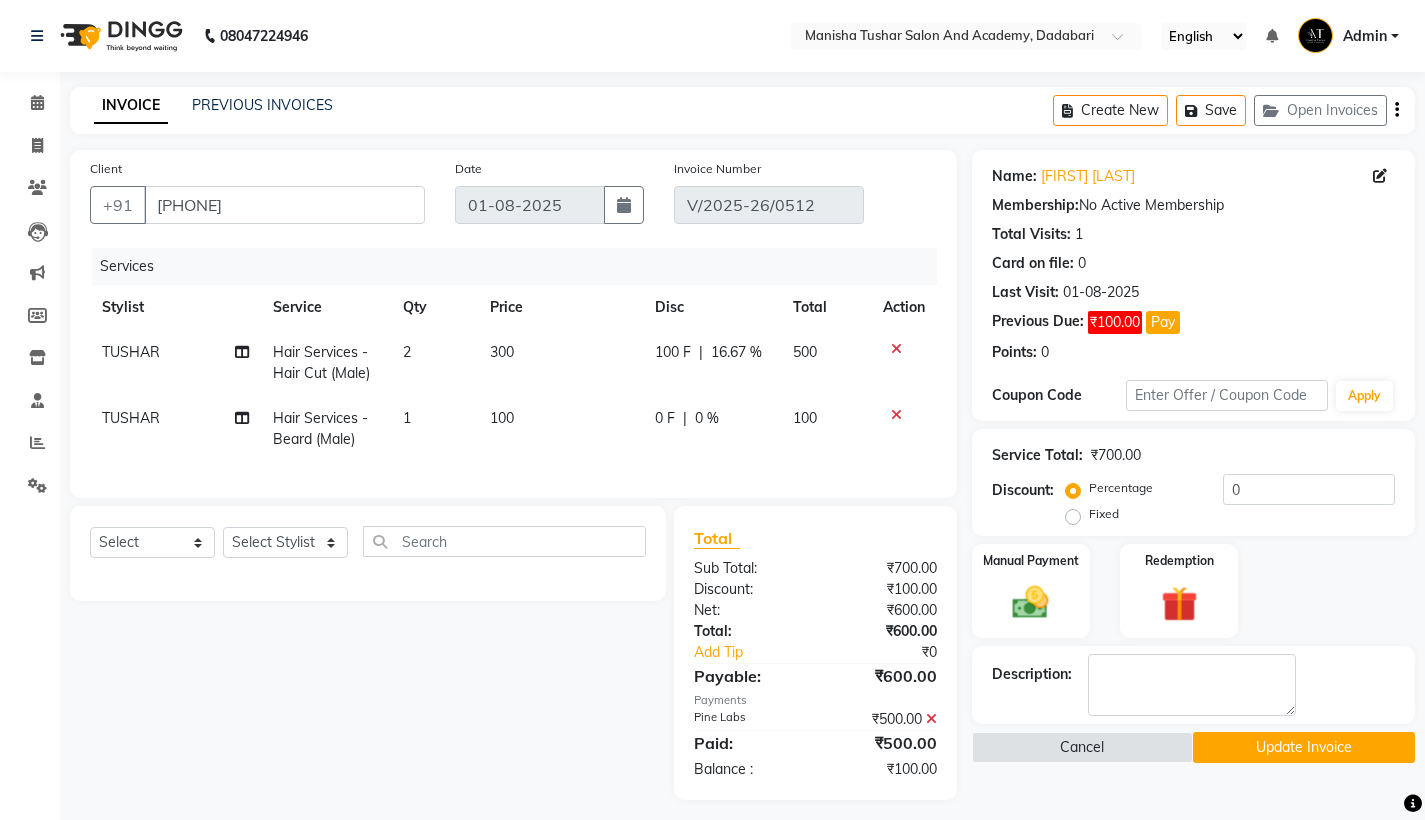 click 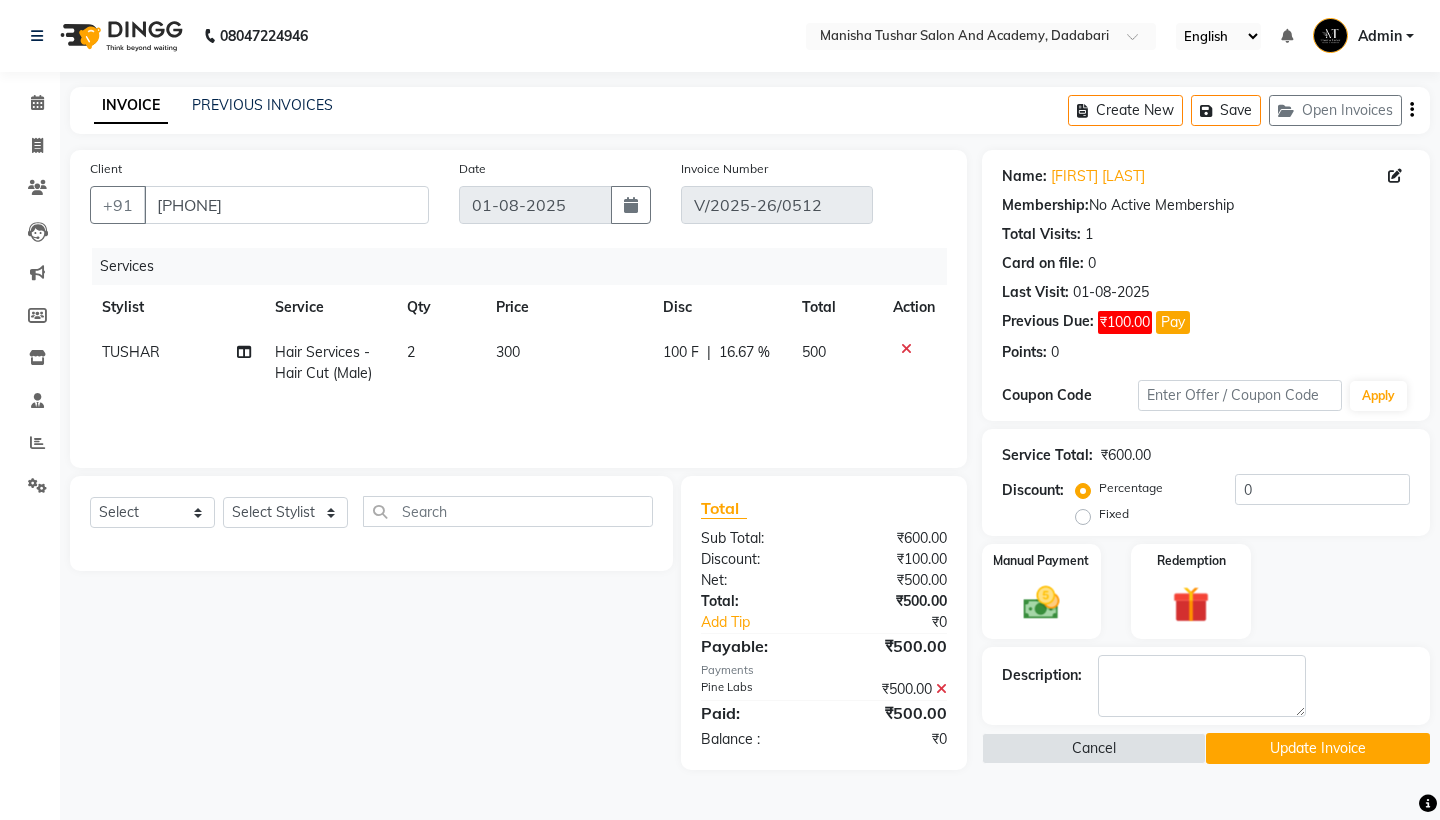 click on "Update Invoice" 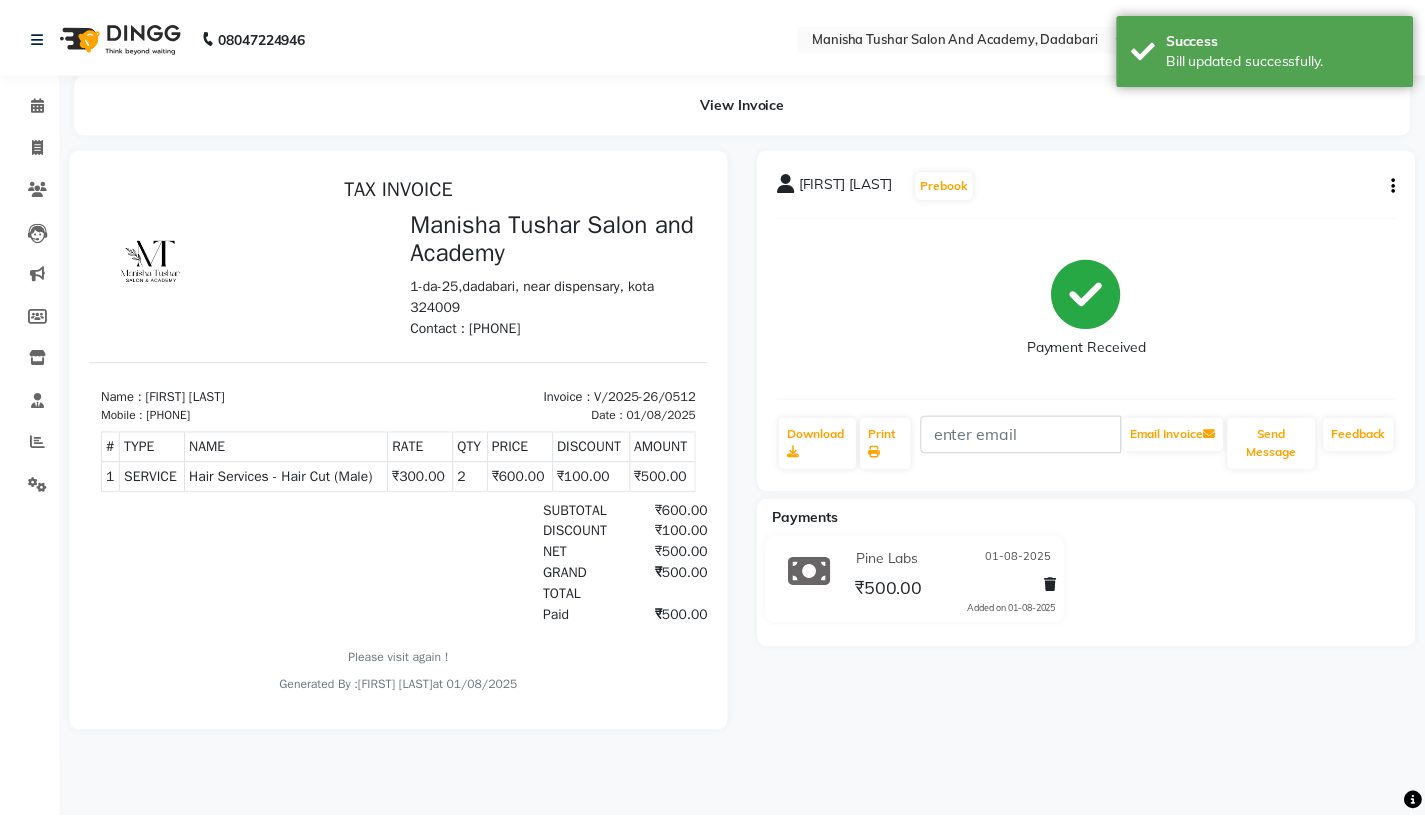 scroll, scrollTop: 0, scrollLeft: 0, axis: both 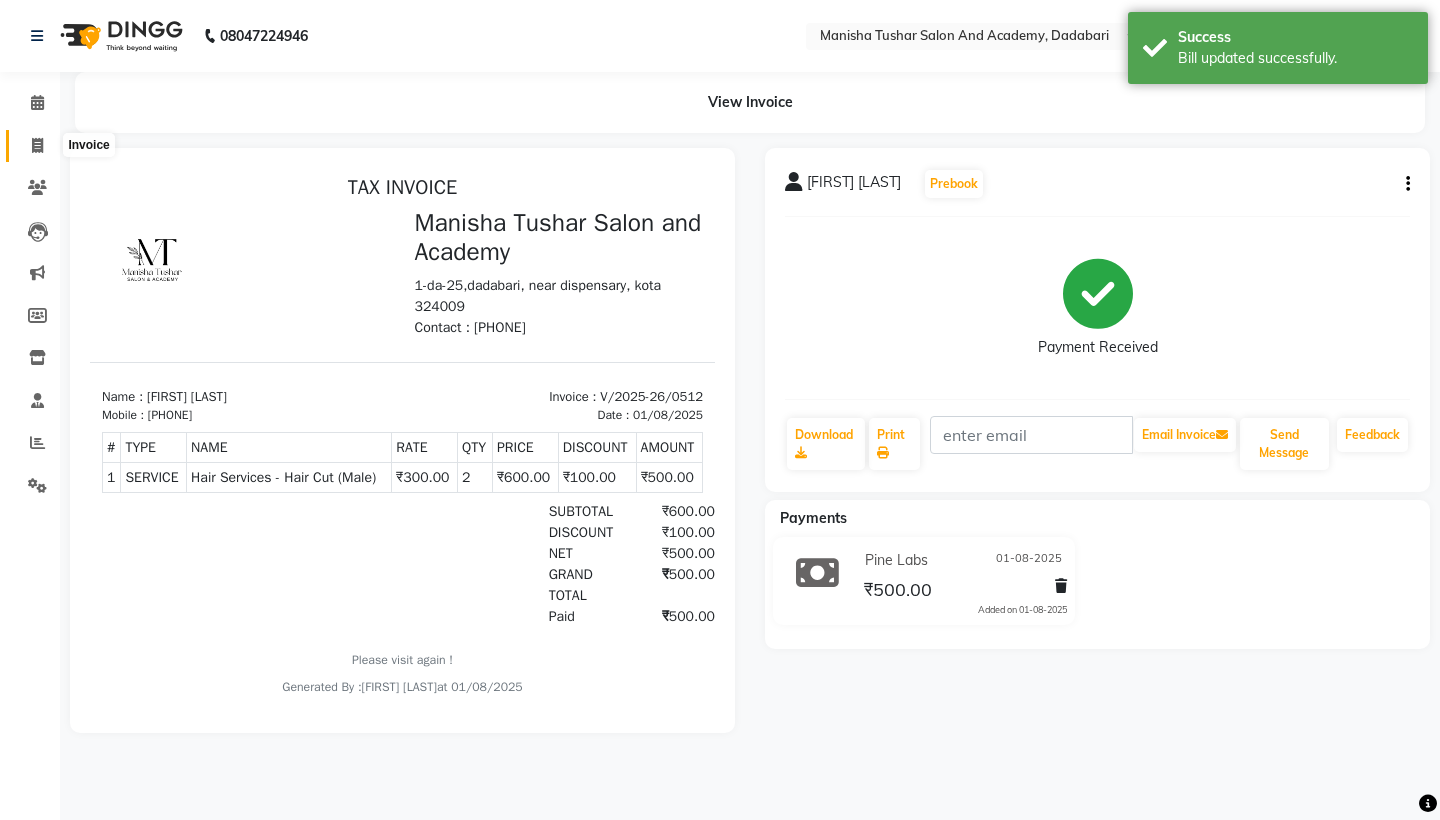 click 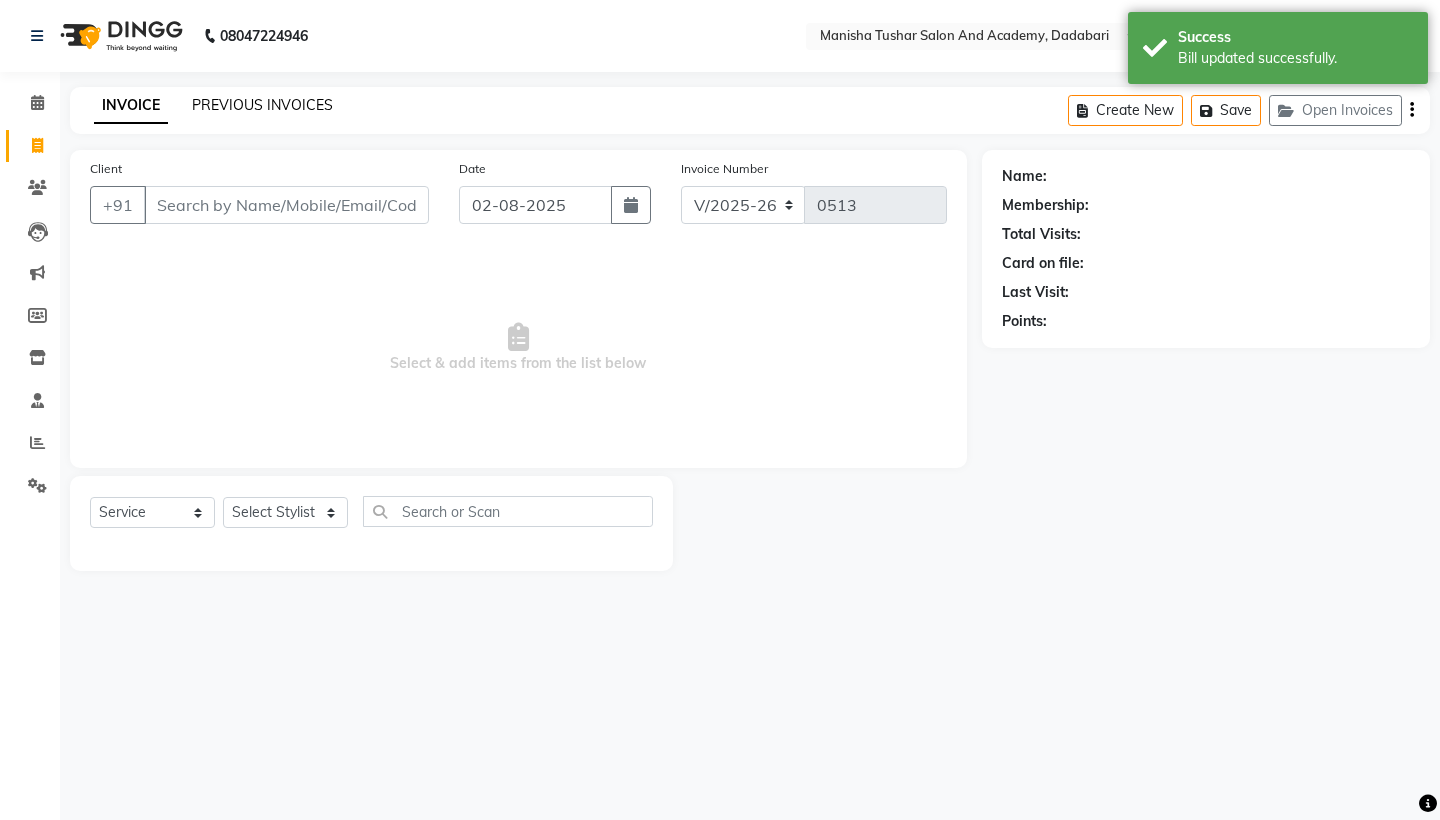 click on "PREVIOUS INVOICES" 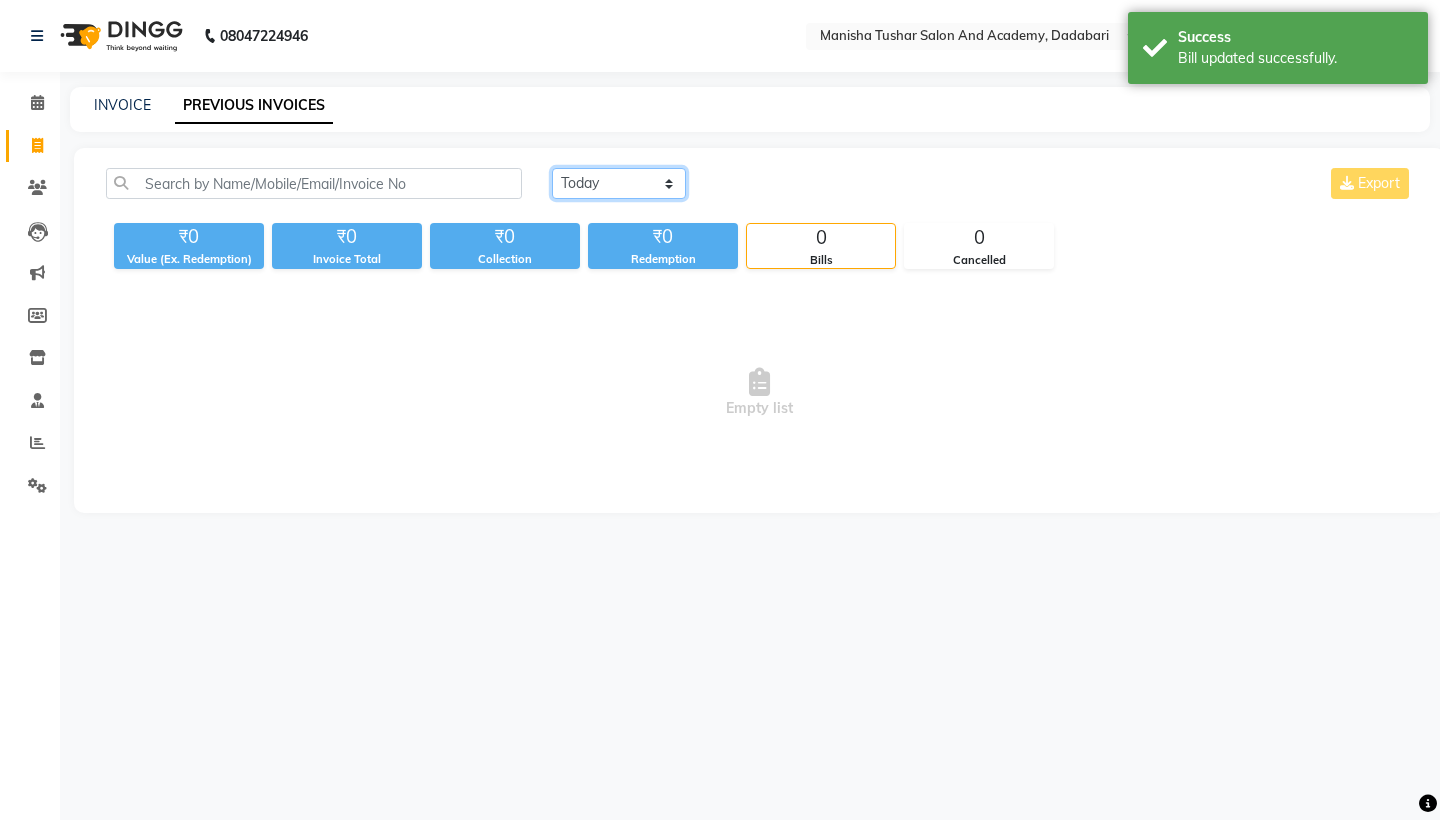 select on "yesterday" 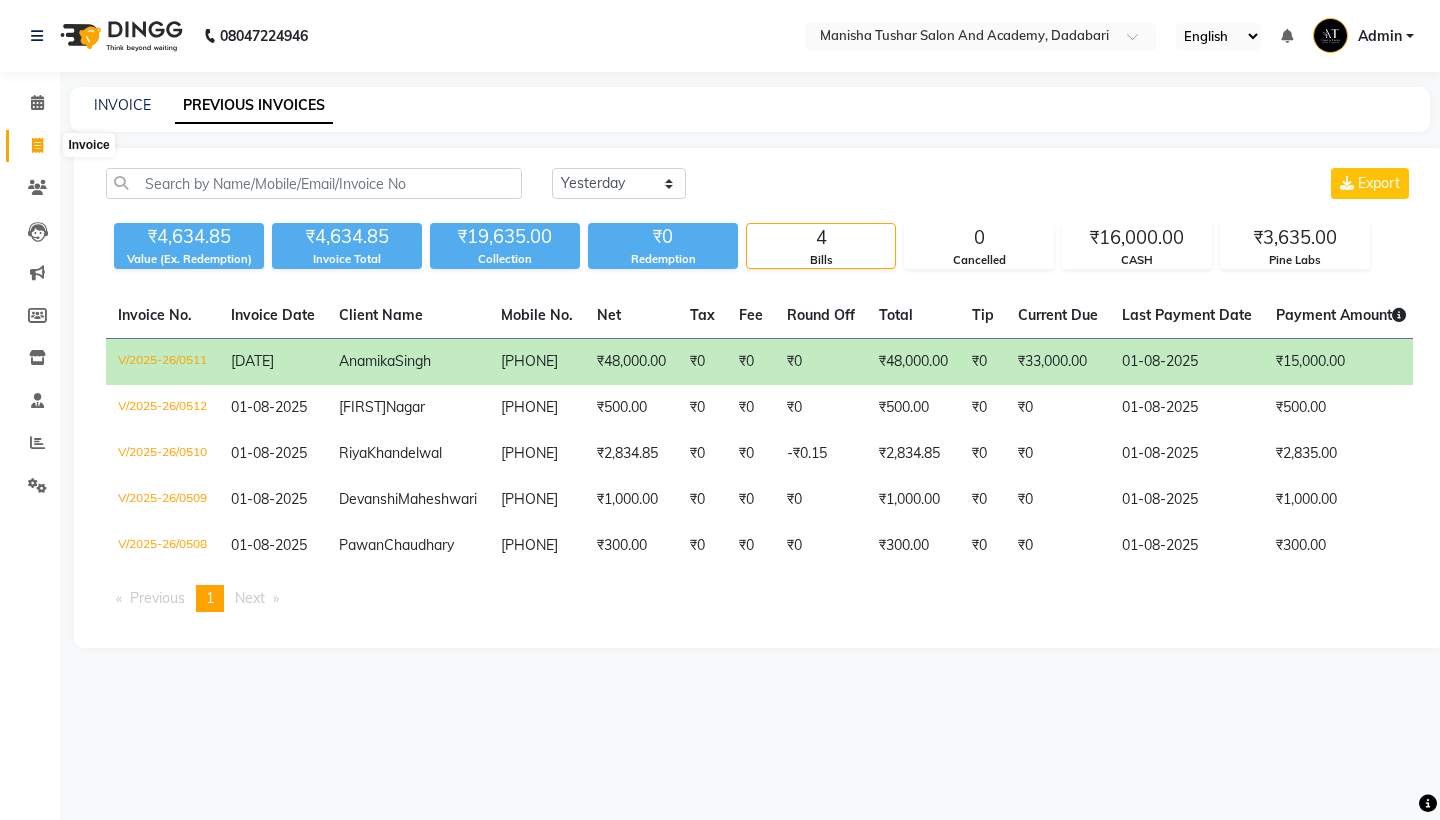 click 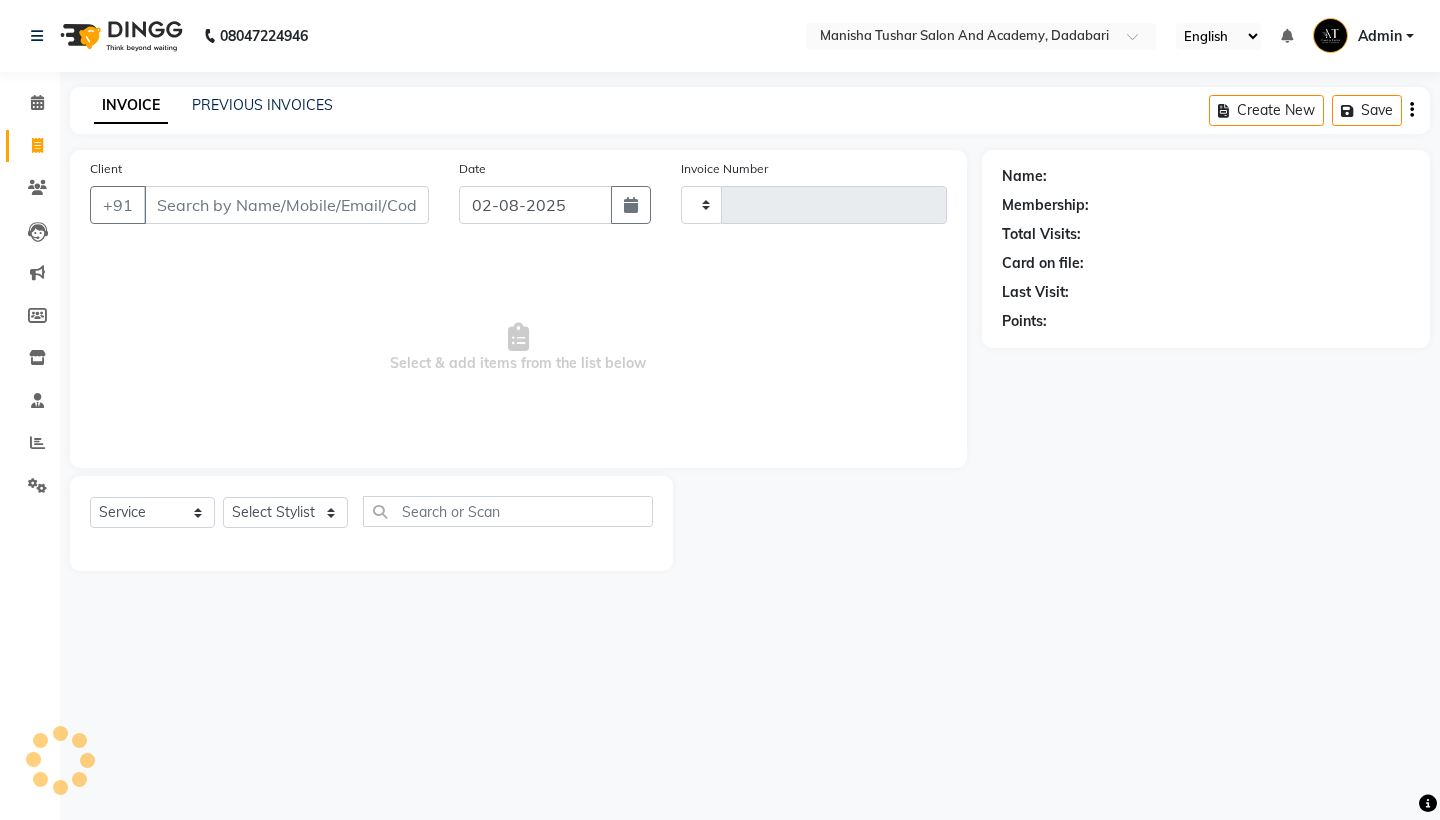 type on "0513" 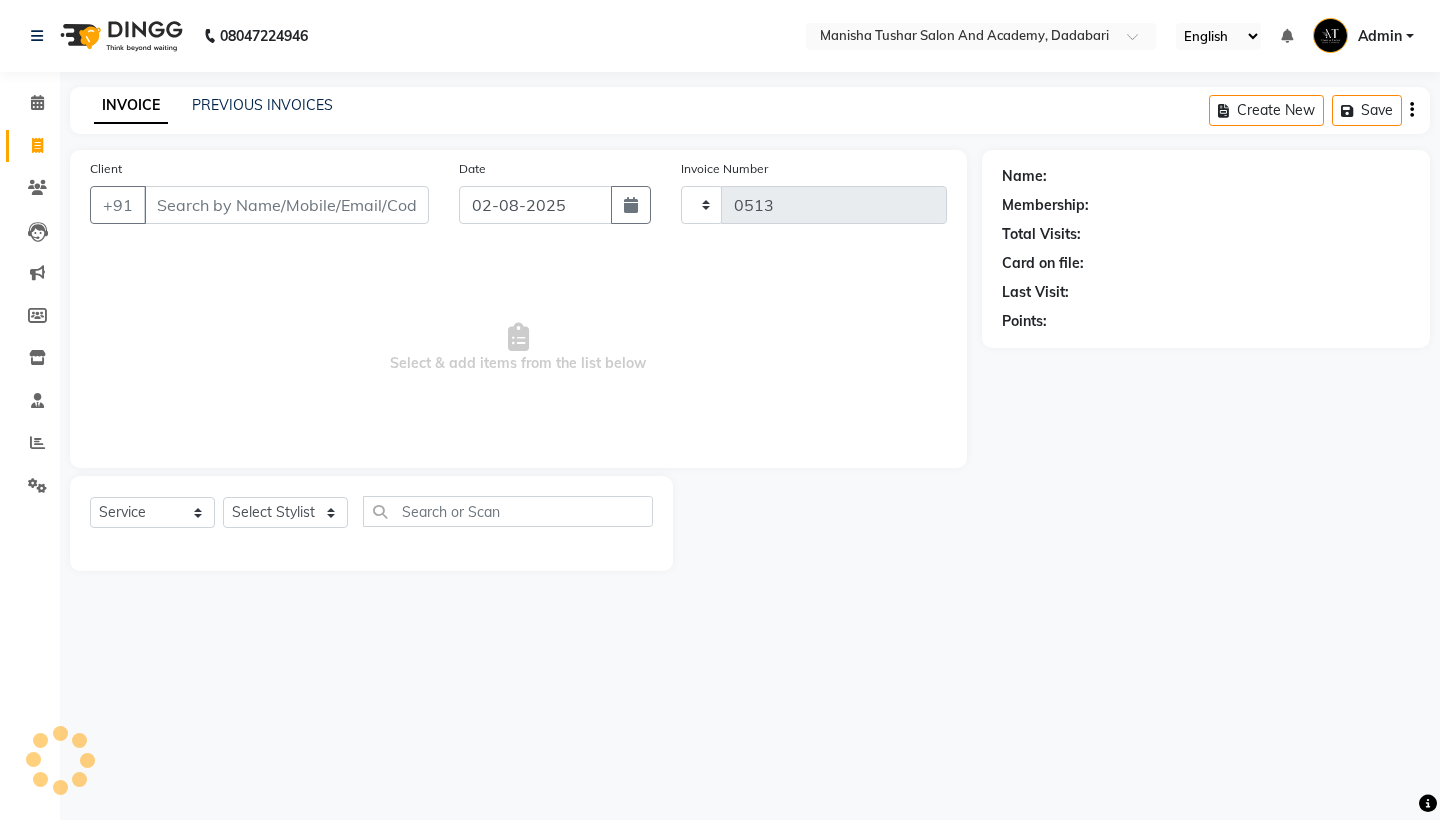select on "6453" 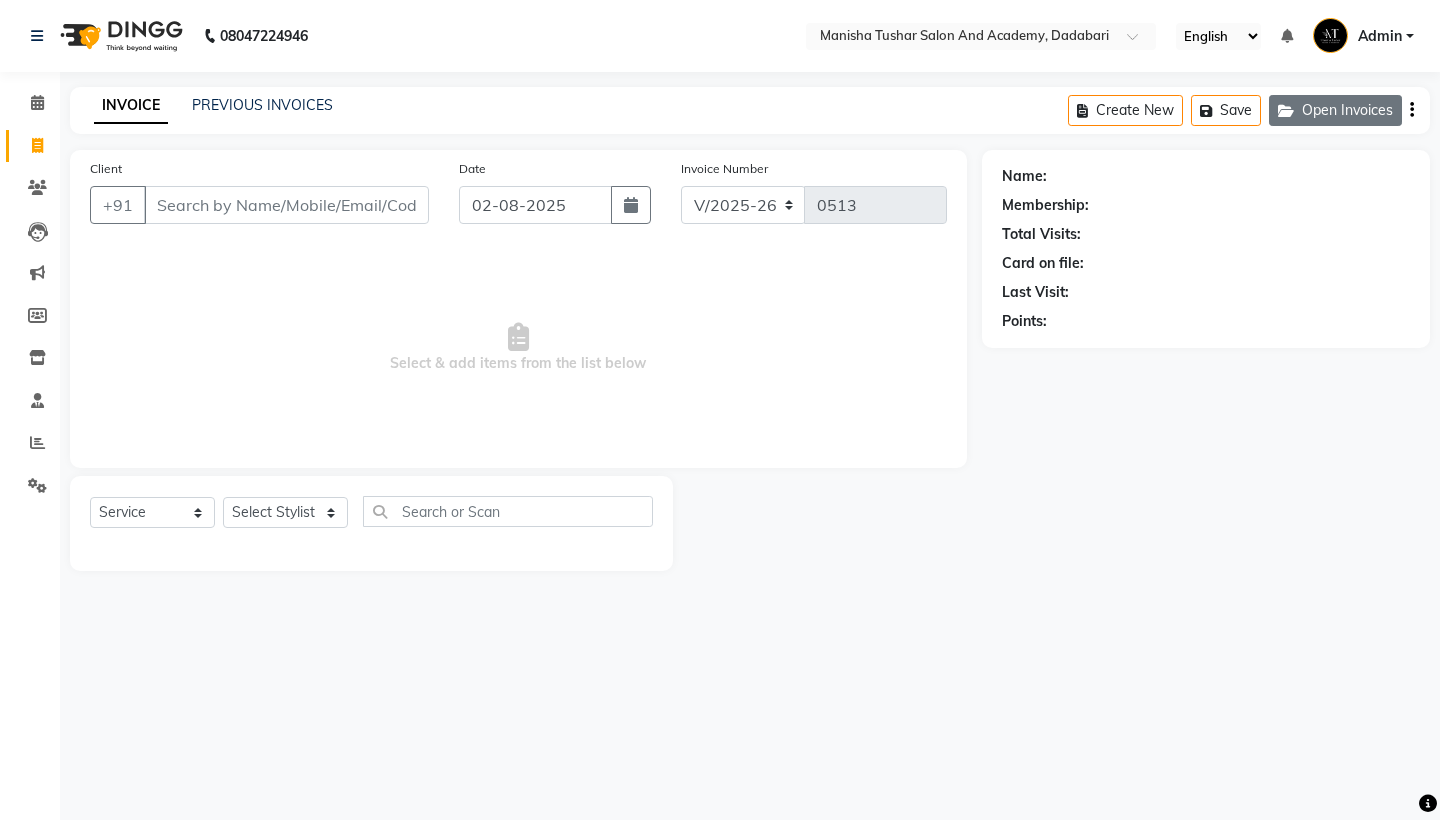 click on "Open Invoices" 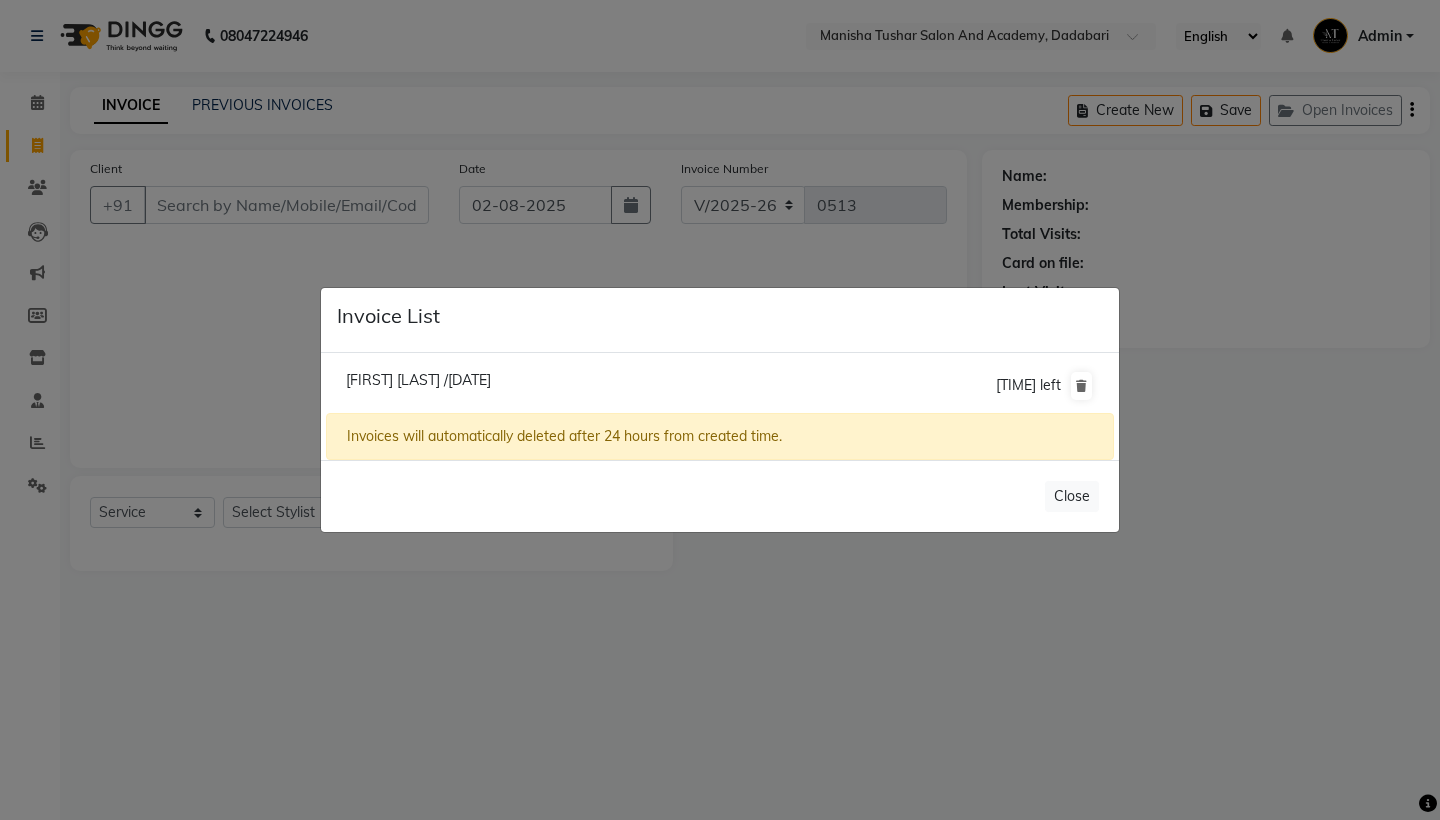 click on "[FIRST] [LAST] /[DATE]" 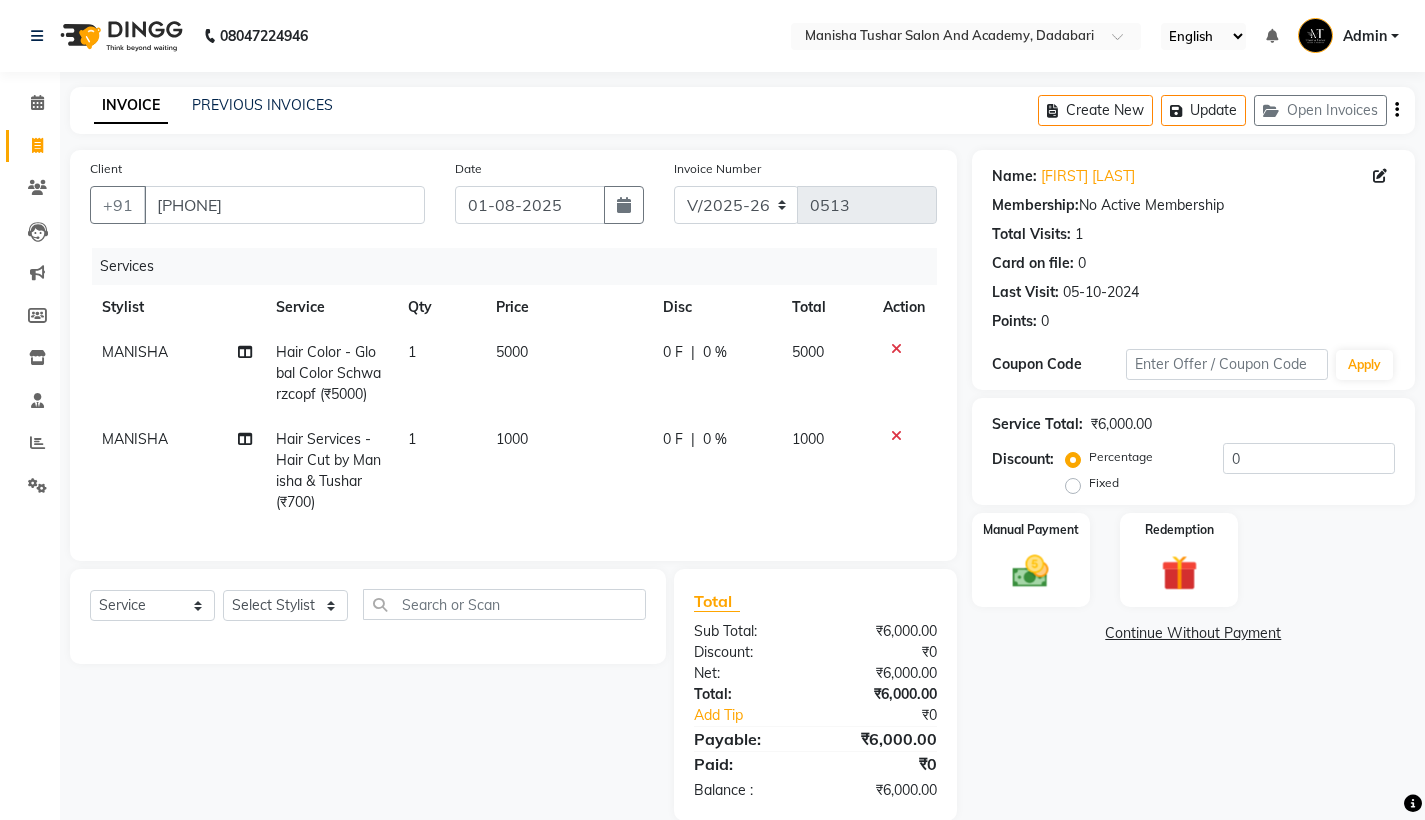 click on "1000" 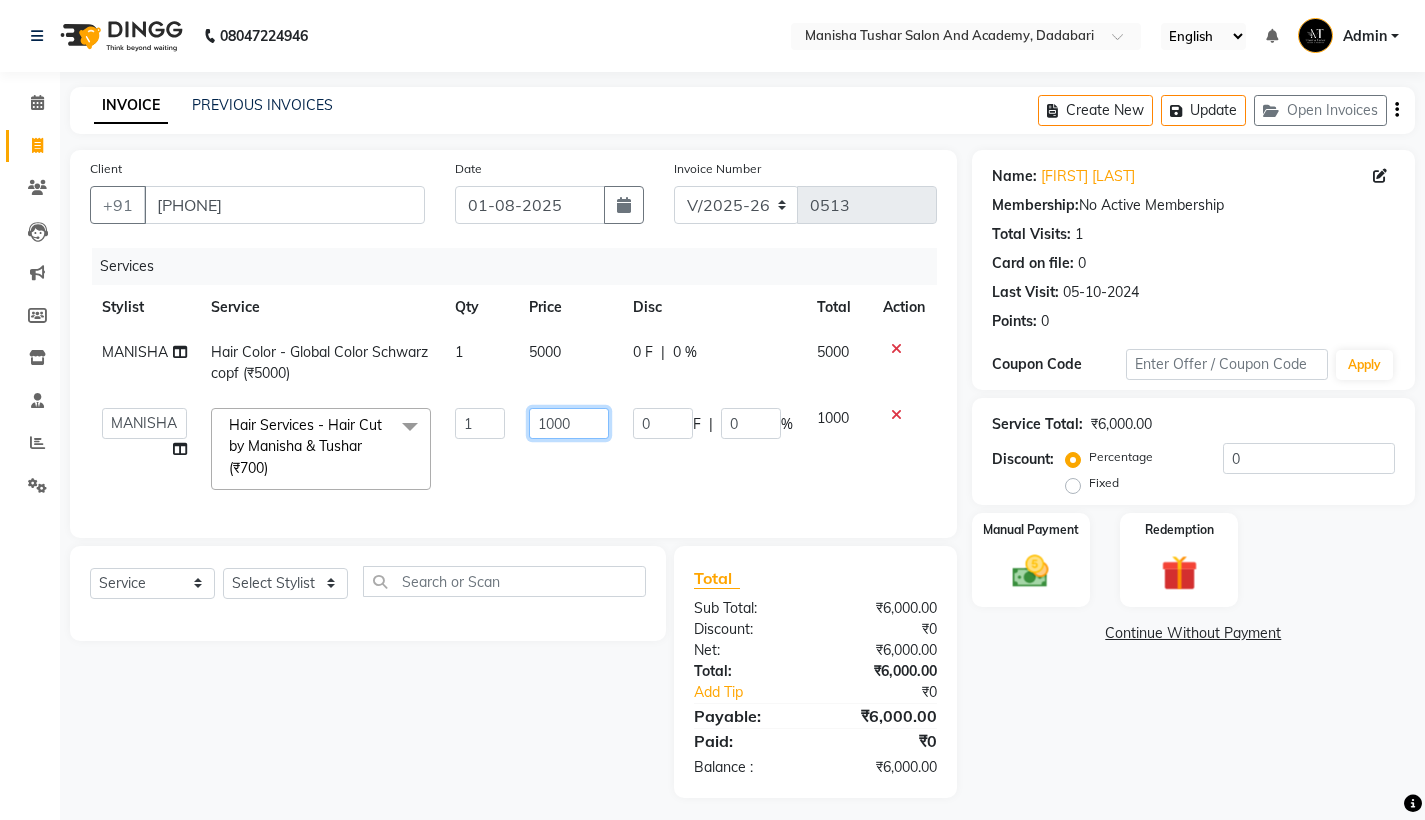 click on "1000" 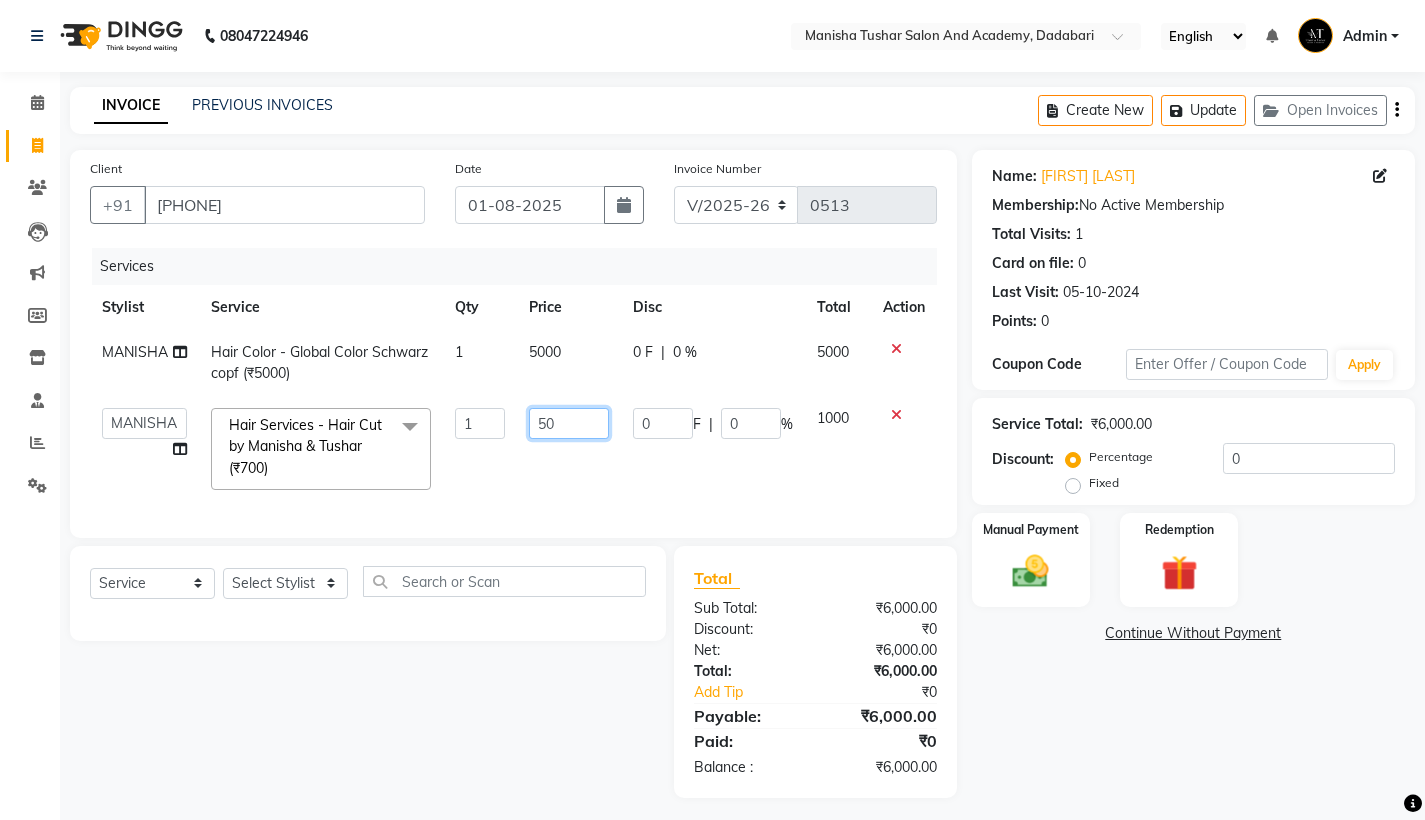 type on "500" 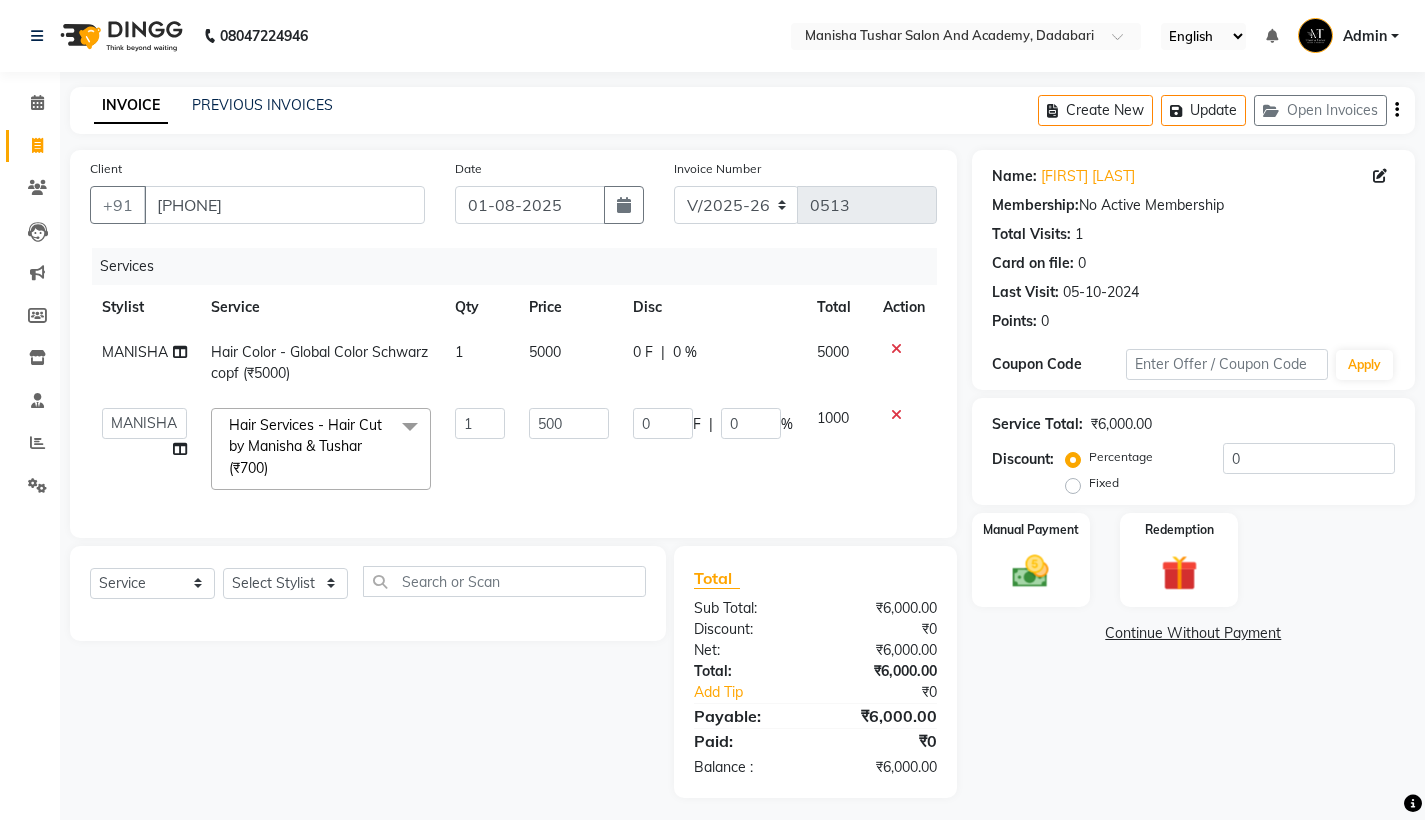 click on "Name: [FIRST] [LAST]  Membership:  No Active Membership  Total Visits:  1 Card on file:  0 Last Visit:   [DATE] Points:   0  Coupon Code Apply Service Total:  ₹6,000.00  Discount:  Percentage   Fixed  0 Manual Payment Redemption  Continue Without Payment" 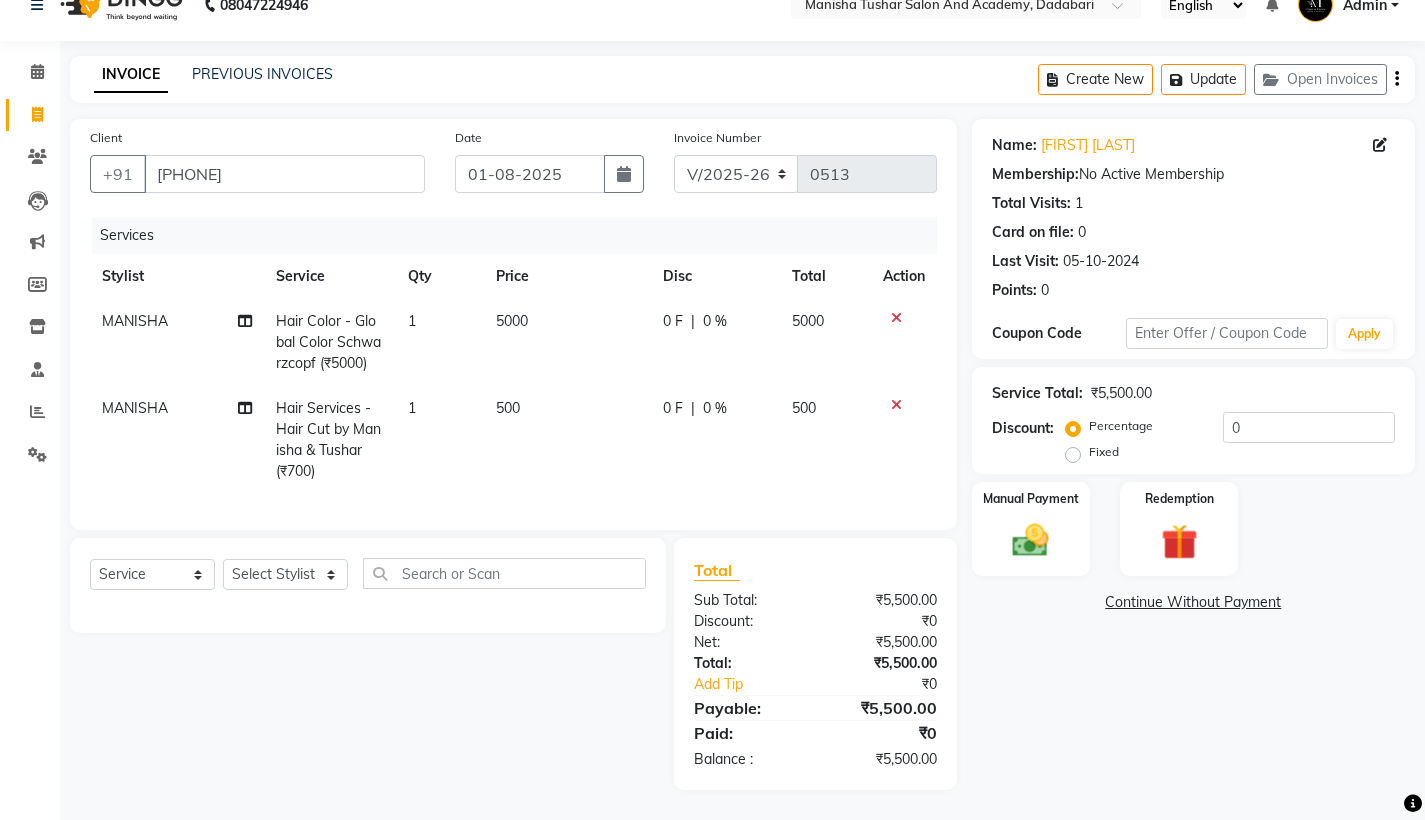scroll, scrollTop: 46, scrollLeft: 0, axis: vertical 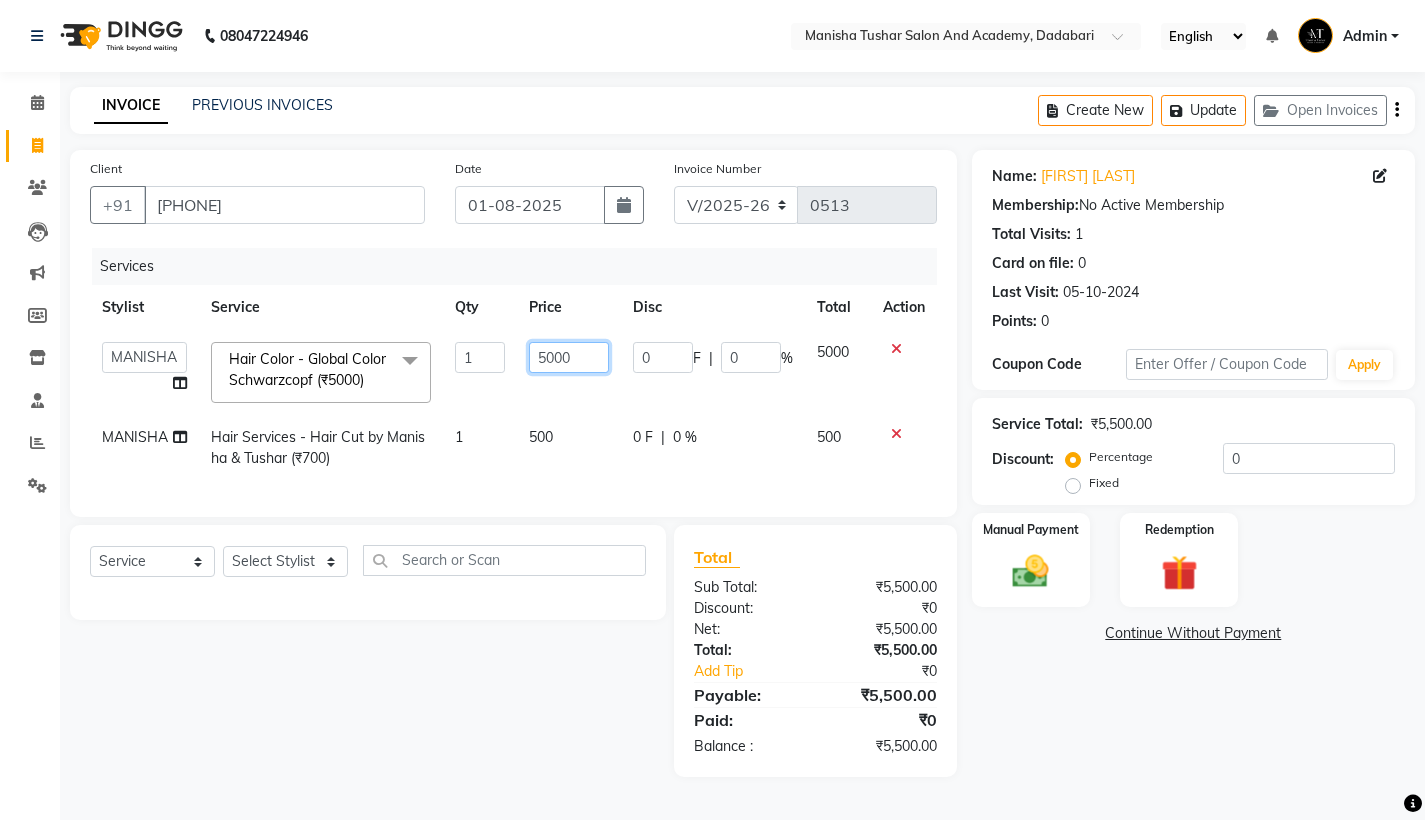 click on "5000" 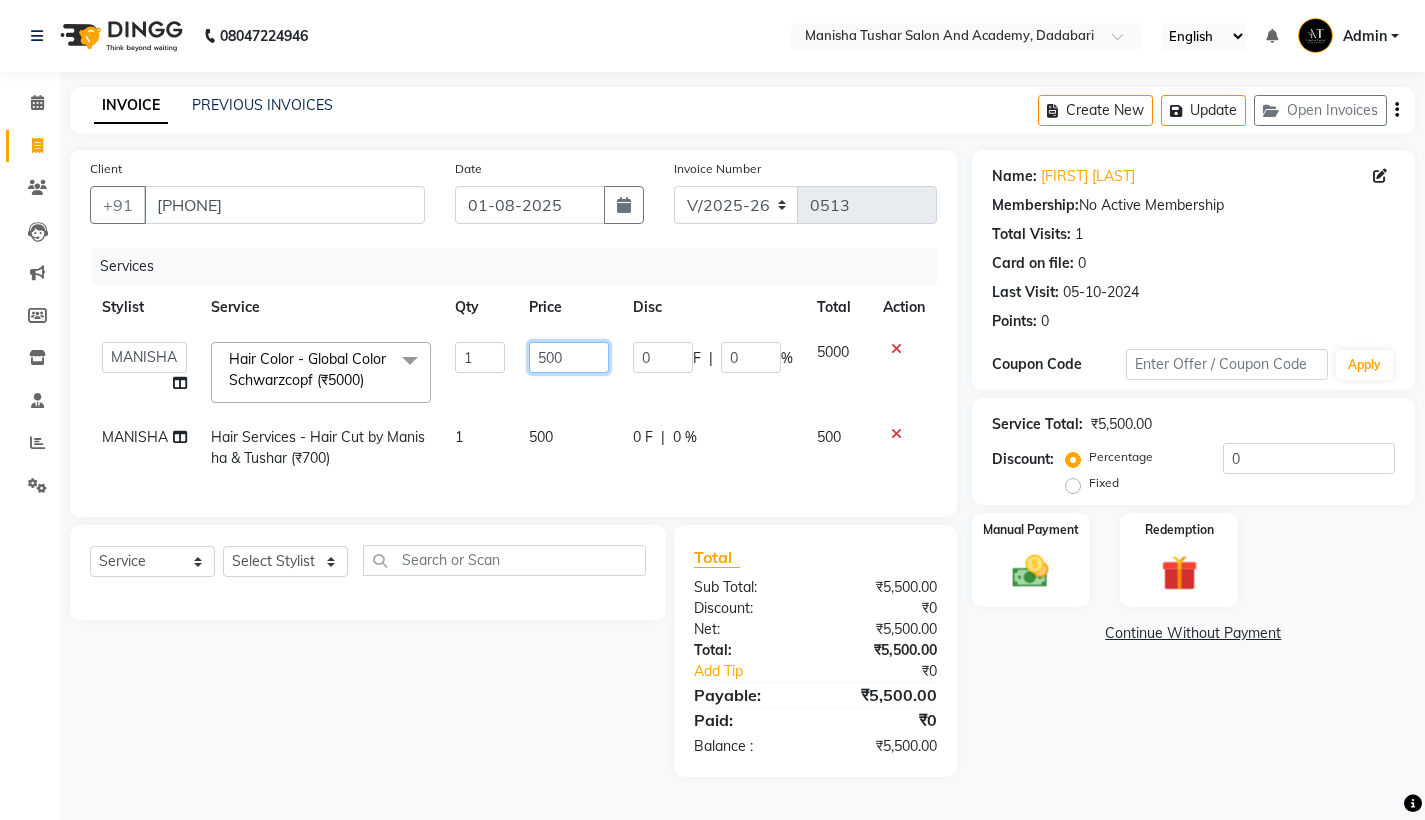 type on "5000" 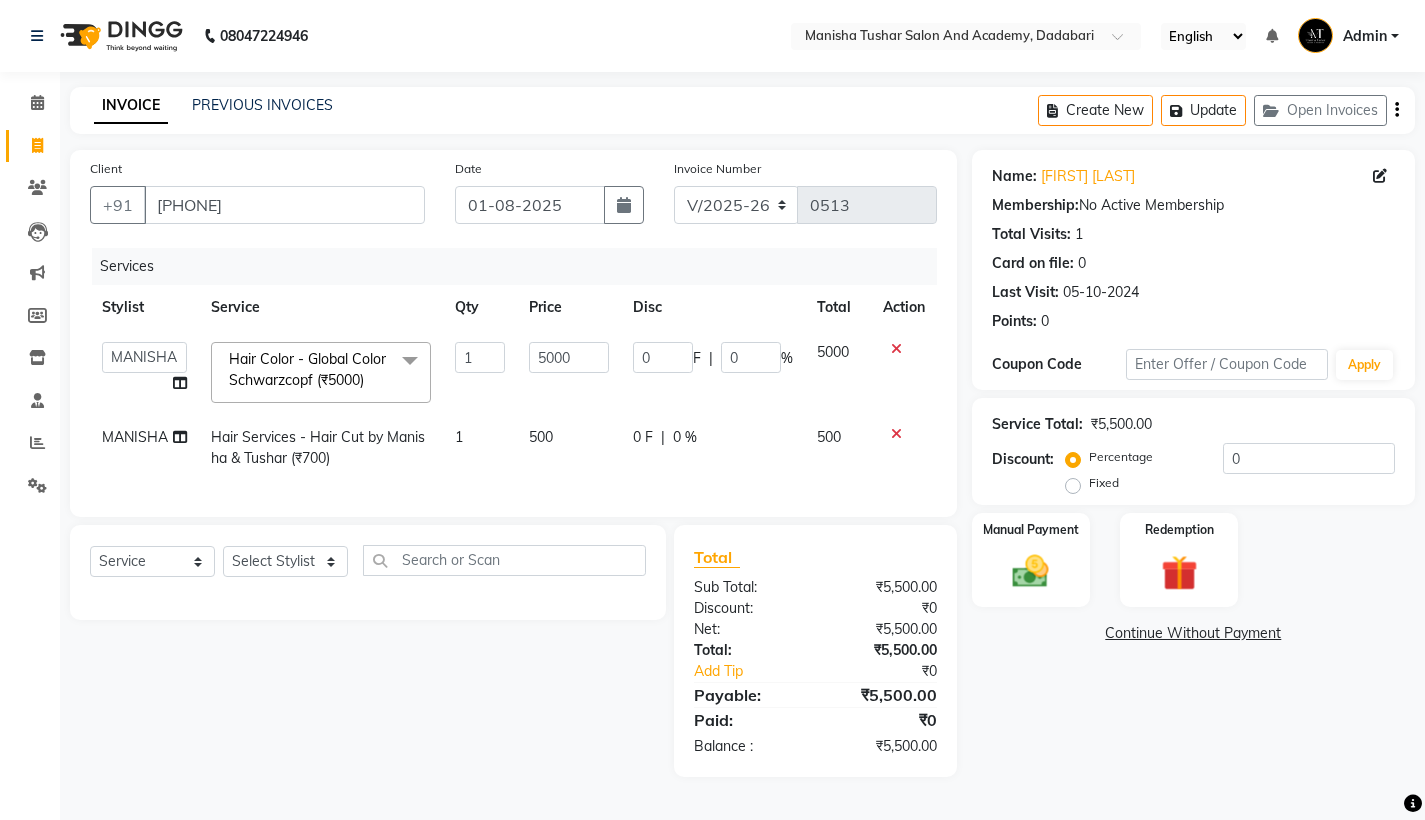 click on "Name: [FIRST] [LAST]  Membership:  No Active Membership  Total Visits:  1 Card on file:  0 Last Visit:   [DATE] Points:   0  Coupon Code Apply Service Total:  ₹5,500.00  Discount:  Percentage   Fixed  0 Manual Payment Redemption  Continue Without Payment" 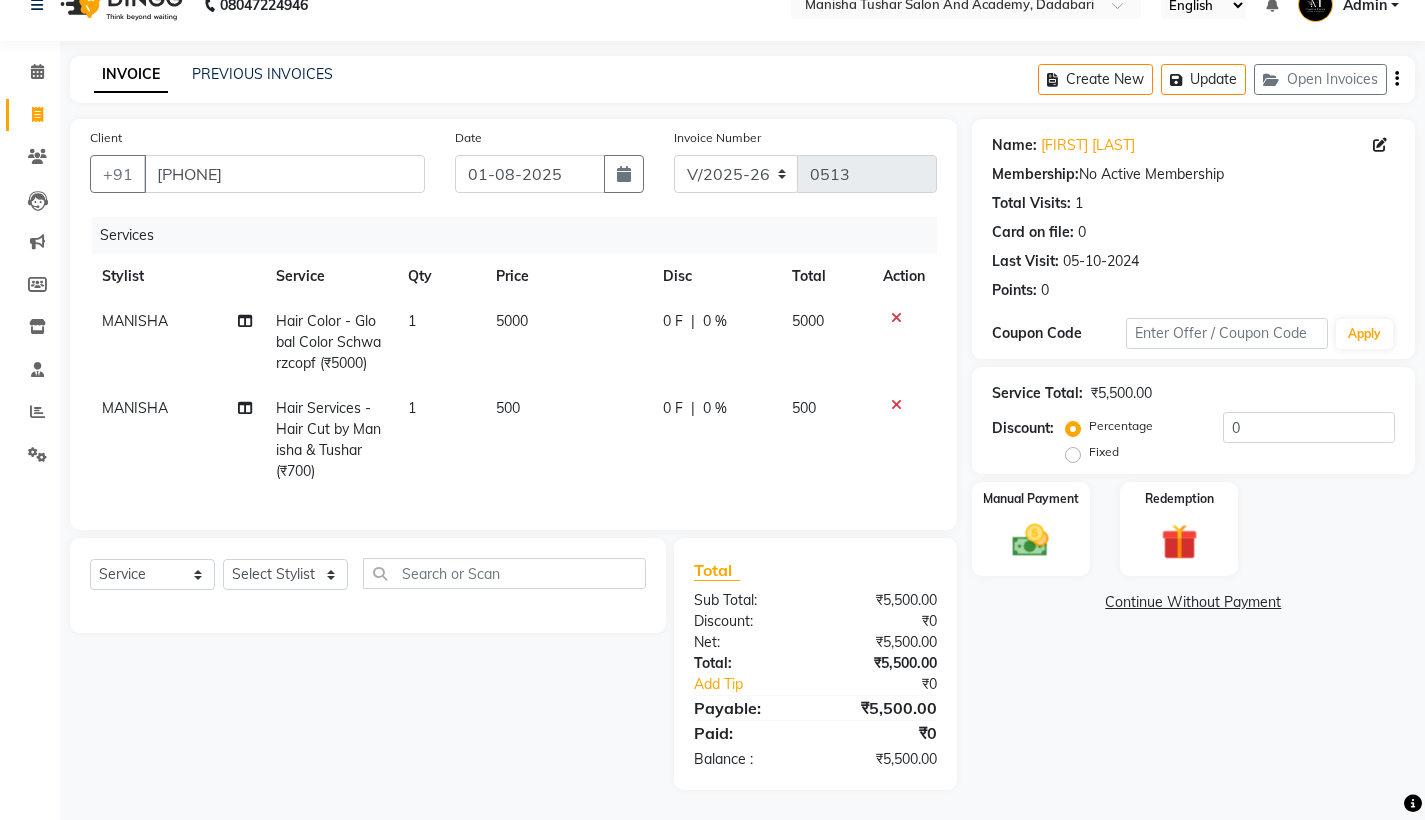 scroll, scrollTop: 46, scrollLeft: 0, axis: vertical 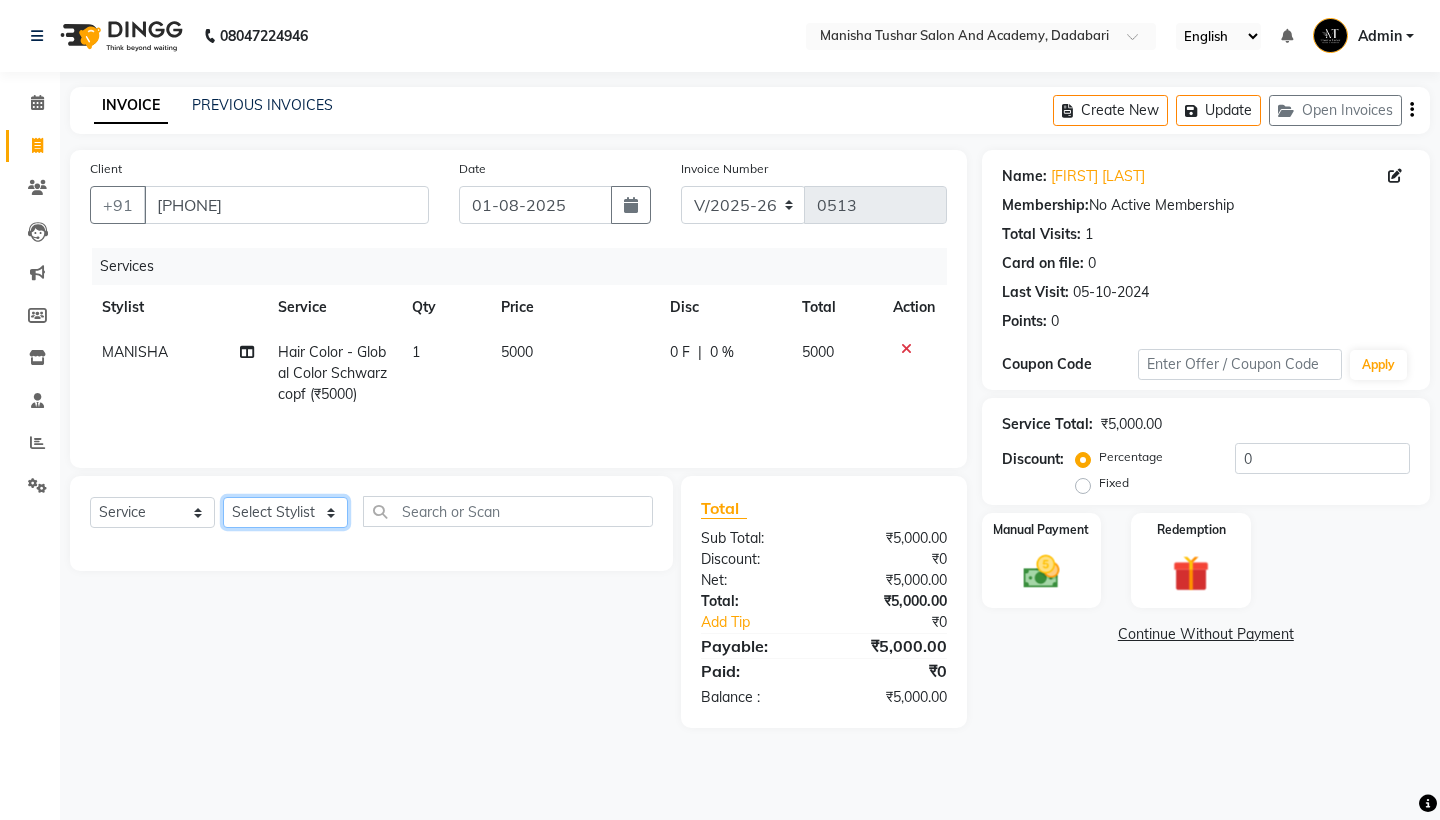 select on "49048" 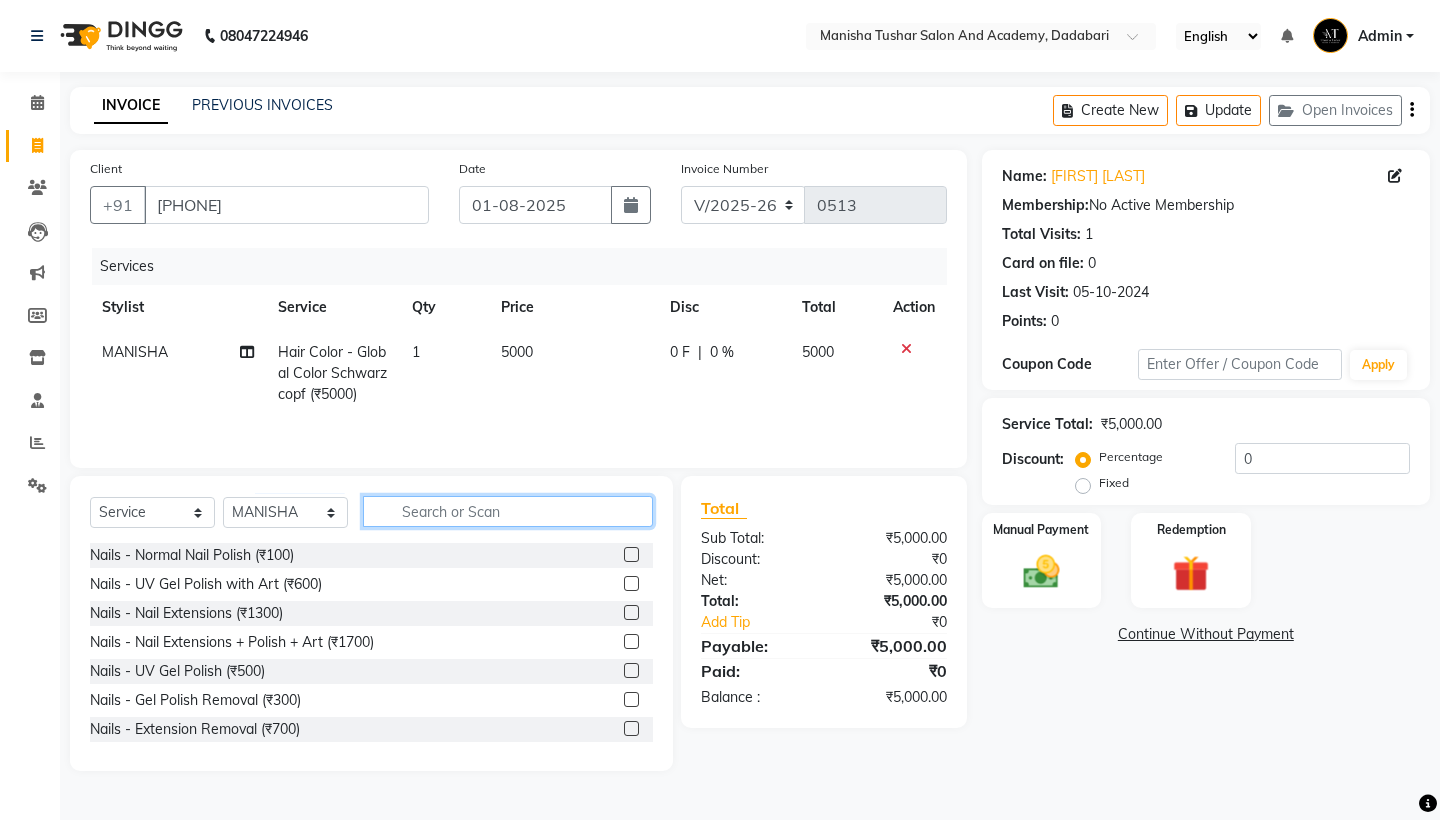 click 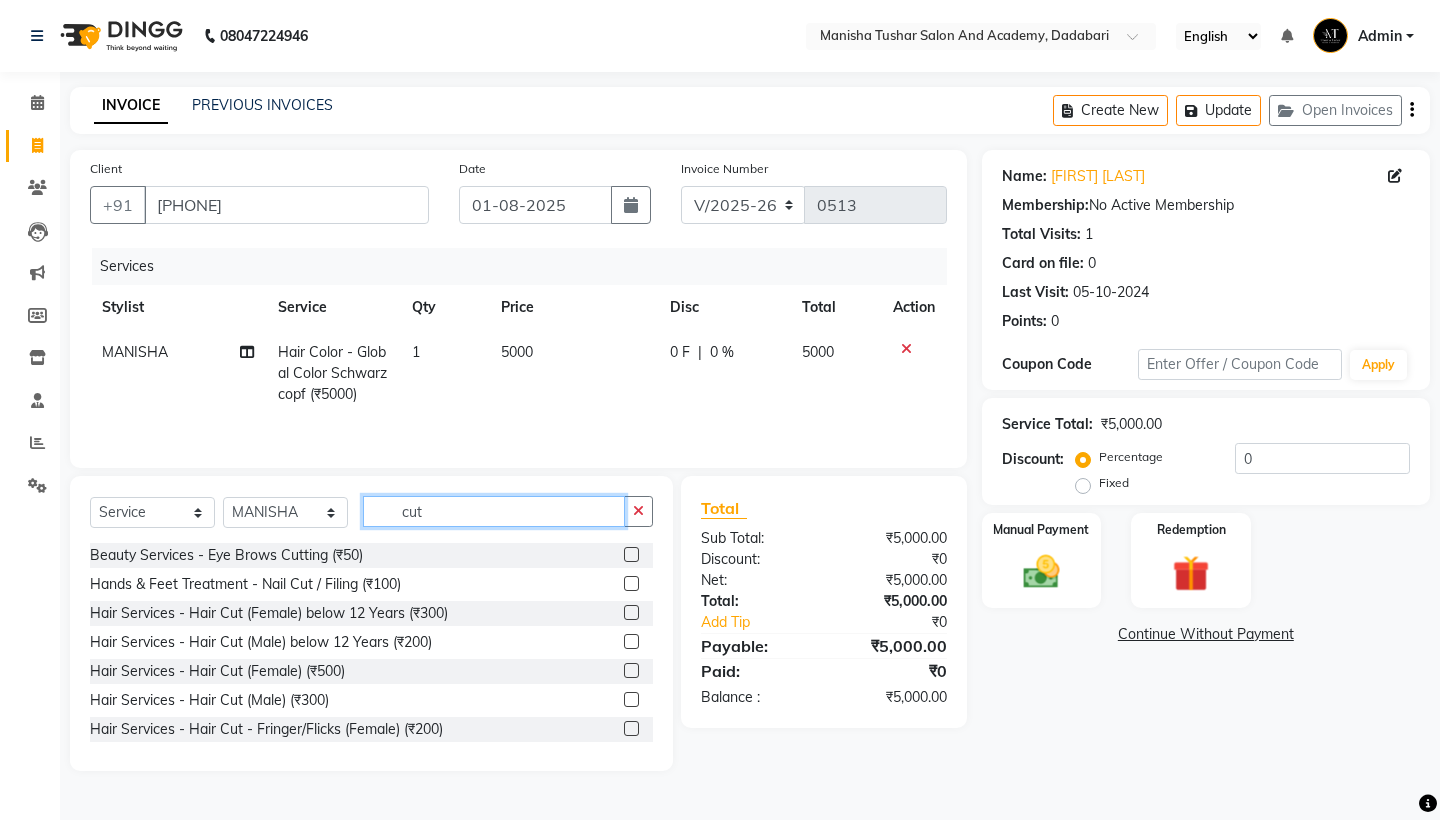 type on "cut" 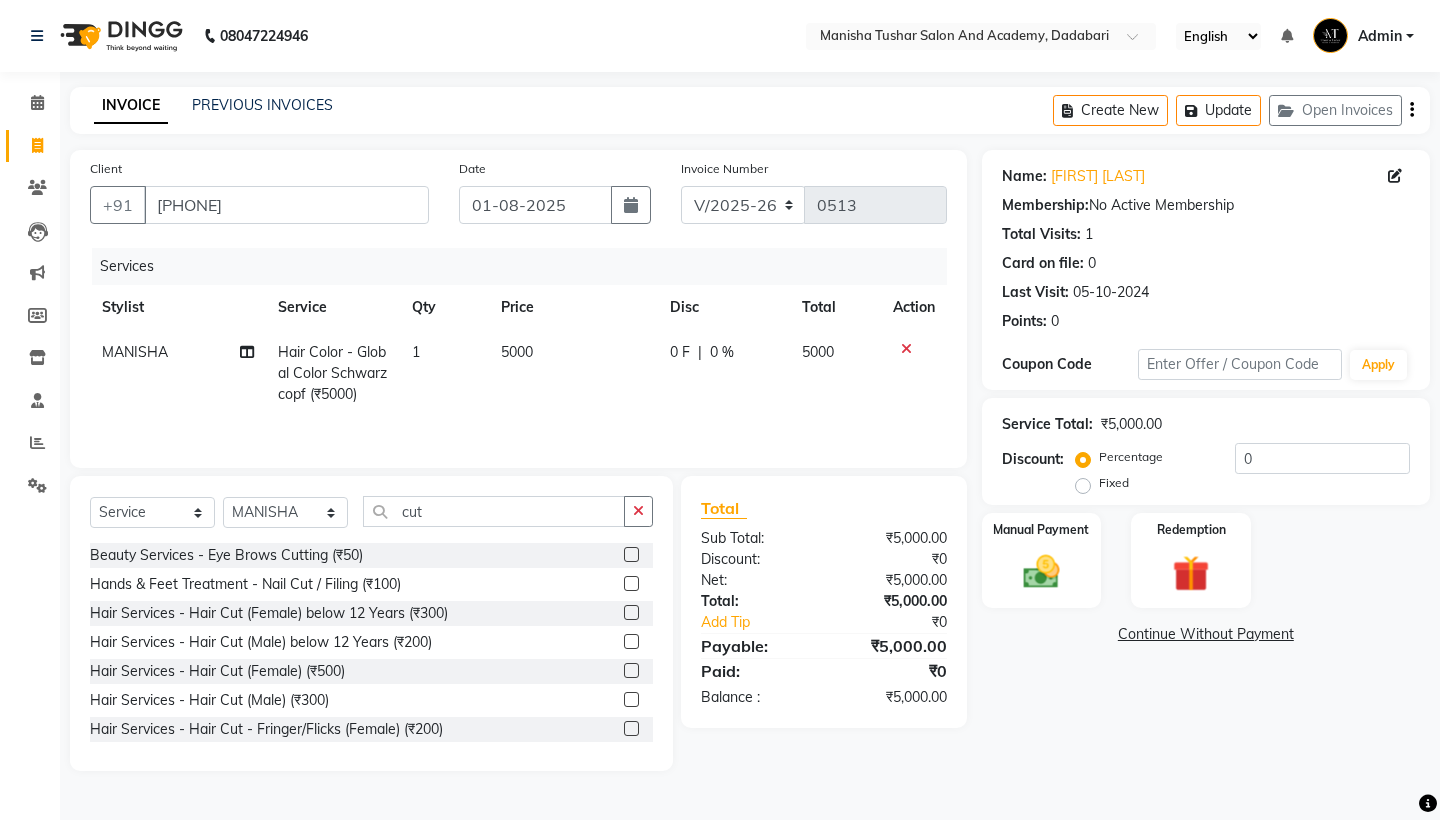 click 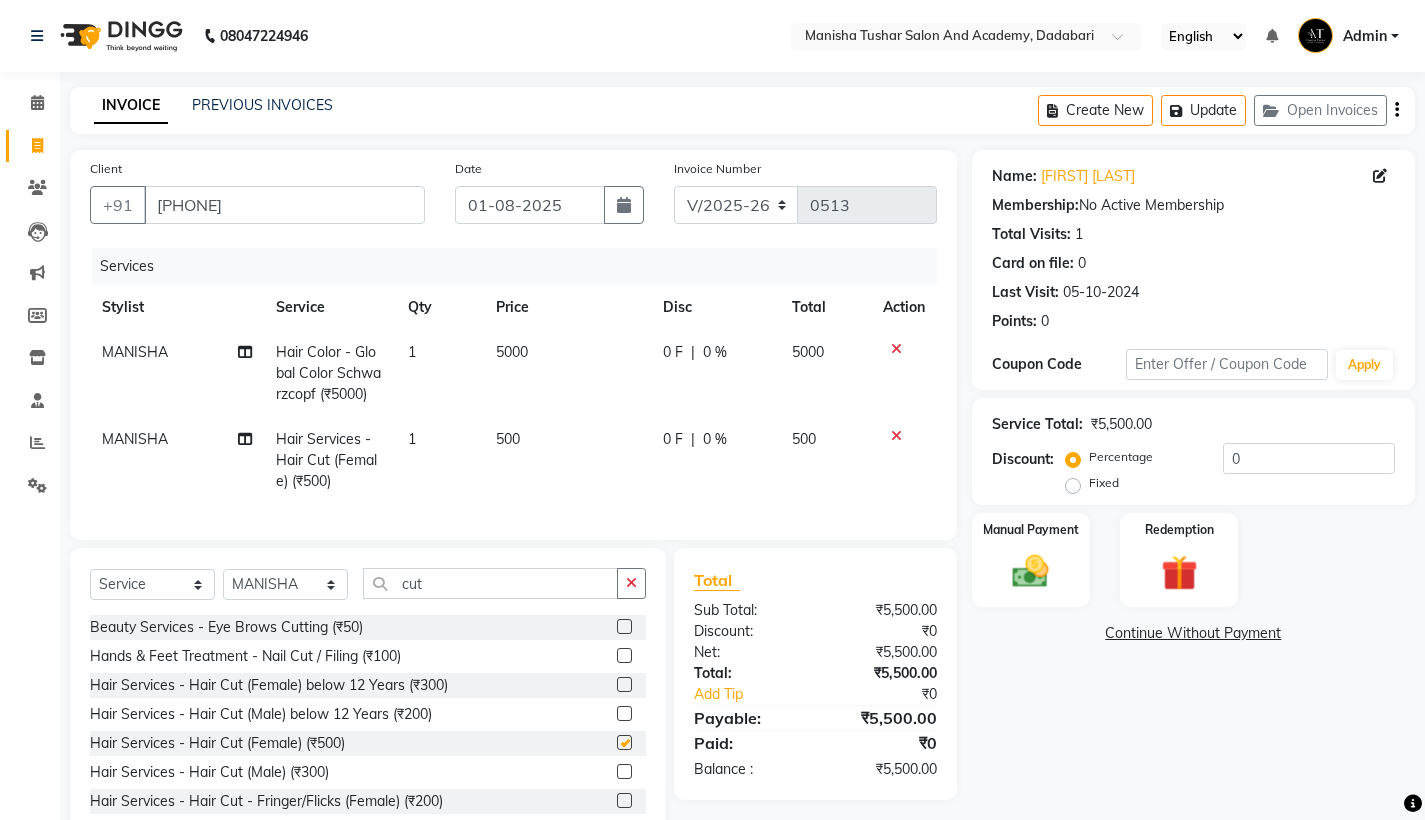 checkbox on "false" 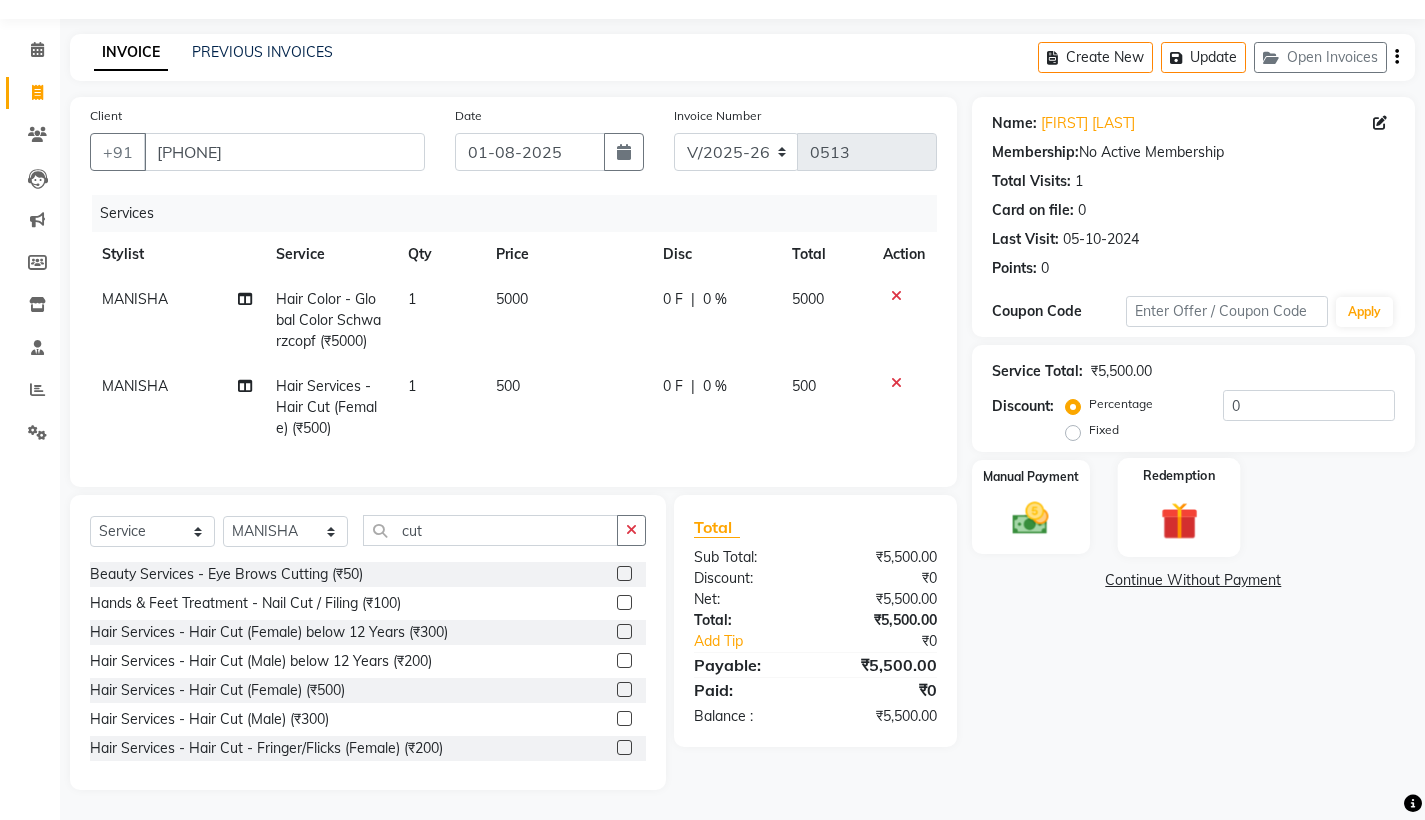scroll, scrollTop: 68, scrollLeft: 0, axis: vertical 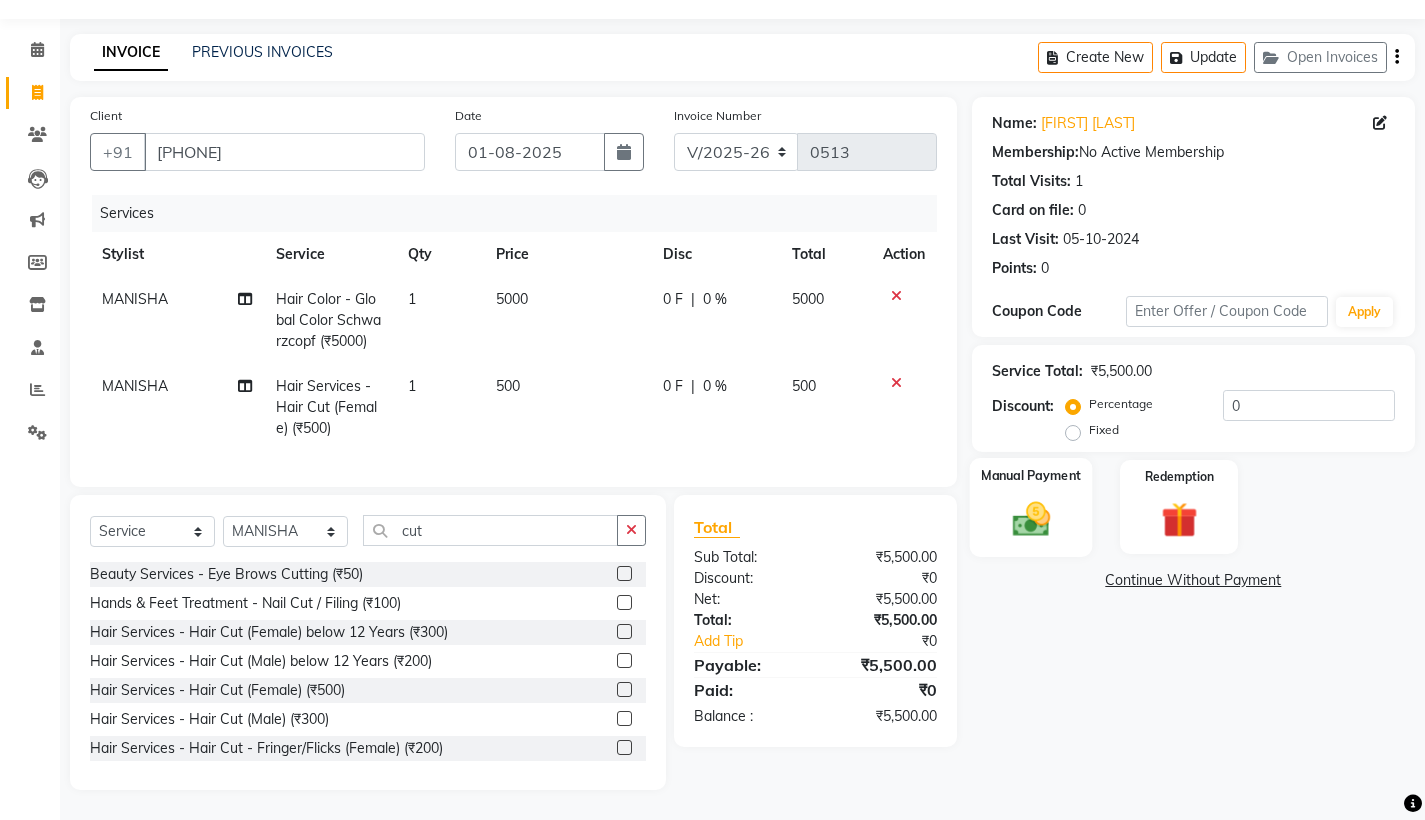 click 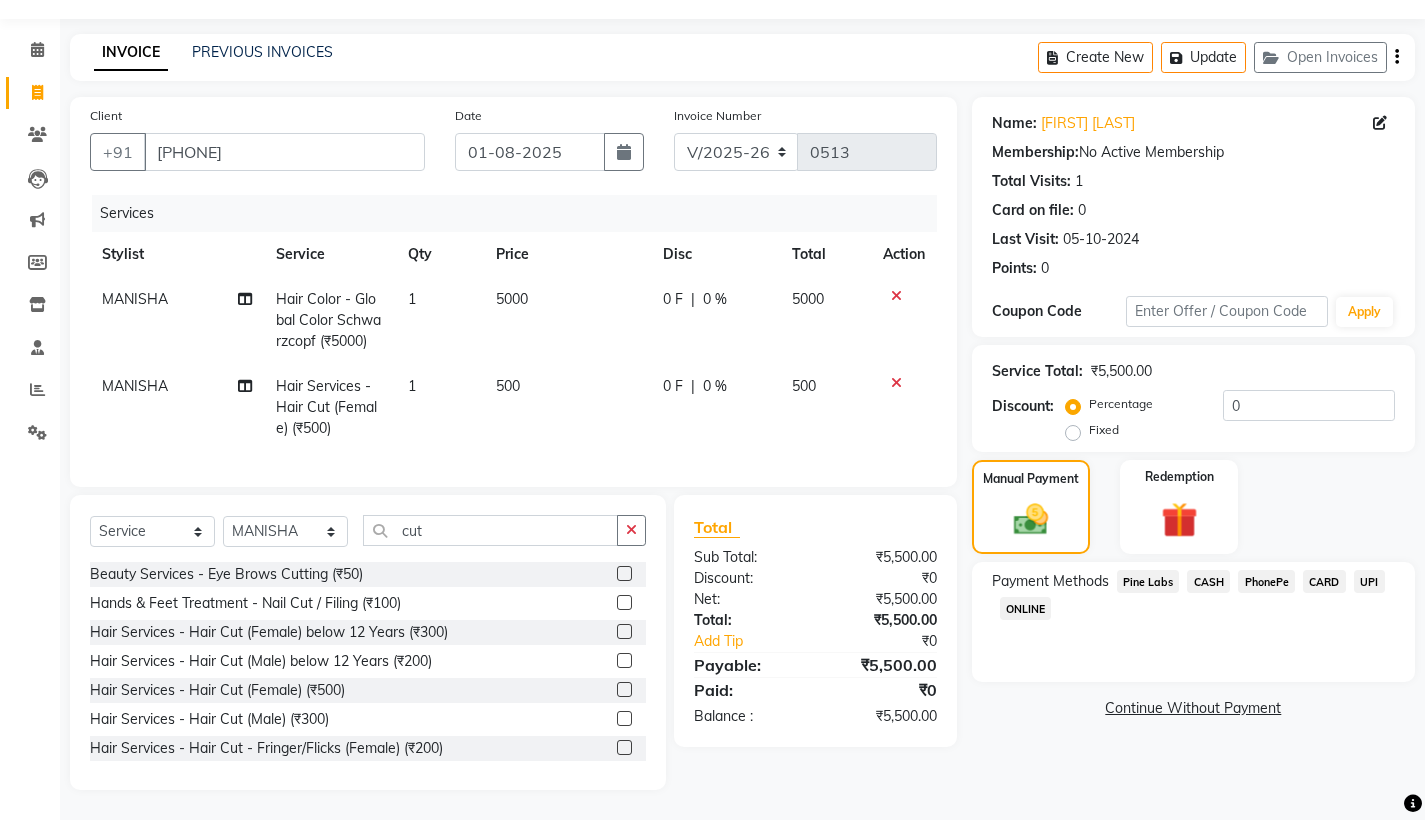 click on "Pine Labs" 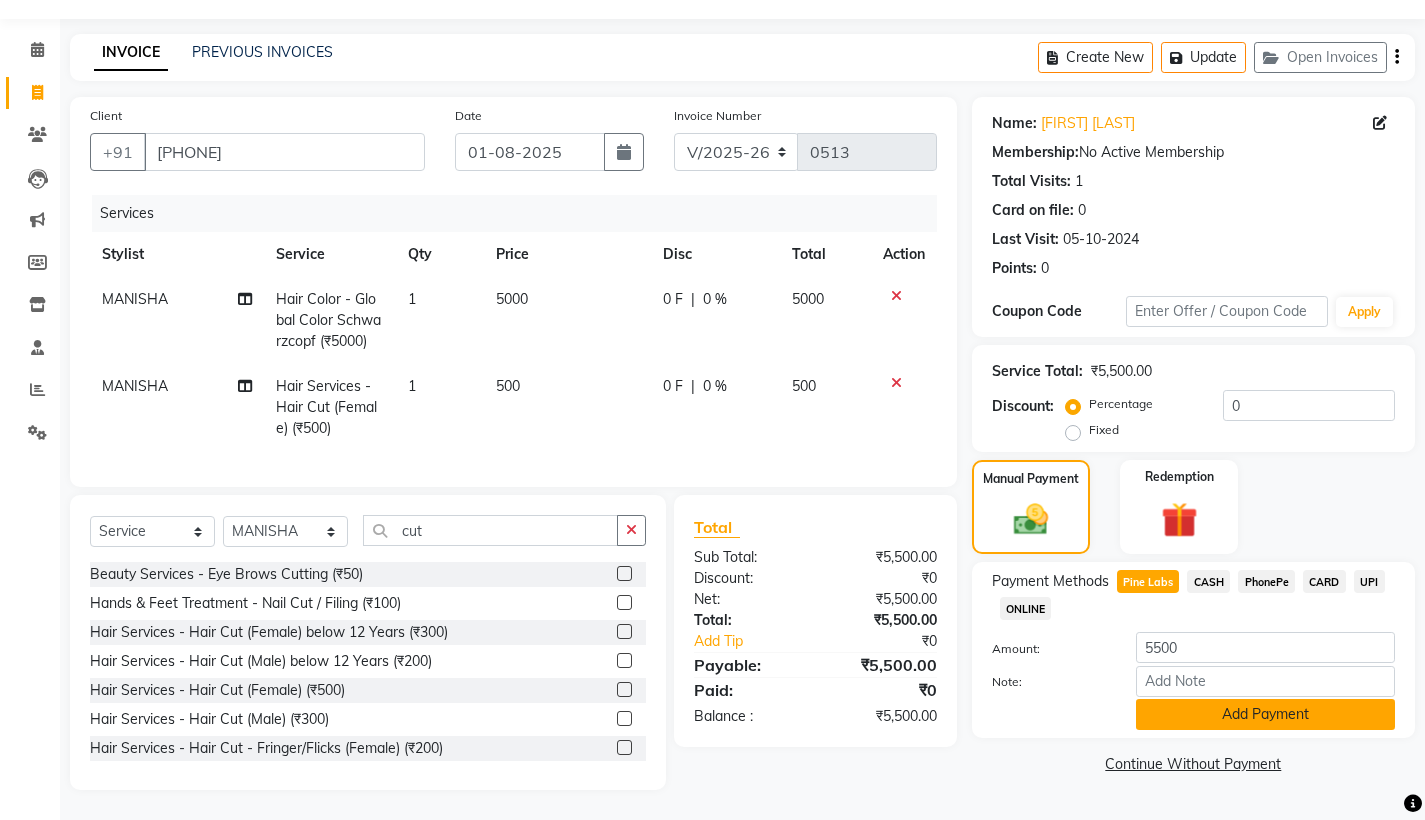 click on "Add Payment" 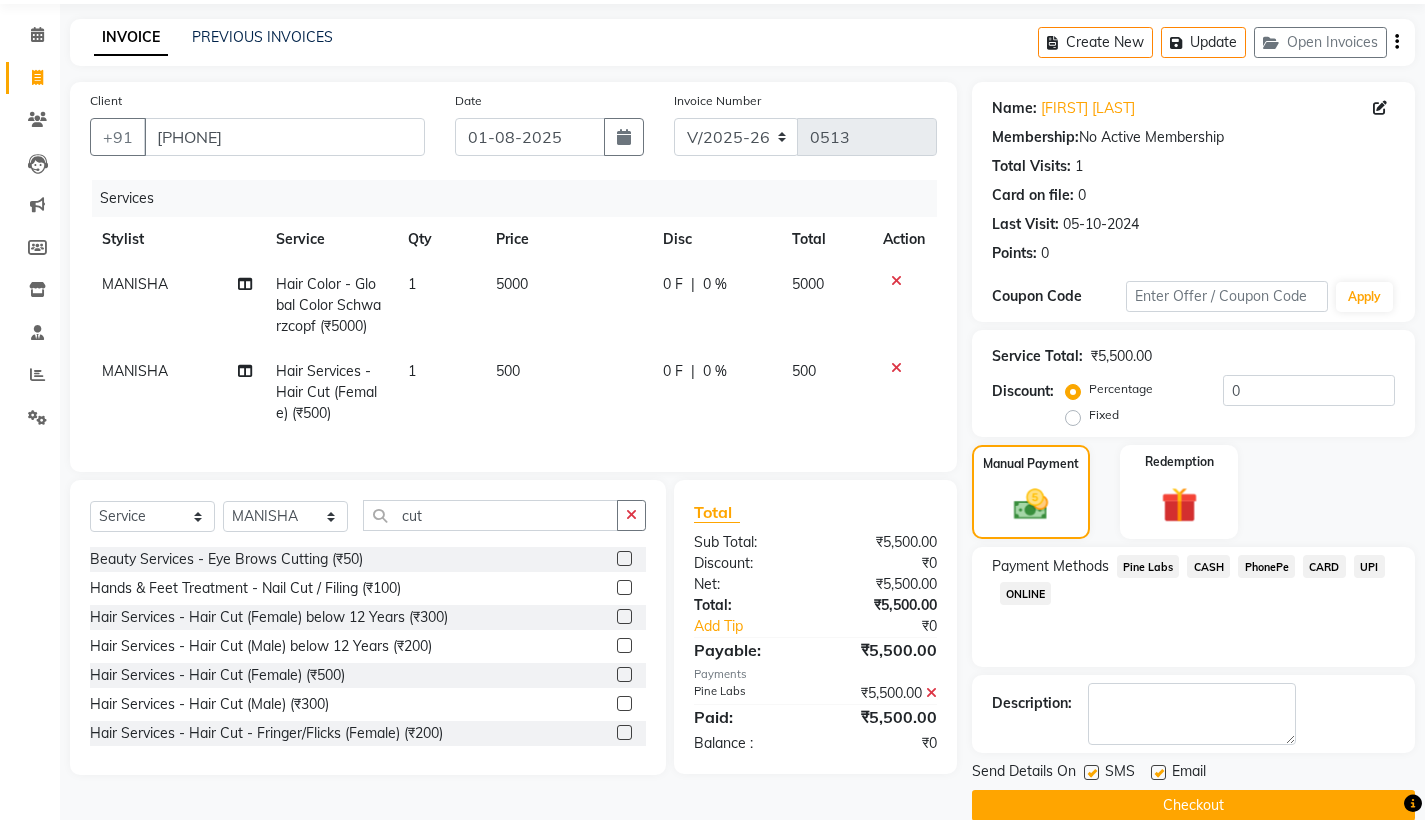 click on "Checkout" 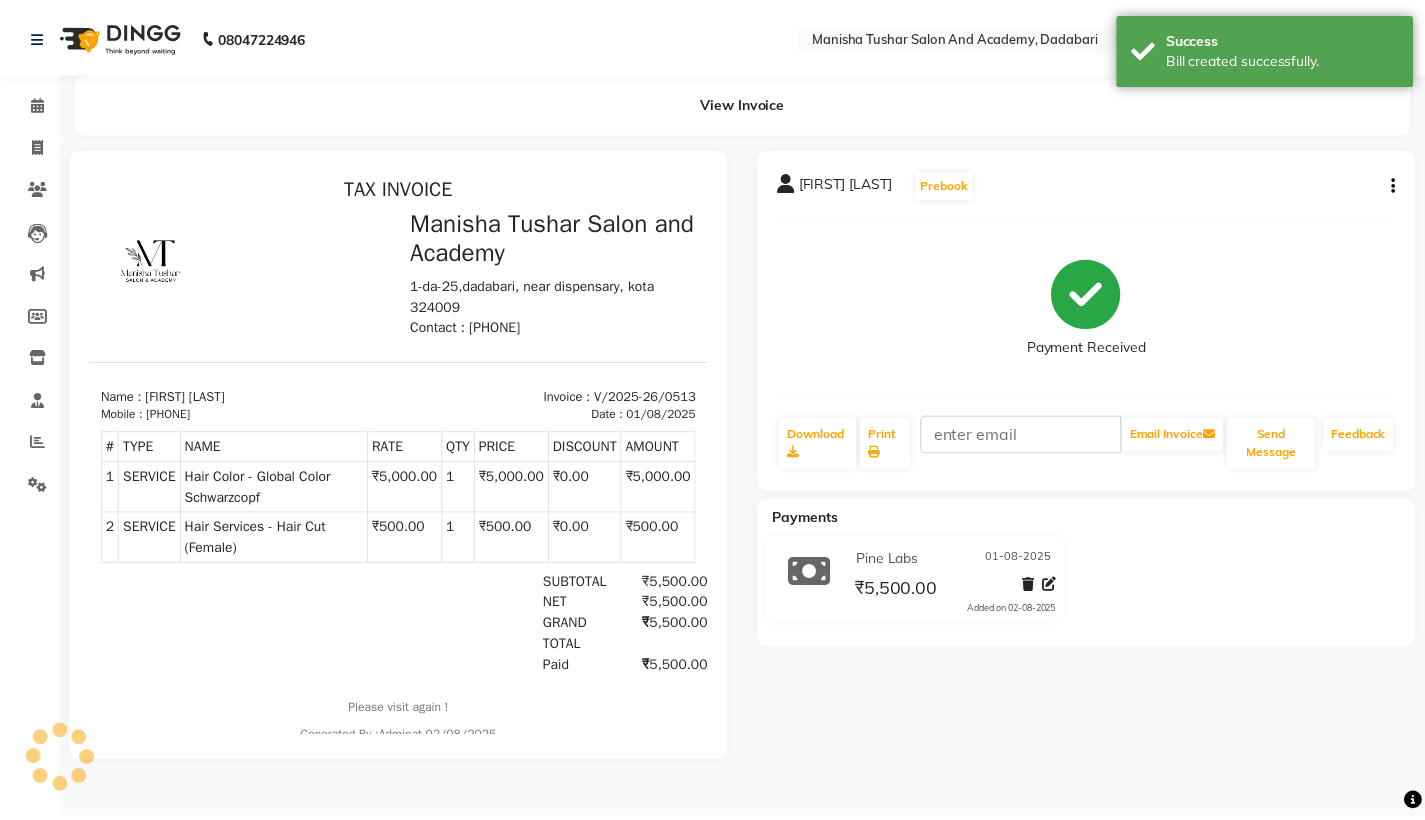 scroll, scrollTop: 0, scrollLeft: 0, axis: both 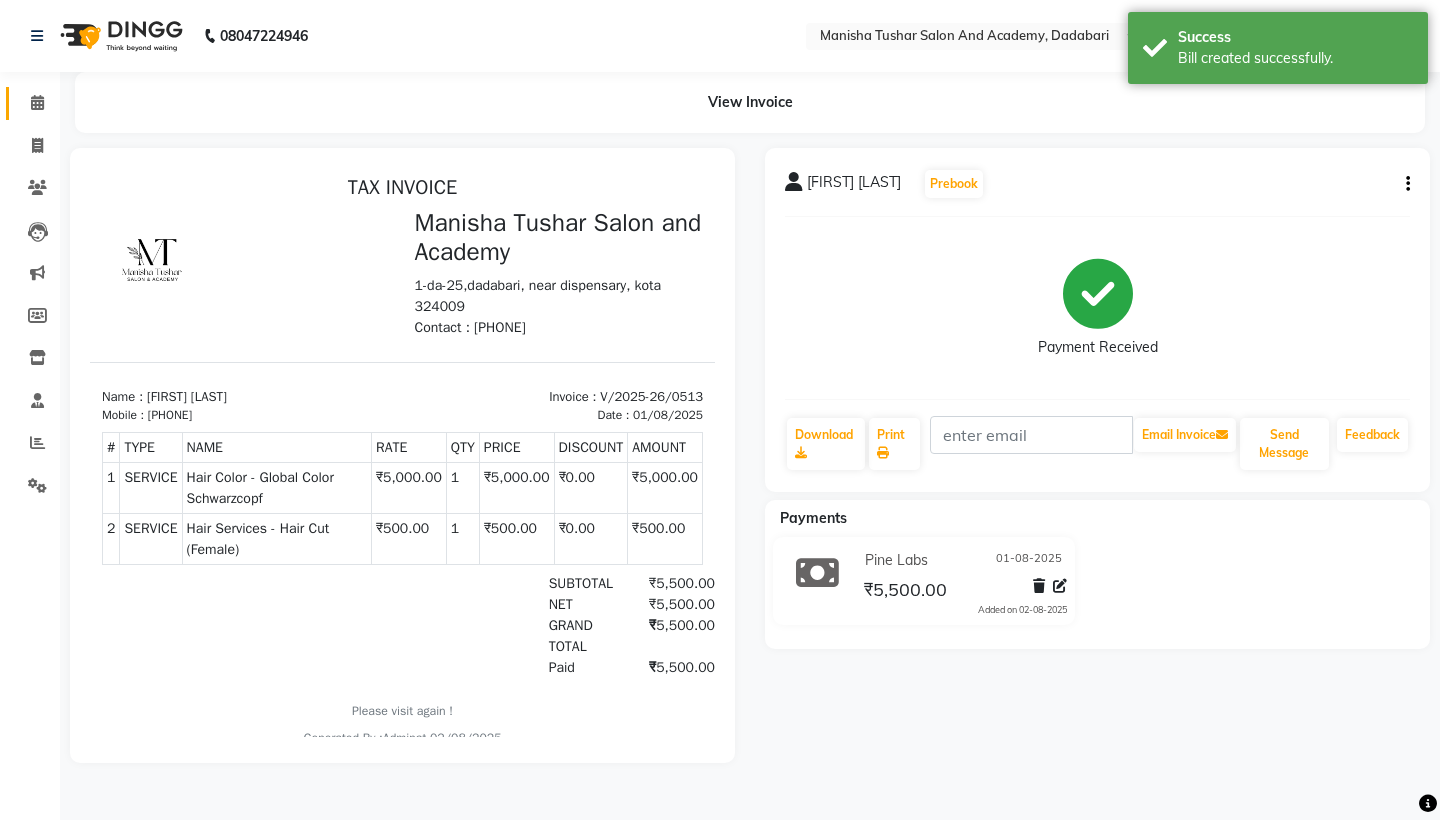 click on "Calendar" 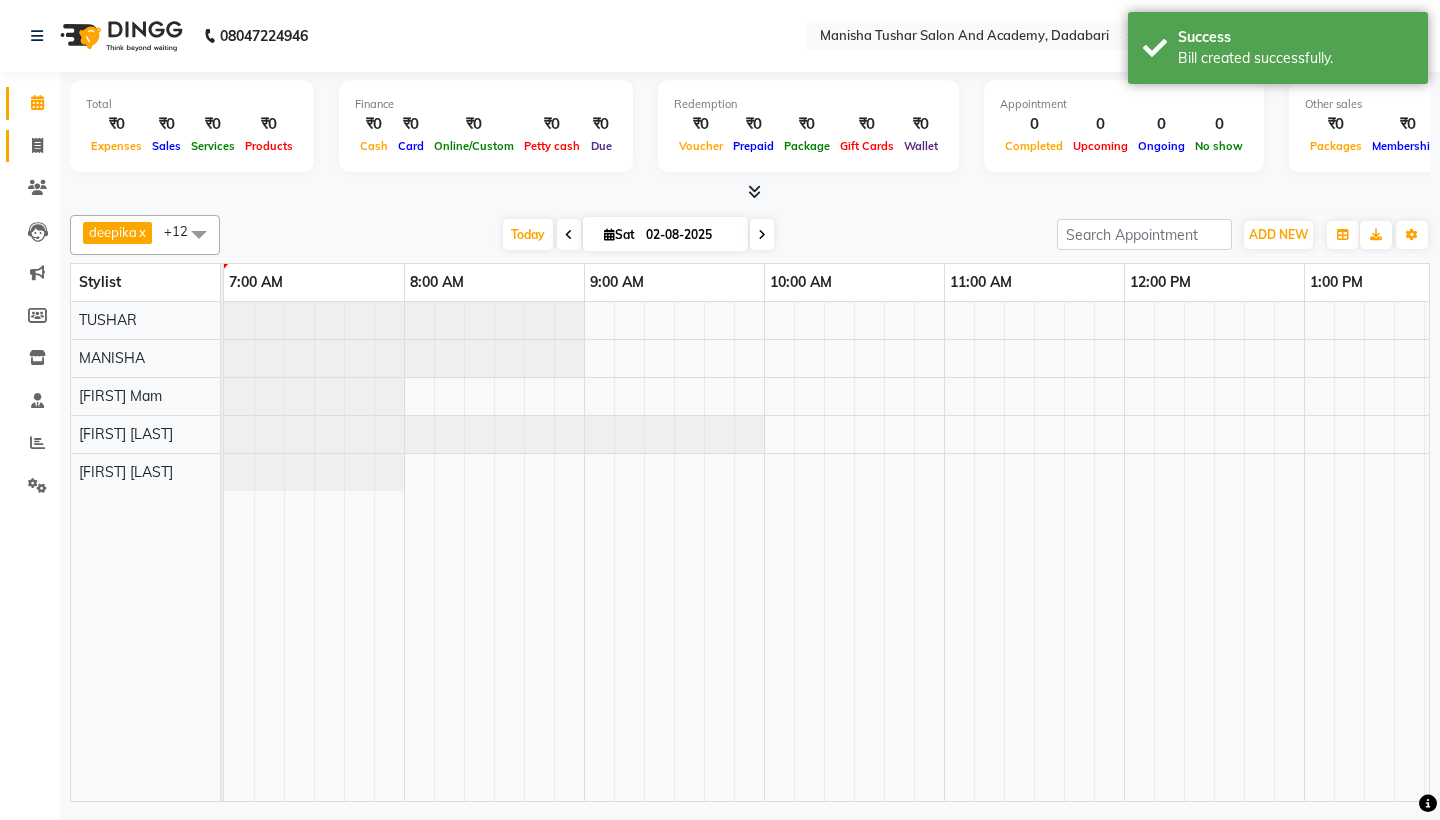 click 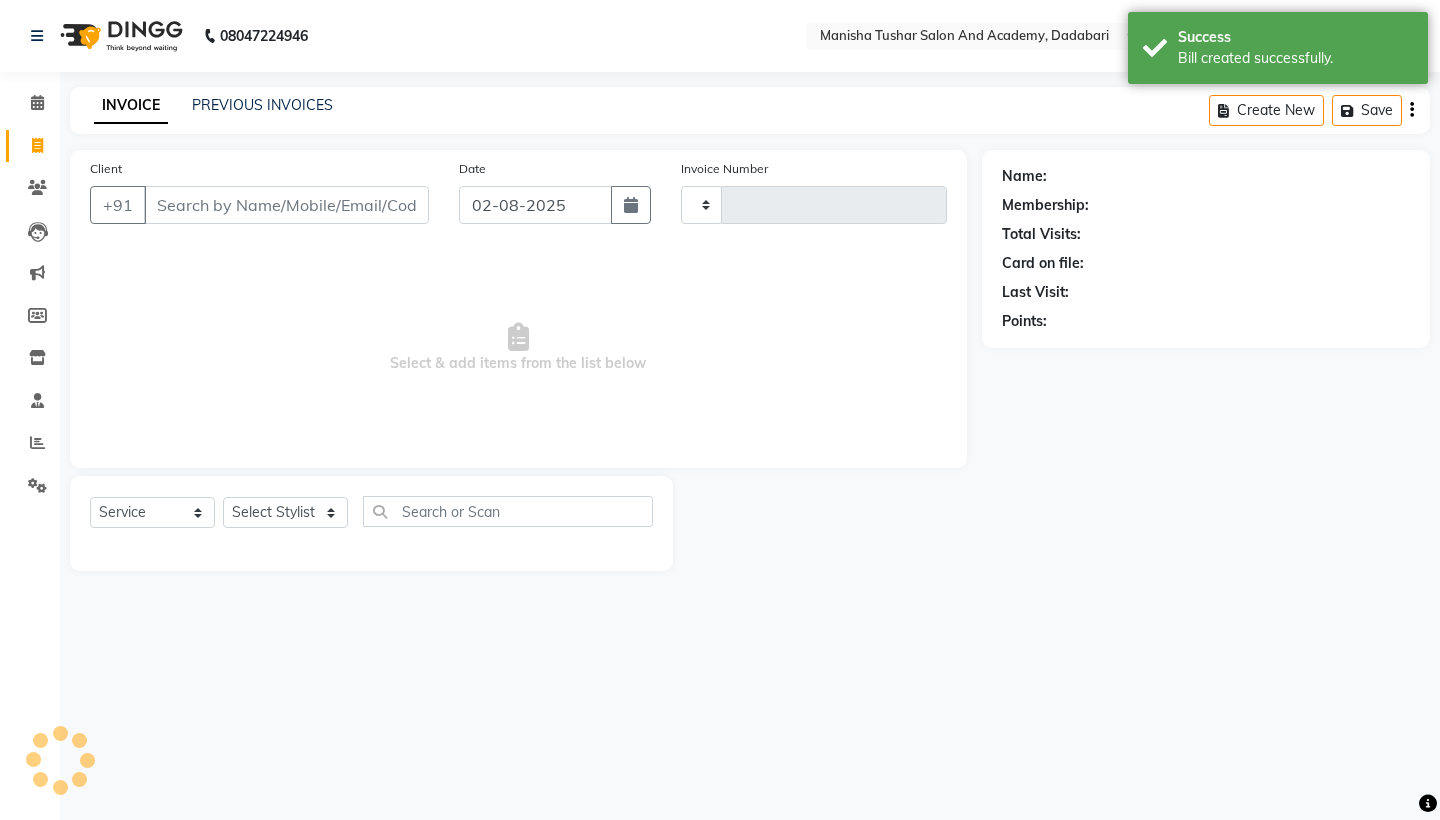 type on "0514" 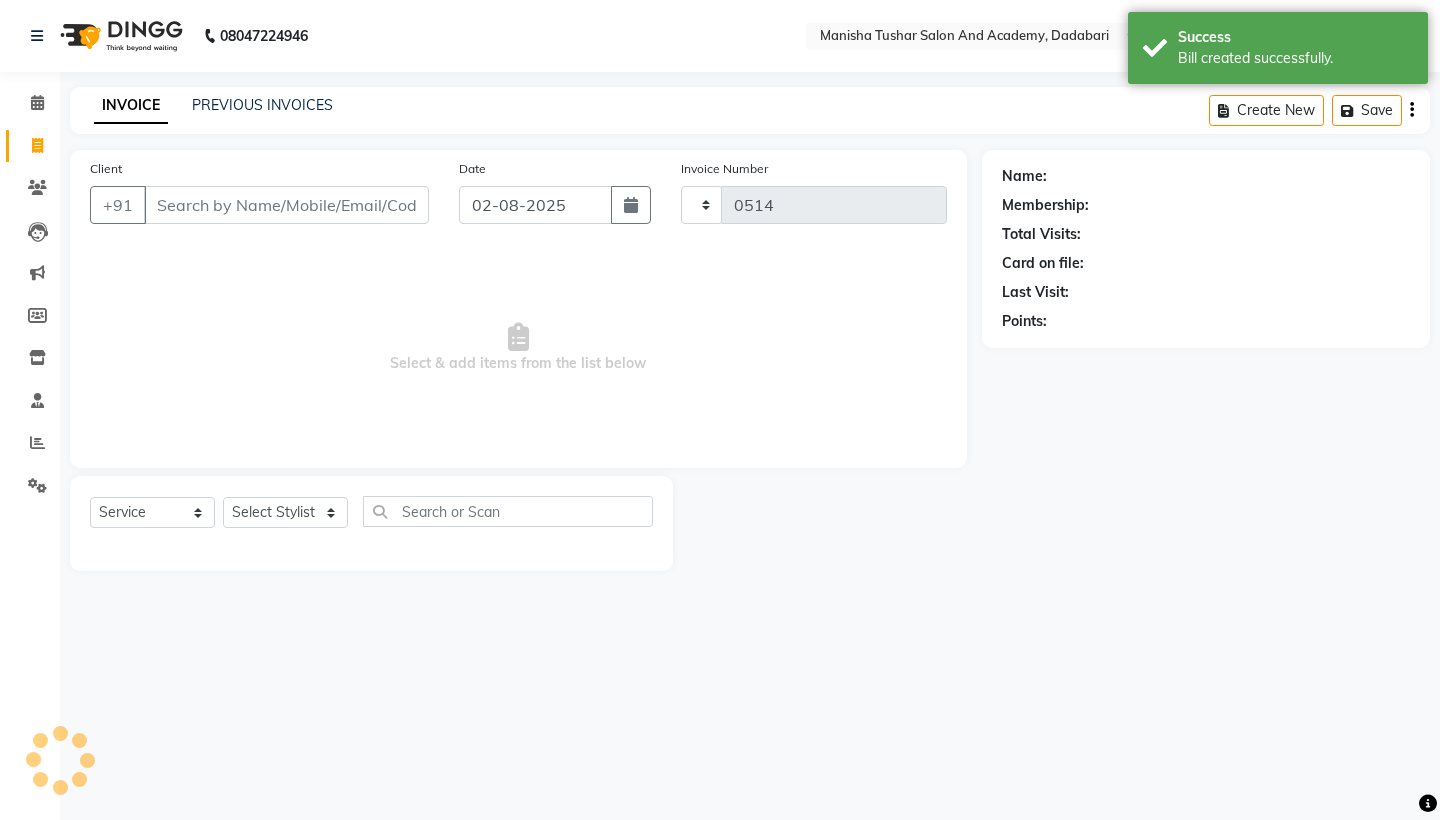 select on "6453" 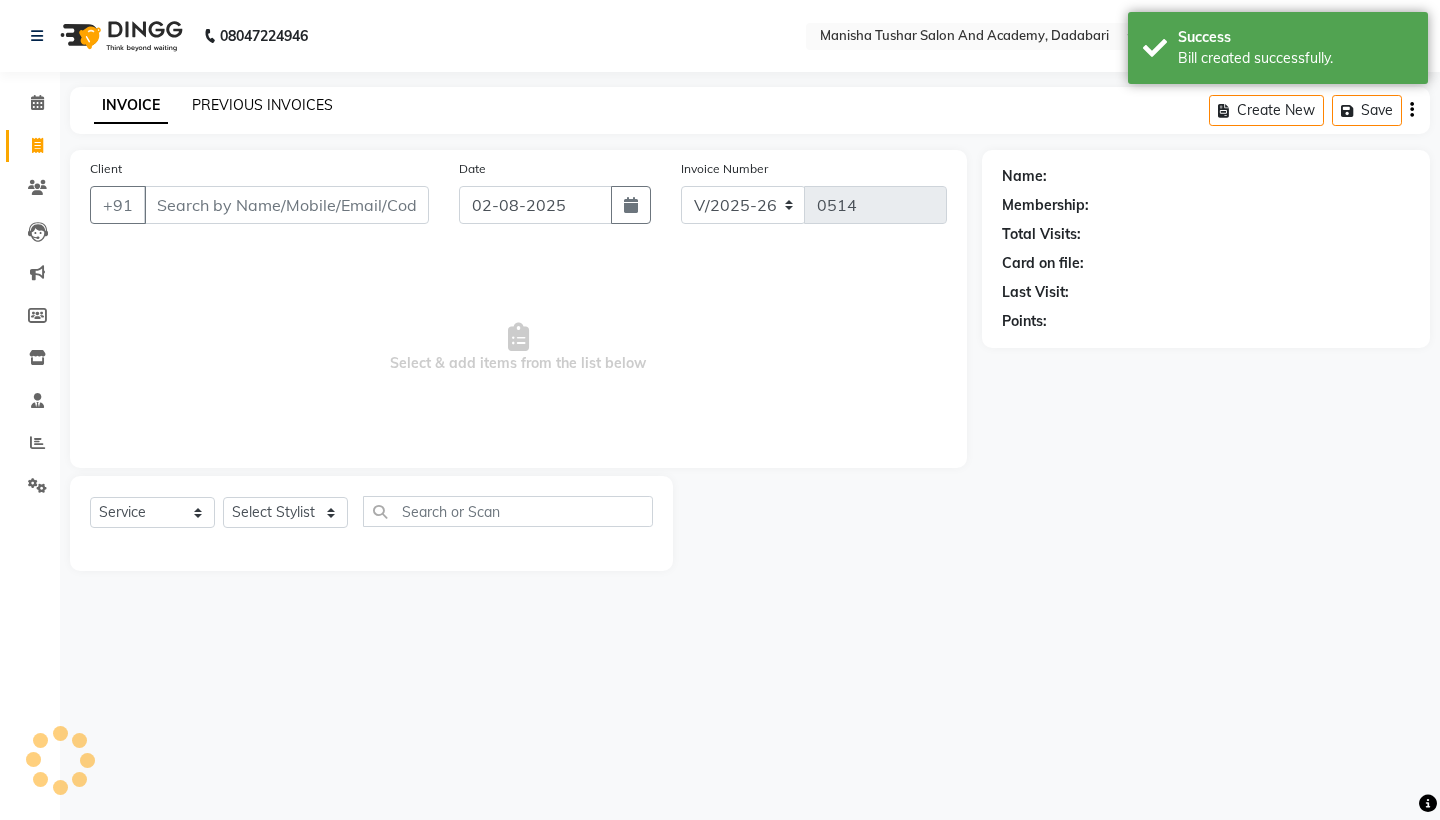 click on "PREVIOUS INVOICES" 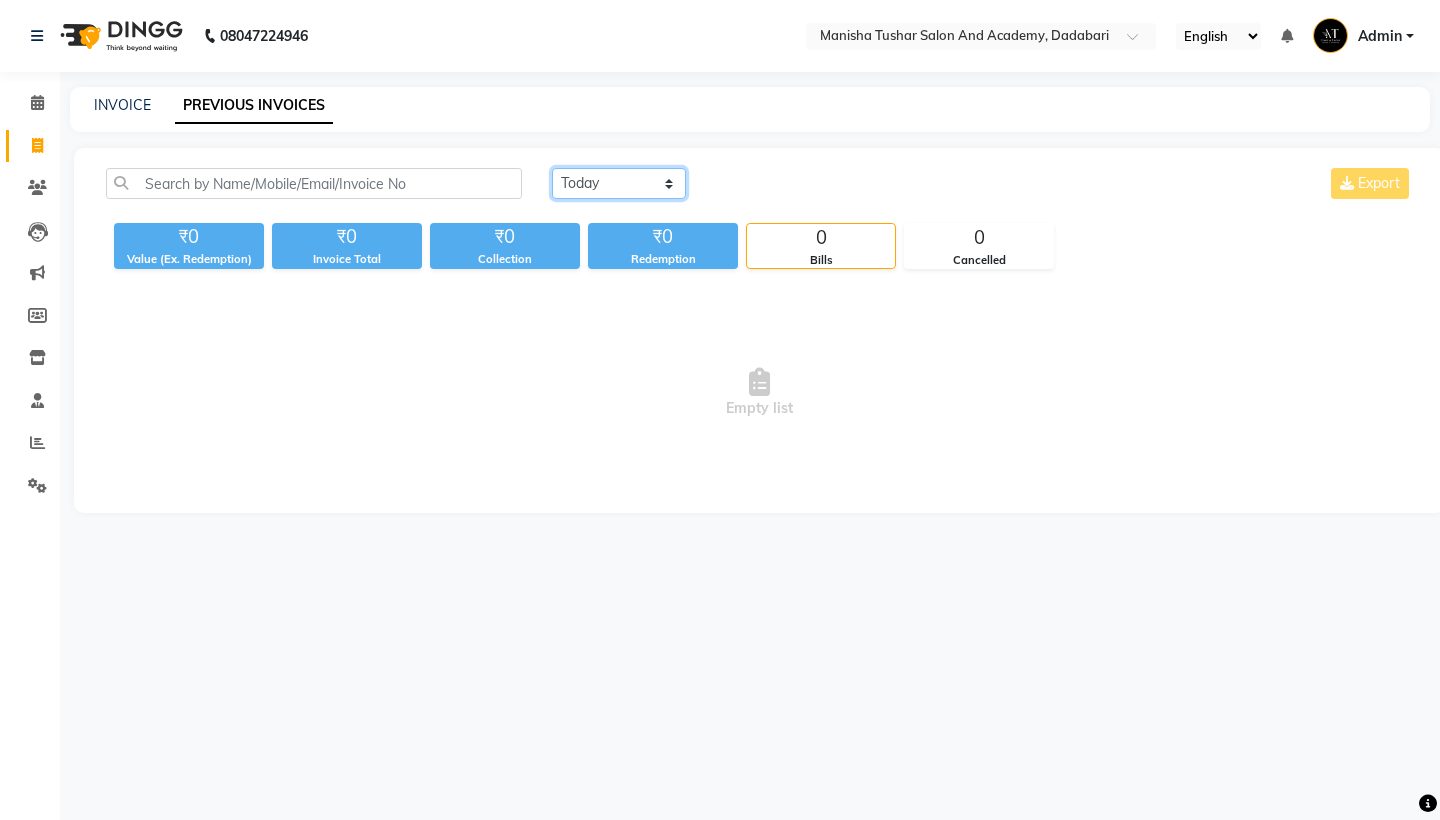 select on "yesterday" 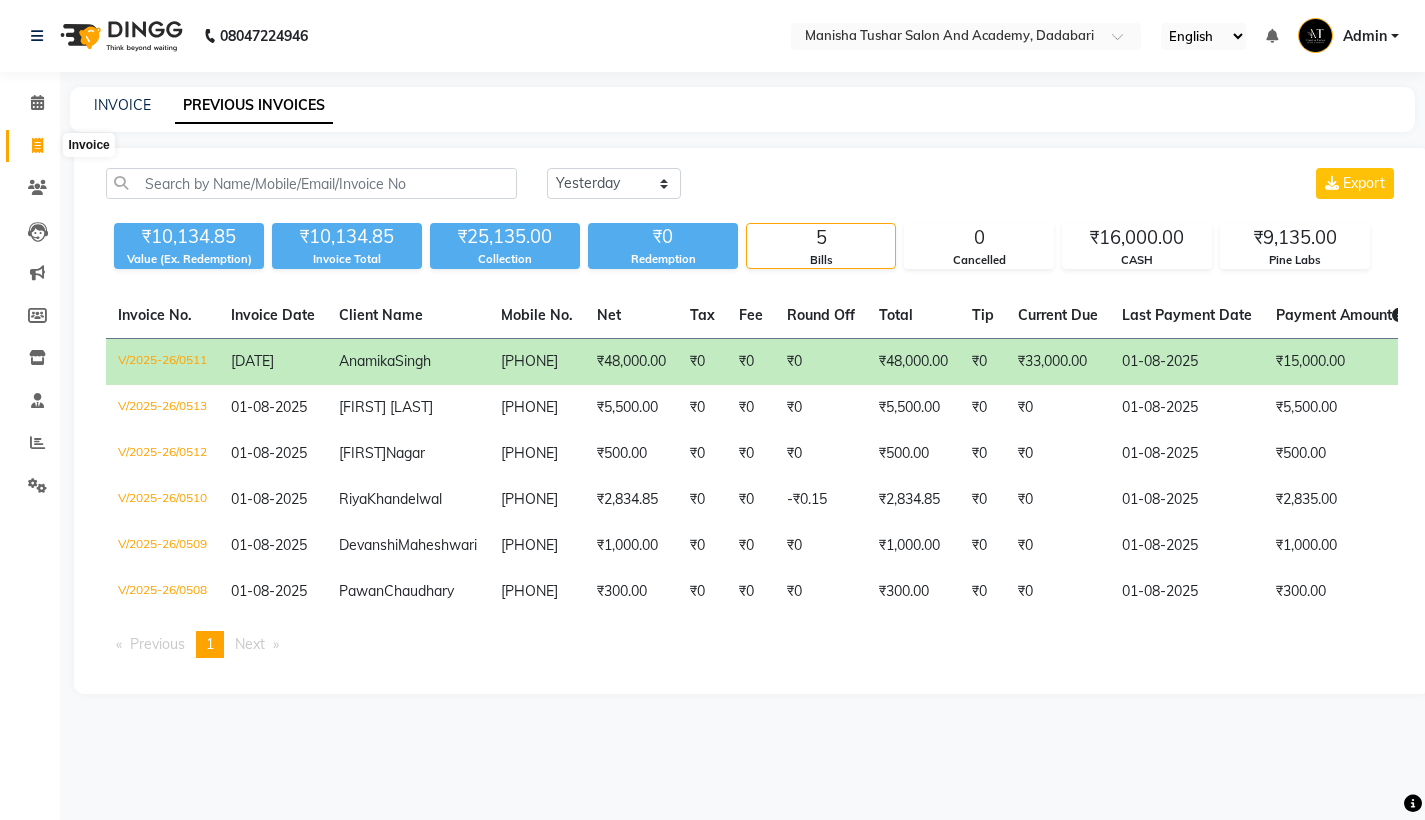 click 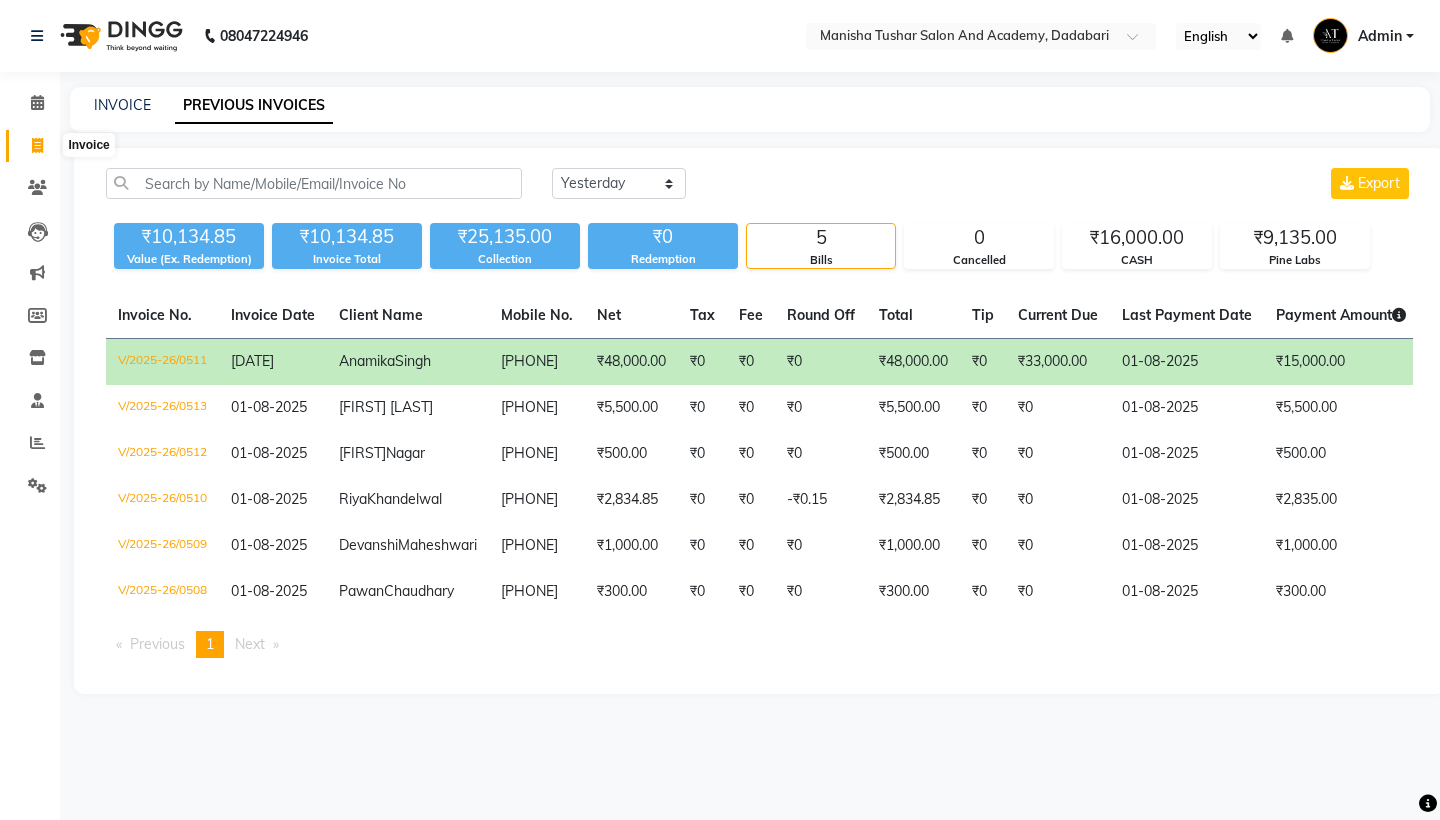 select on "service" 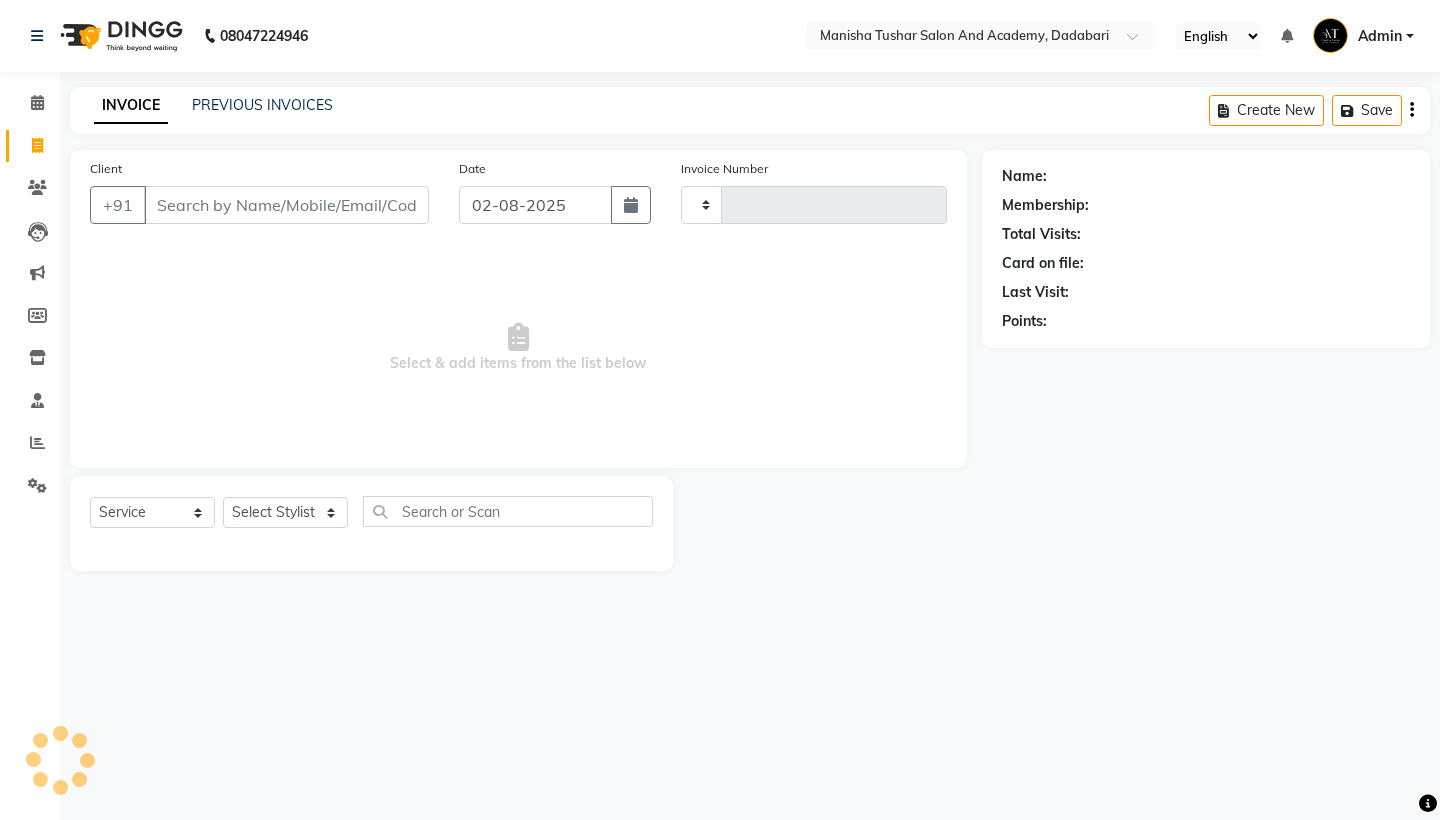 type on "0514" 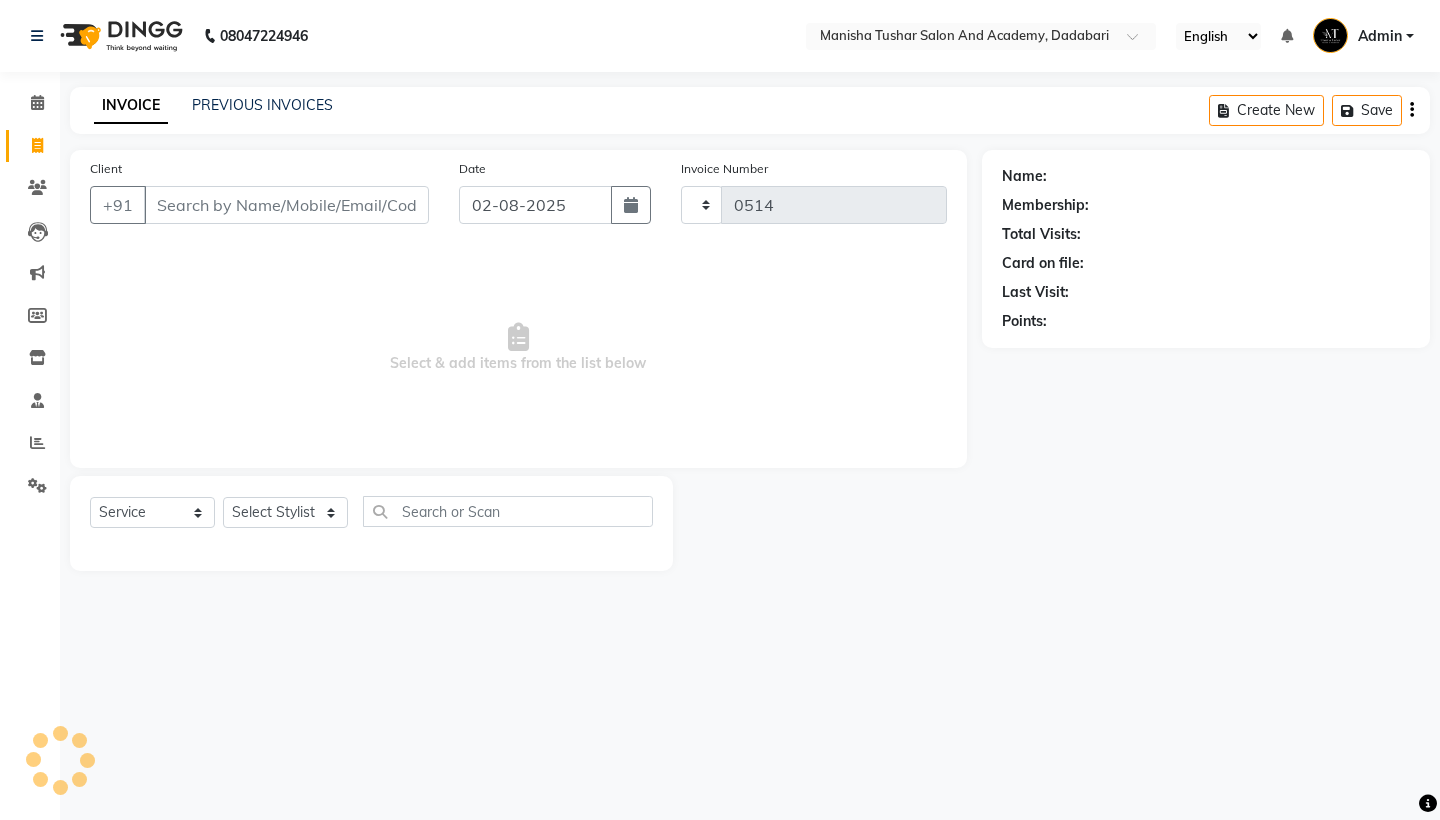 select on "6453" 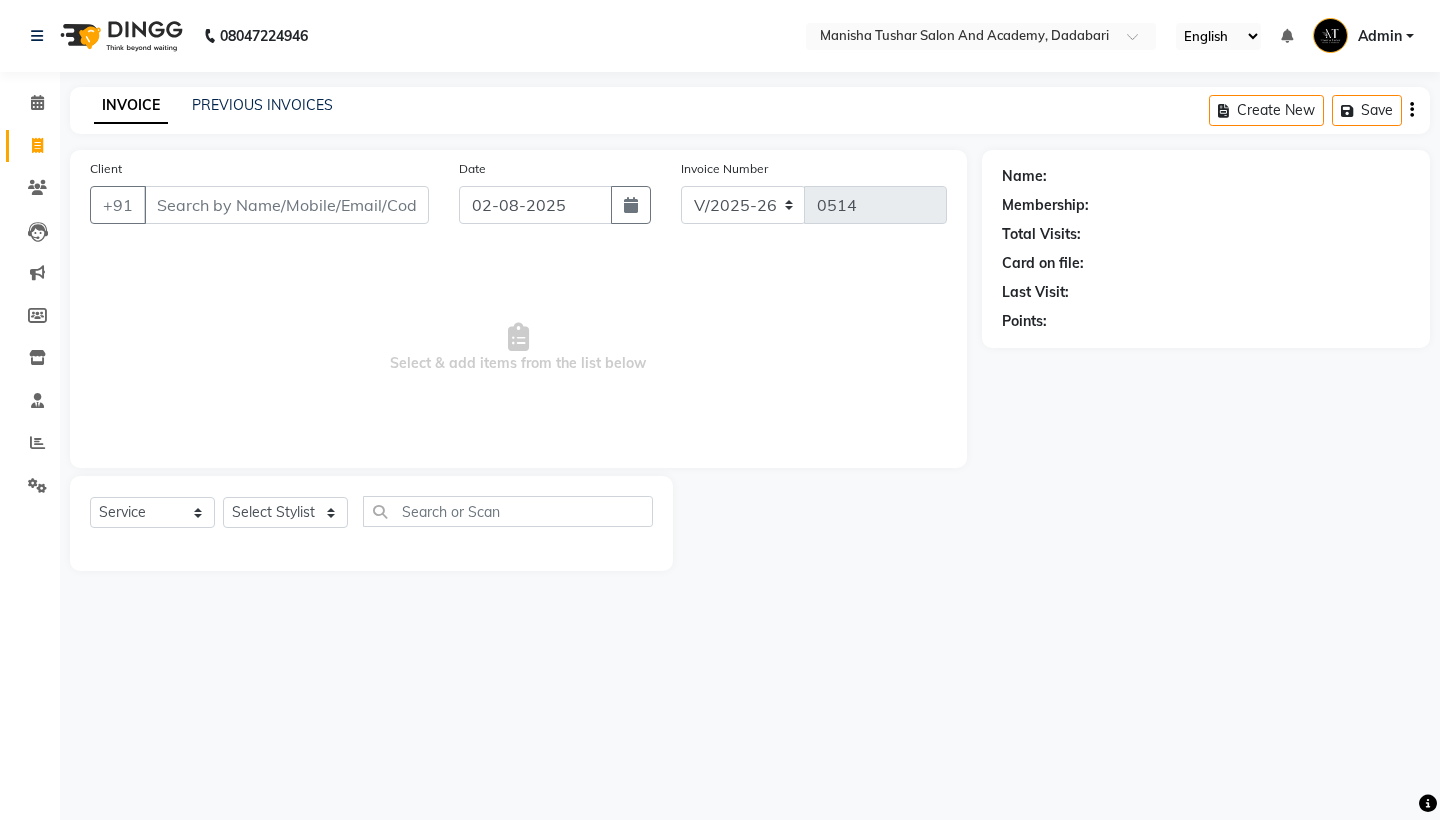click on "Client" at bounding box center (286, 205) 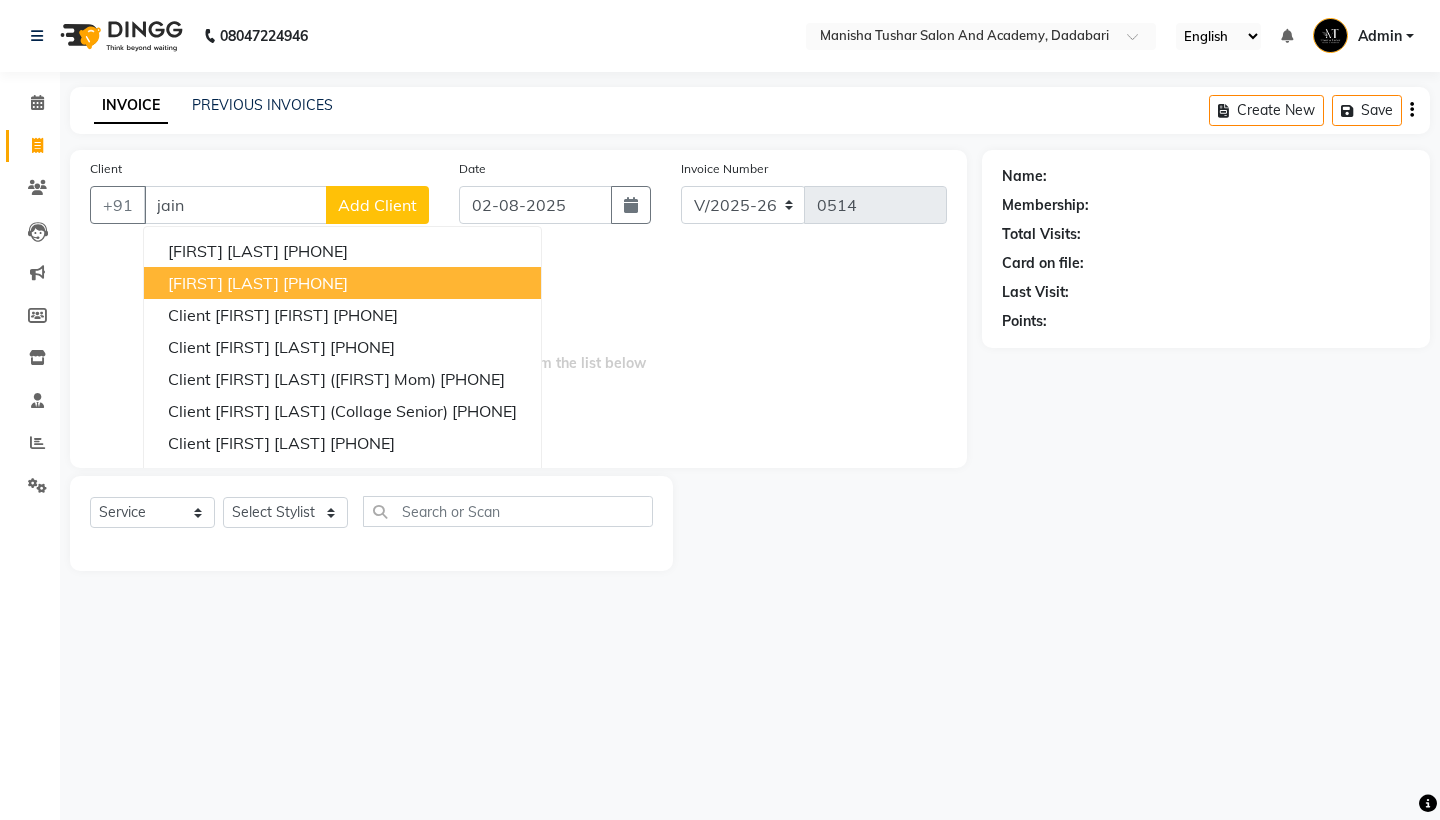 click on "jain" at bounding box center [235, 205] 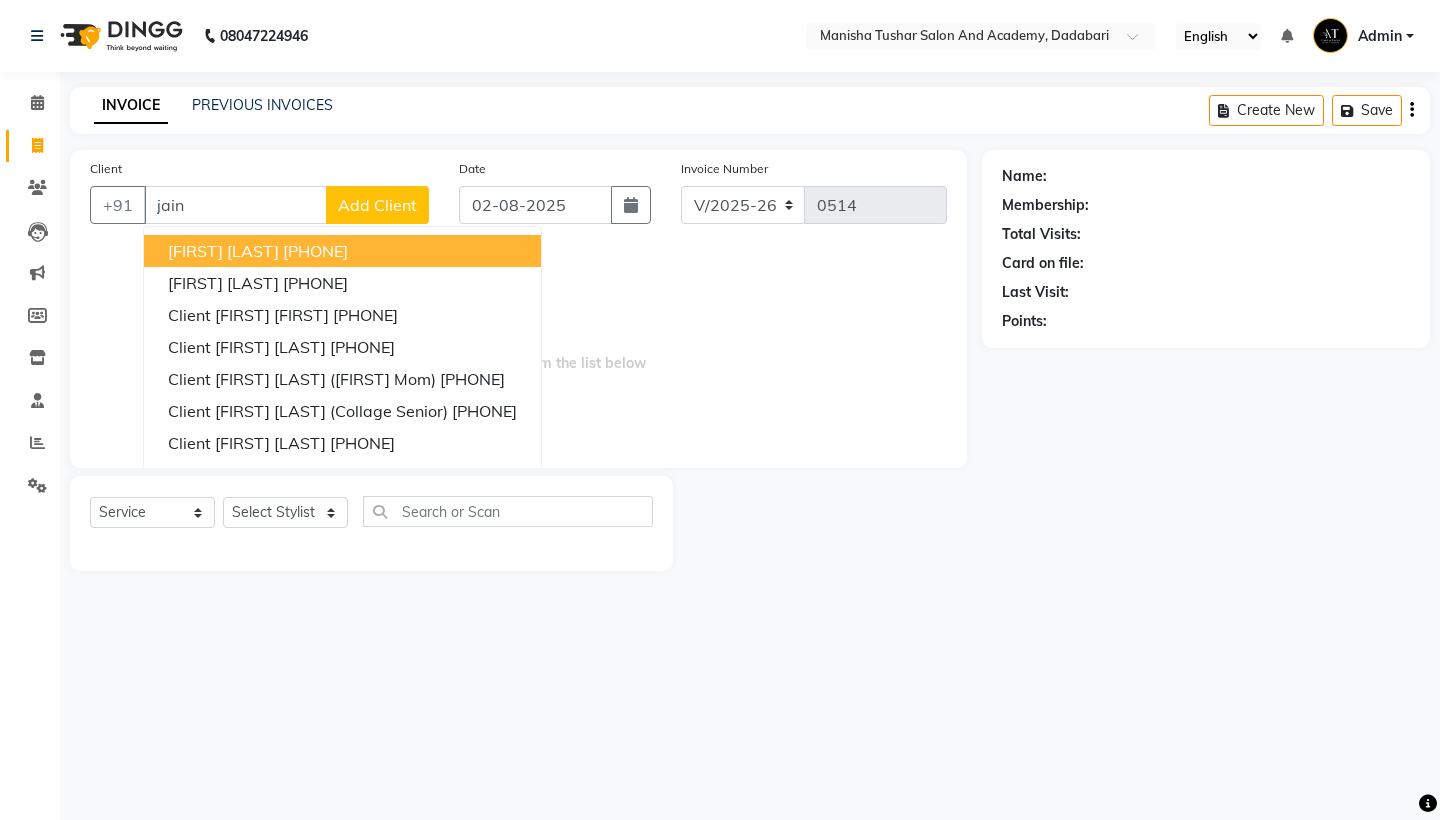 click on "[FIRST] [LAST] [PHONE]" at bounding box center (342, 251) 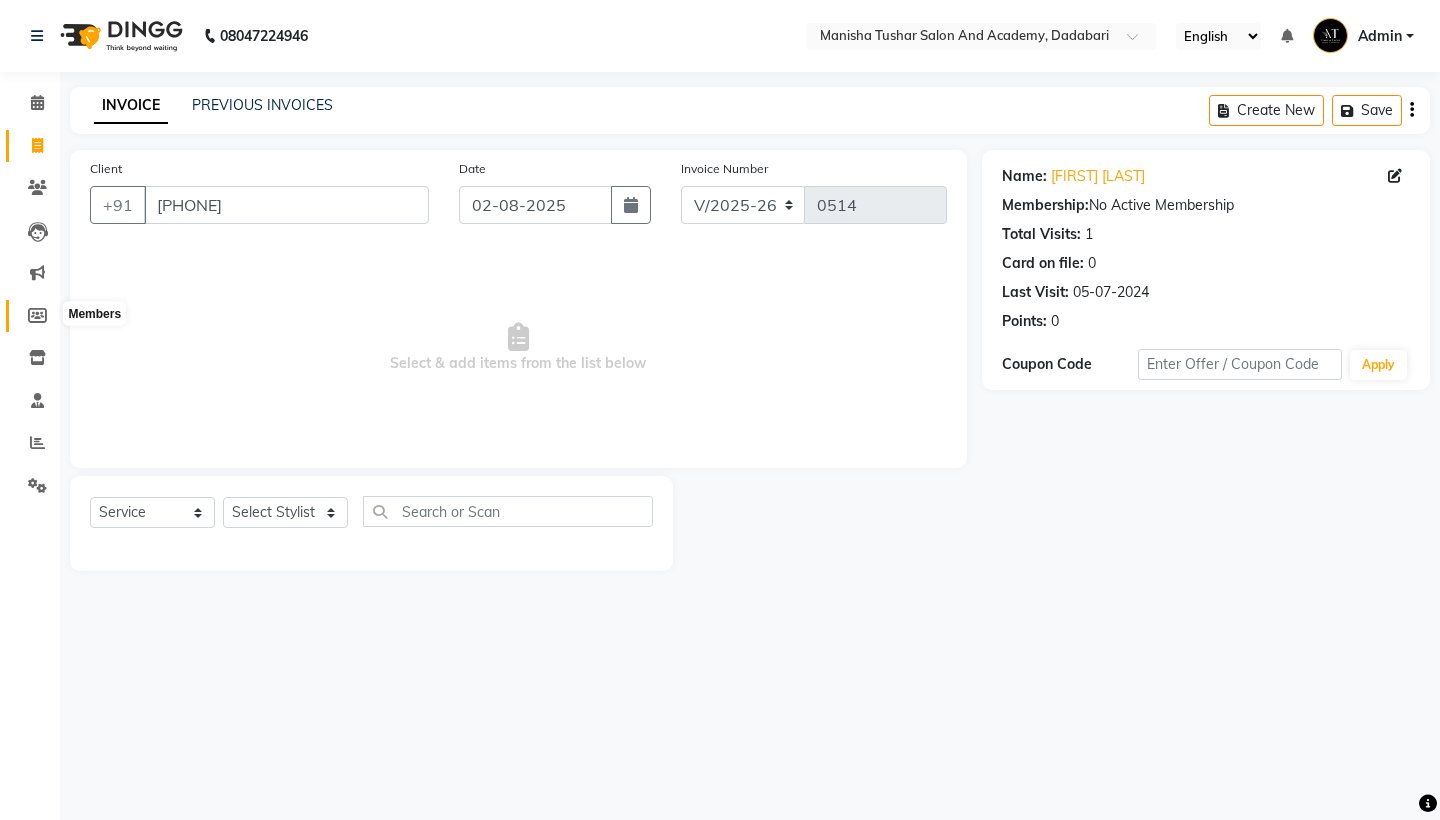 click 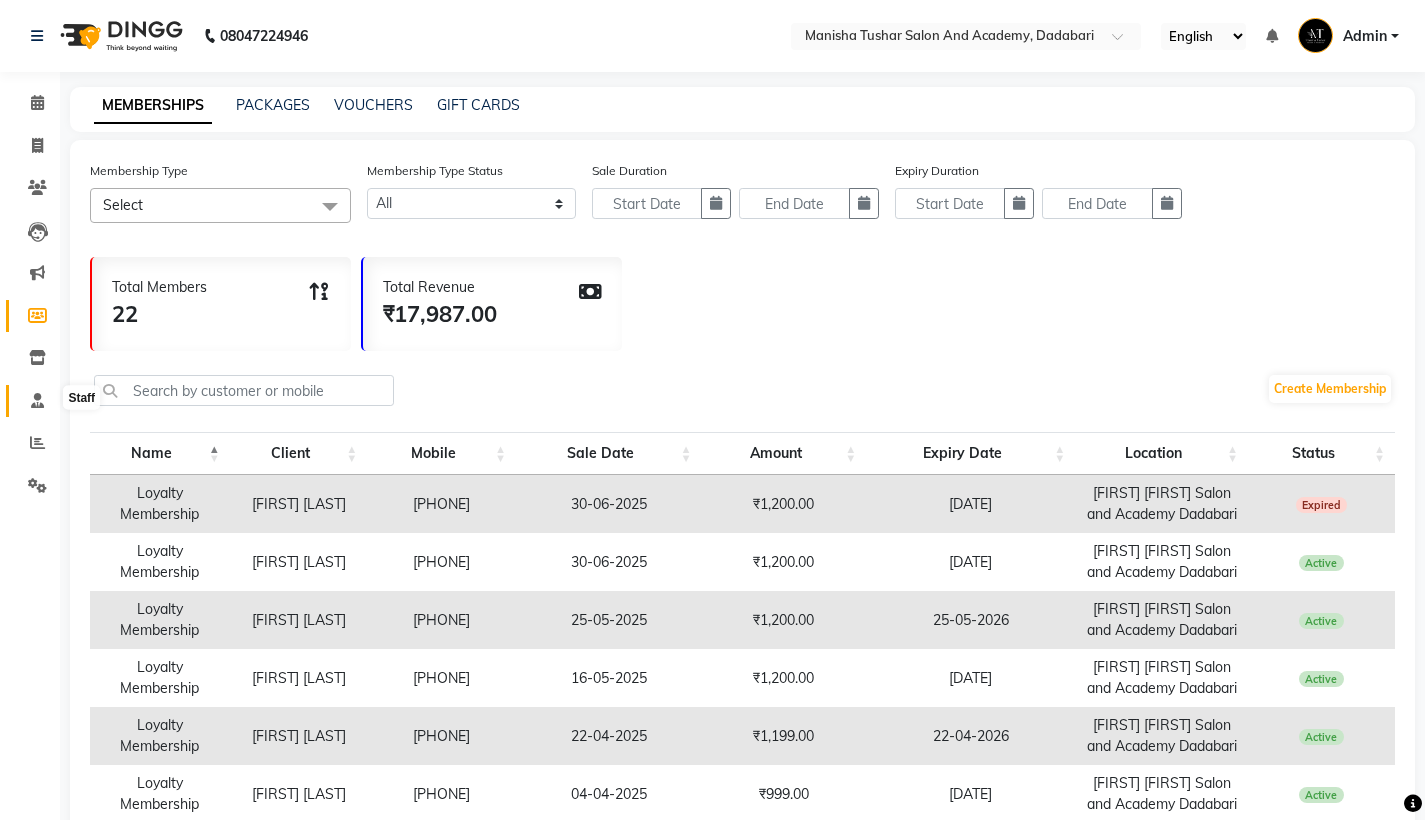 click 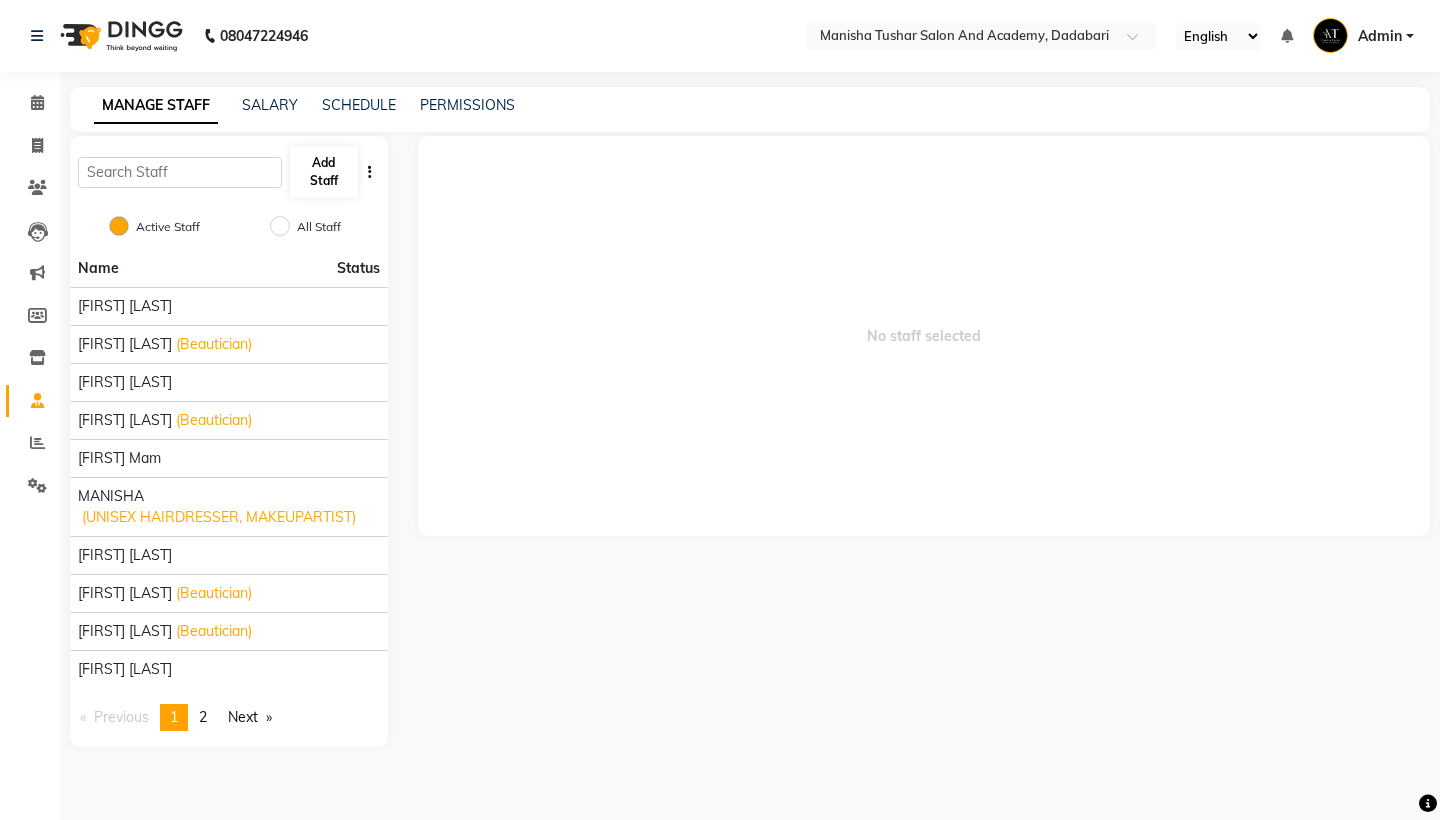 click on "Add Staff" 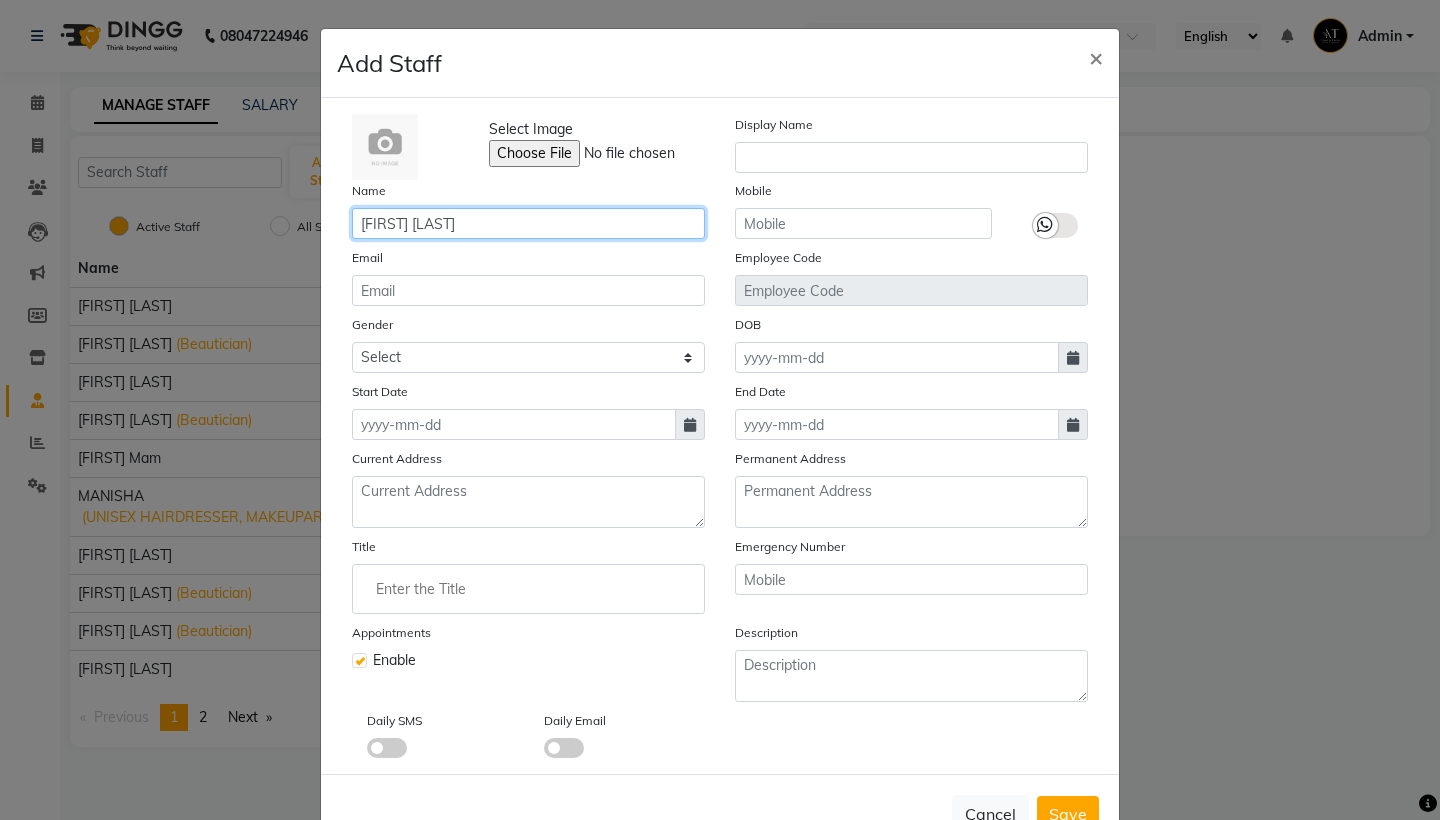 type on "[FIRST] [LAST]" 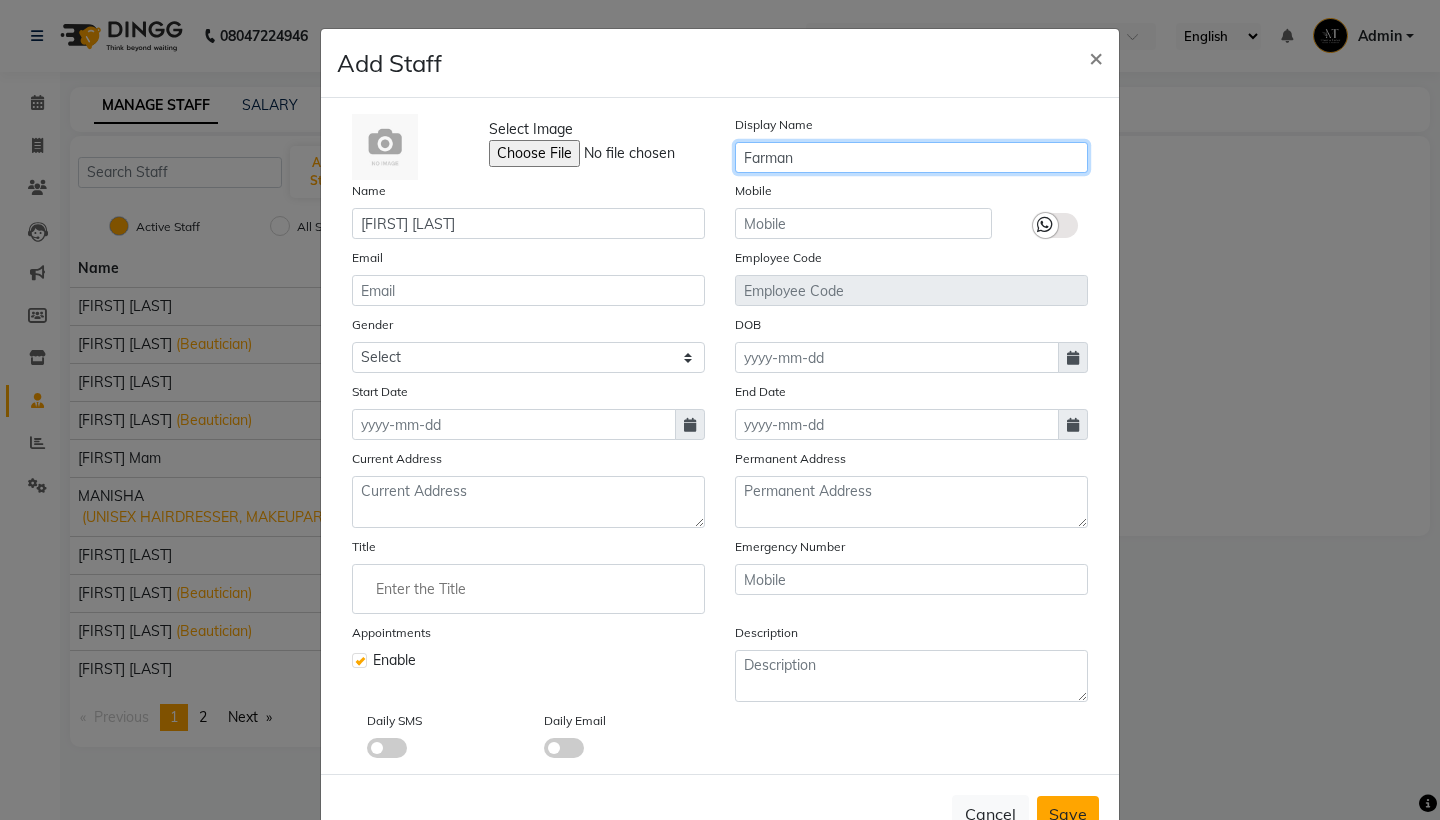 type on "Farman" 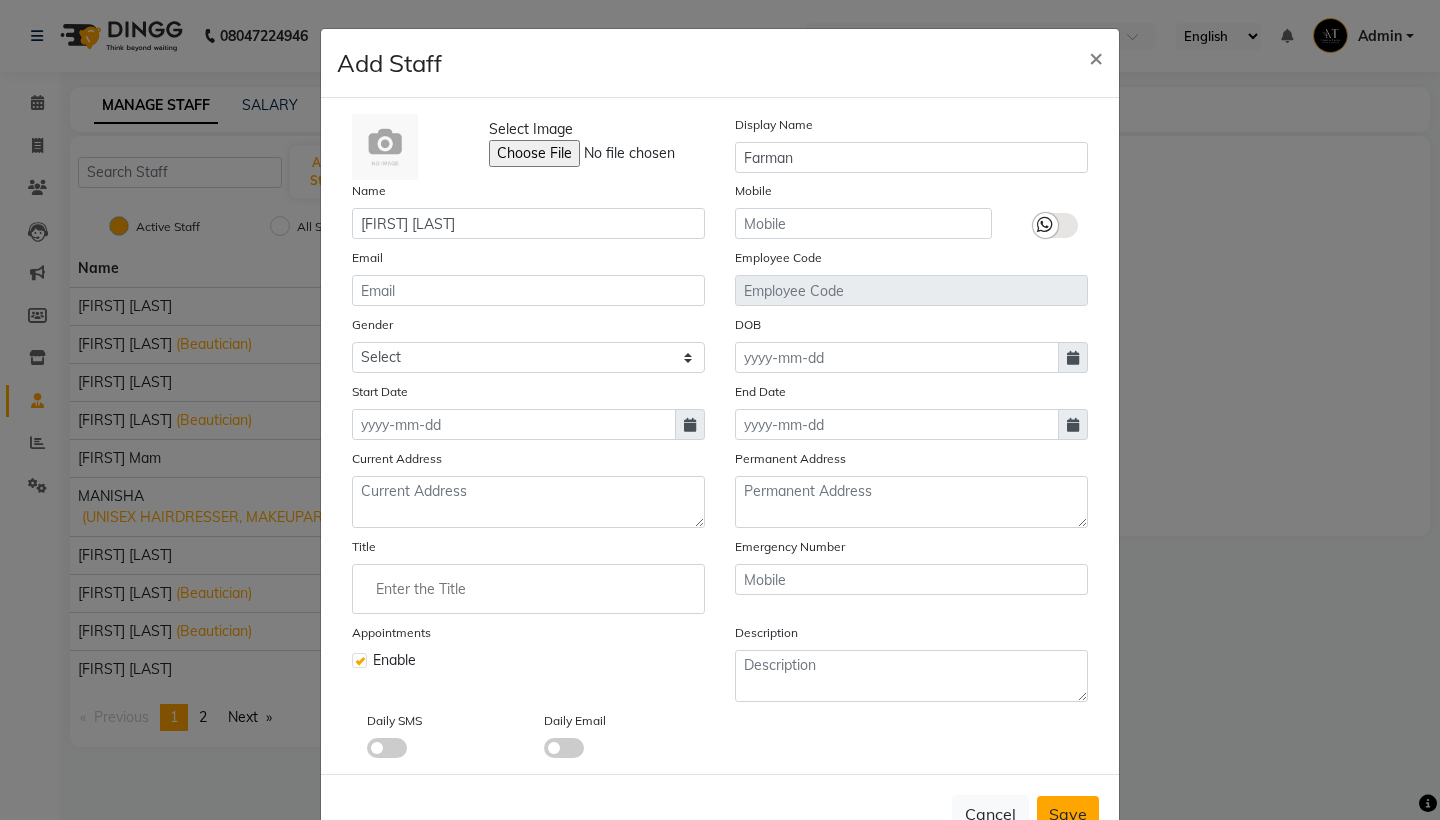 click on "Save" at bounding box center (1068, 814) 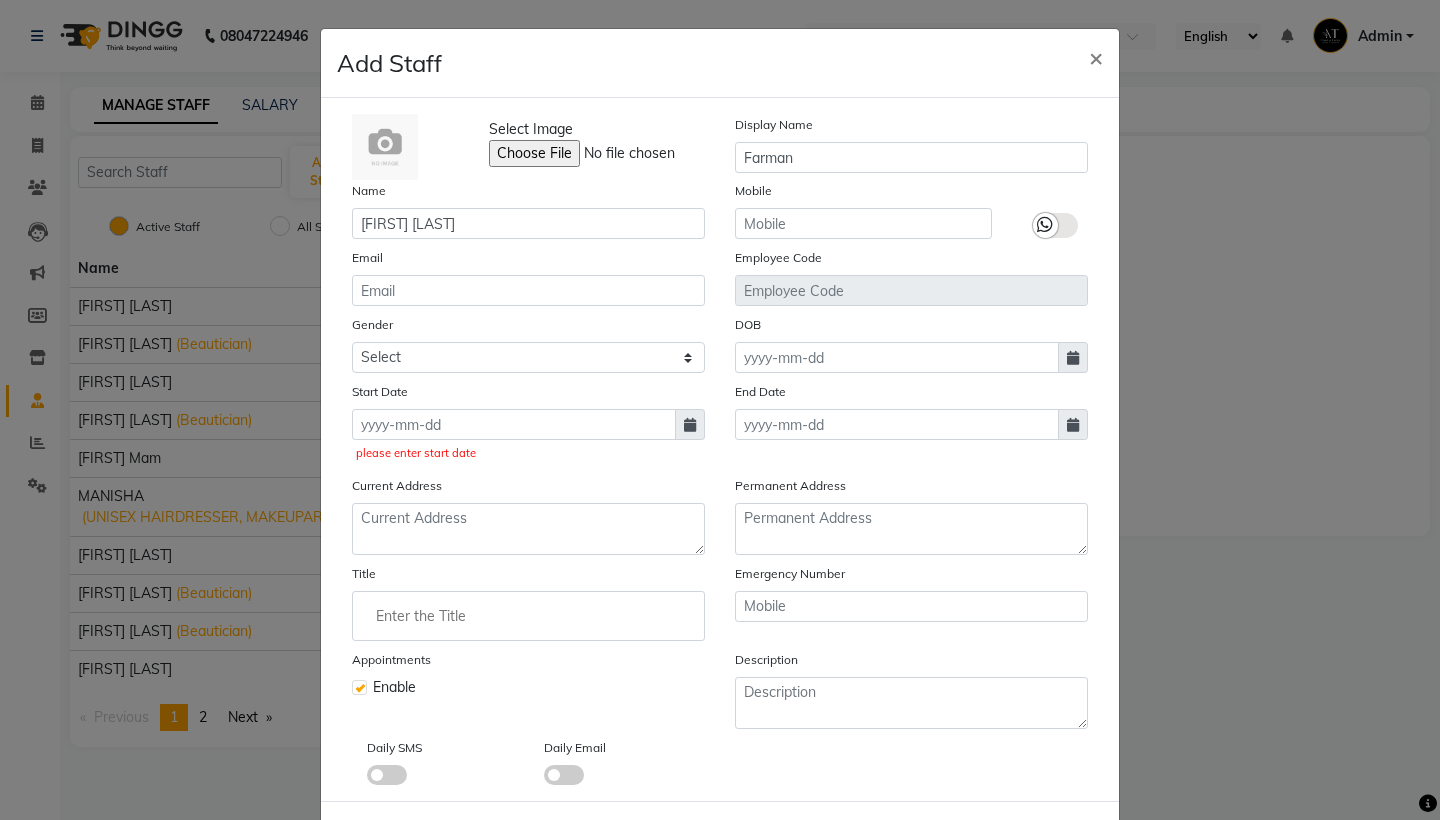 click 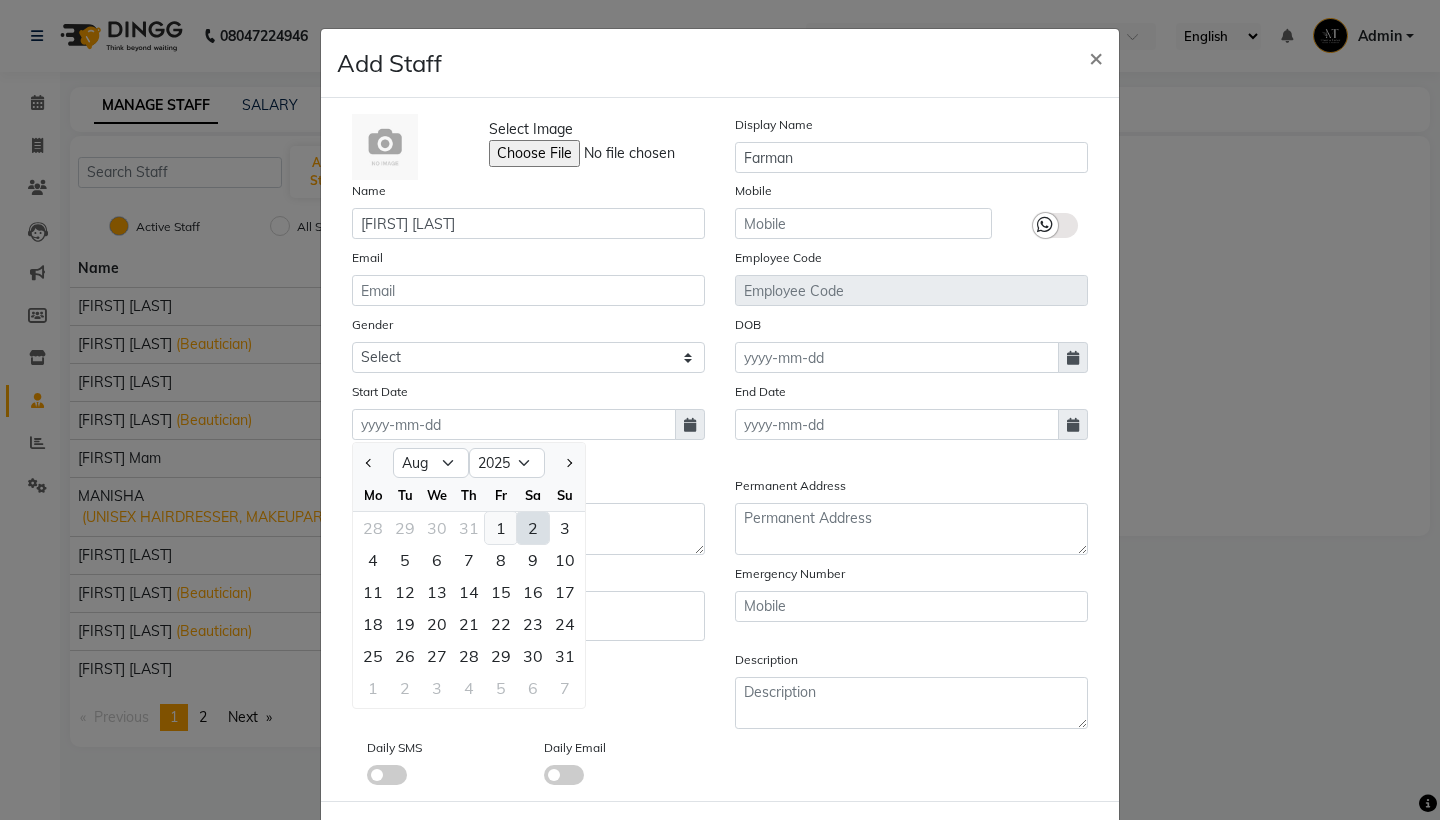 click on "1" 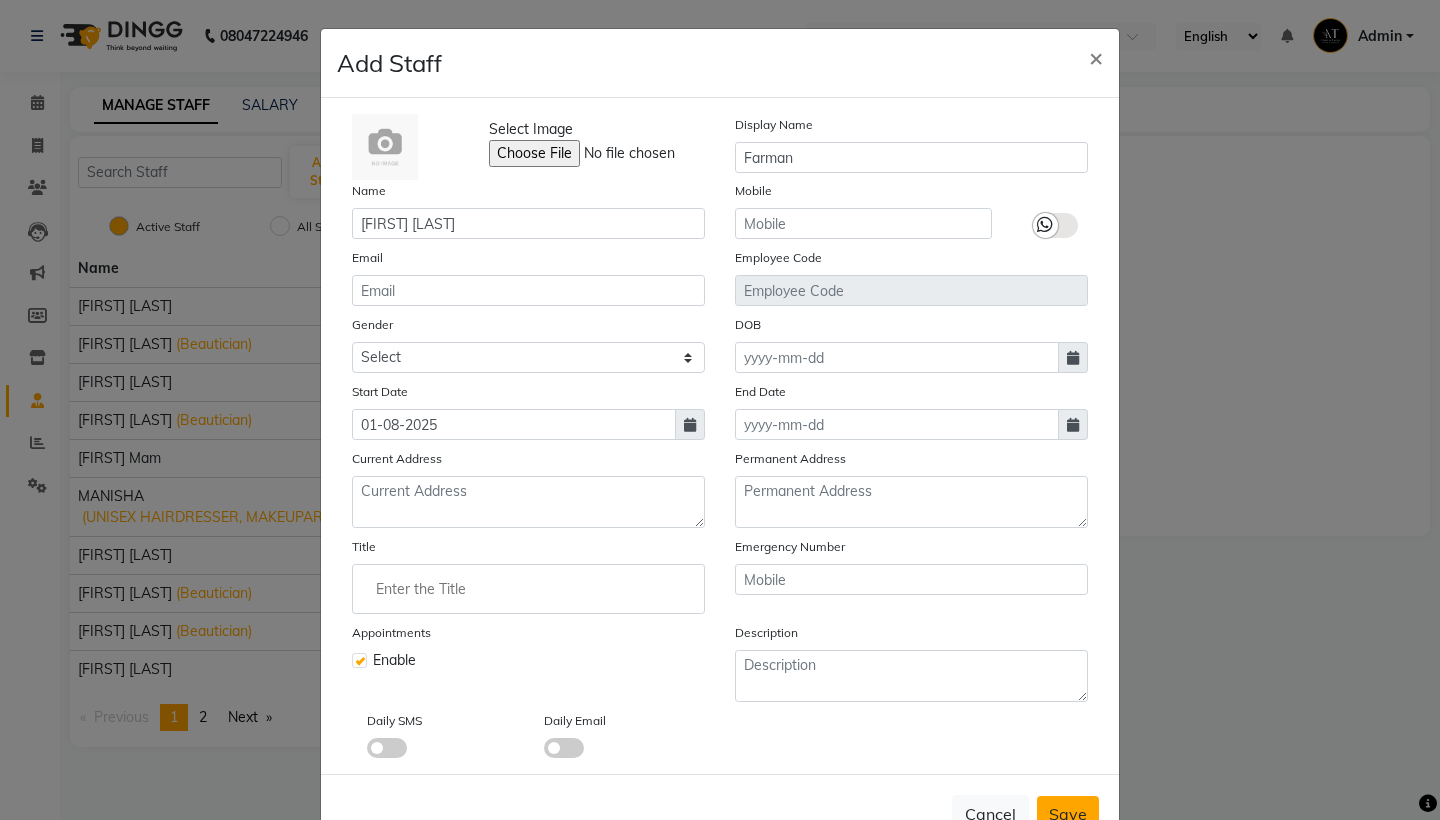 click on "Save" at bounding box center [1068, 814] 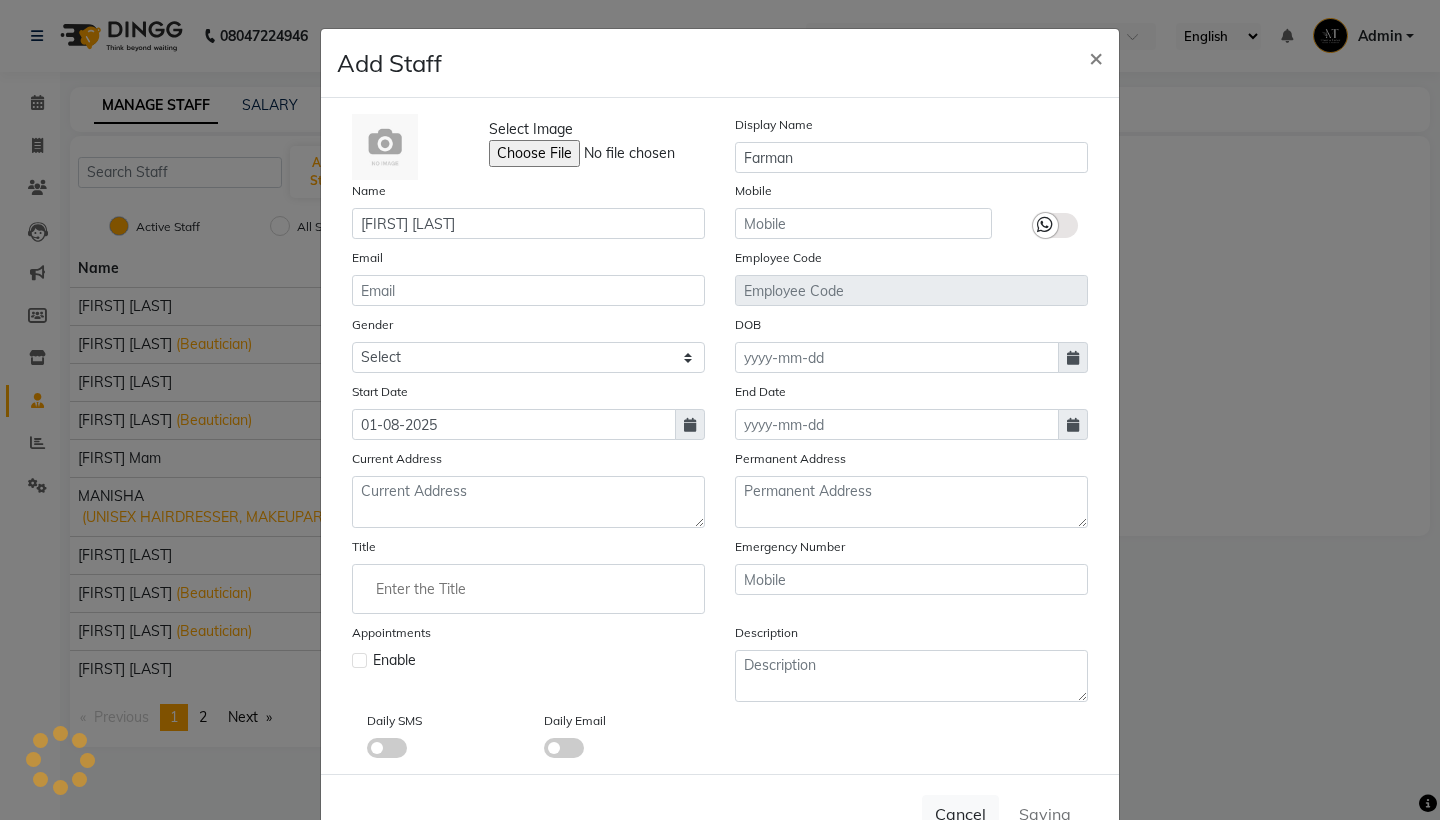 type 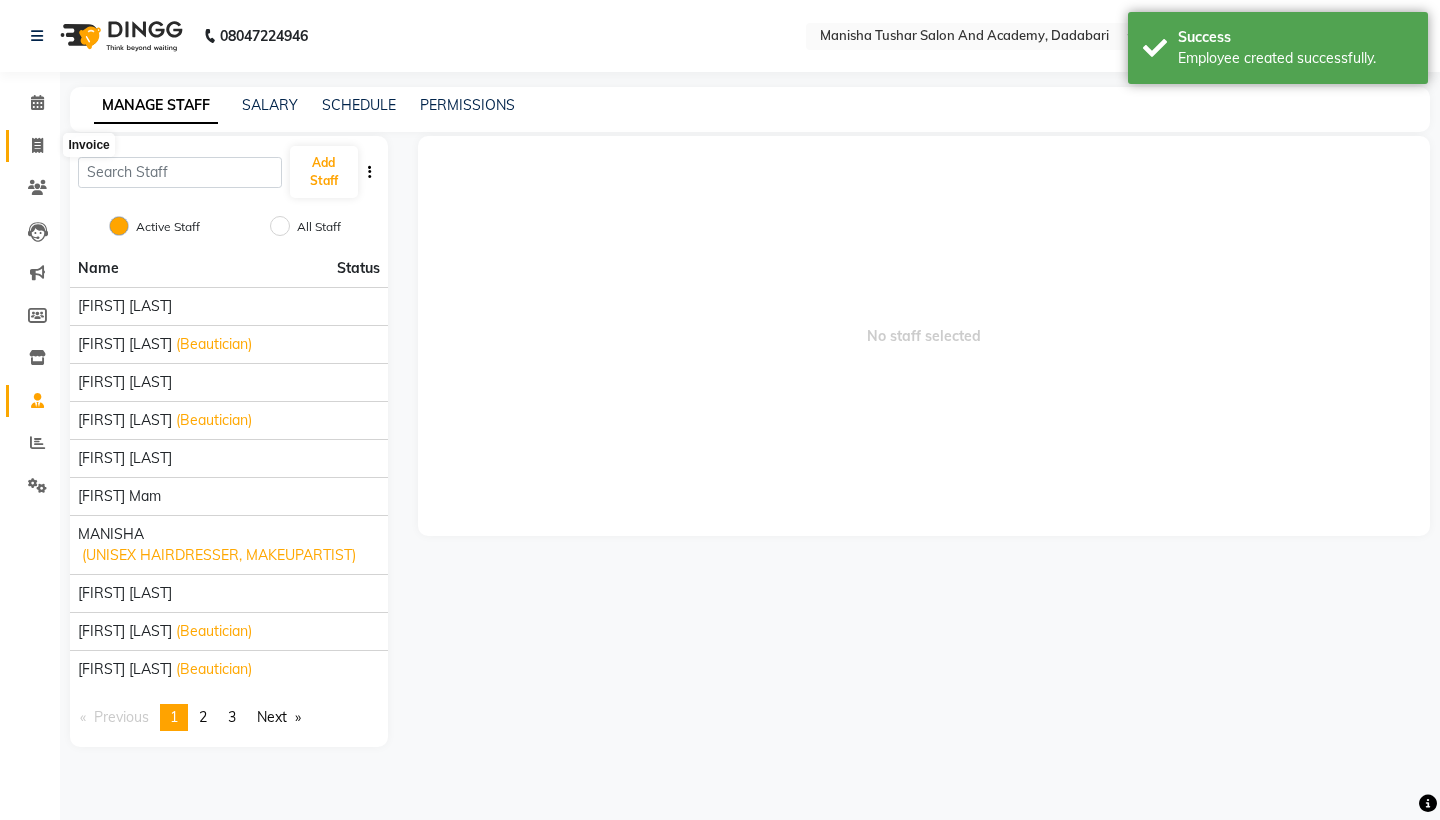 click 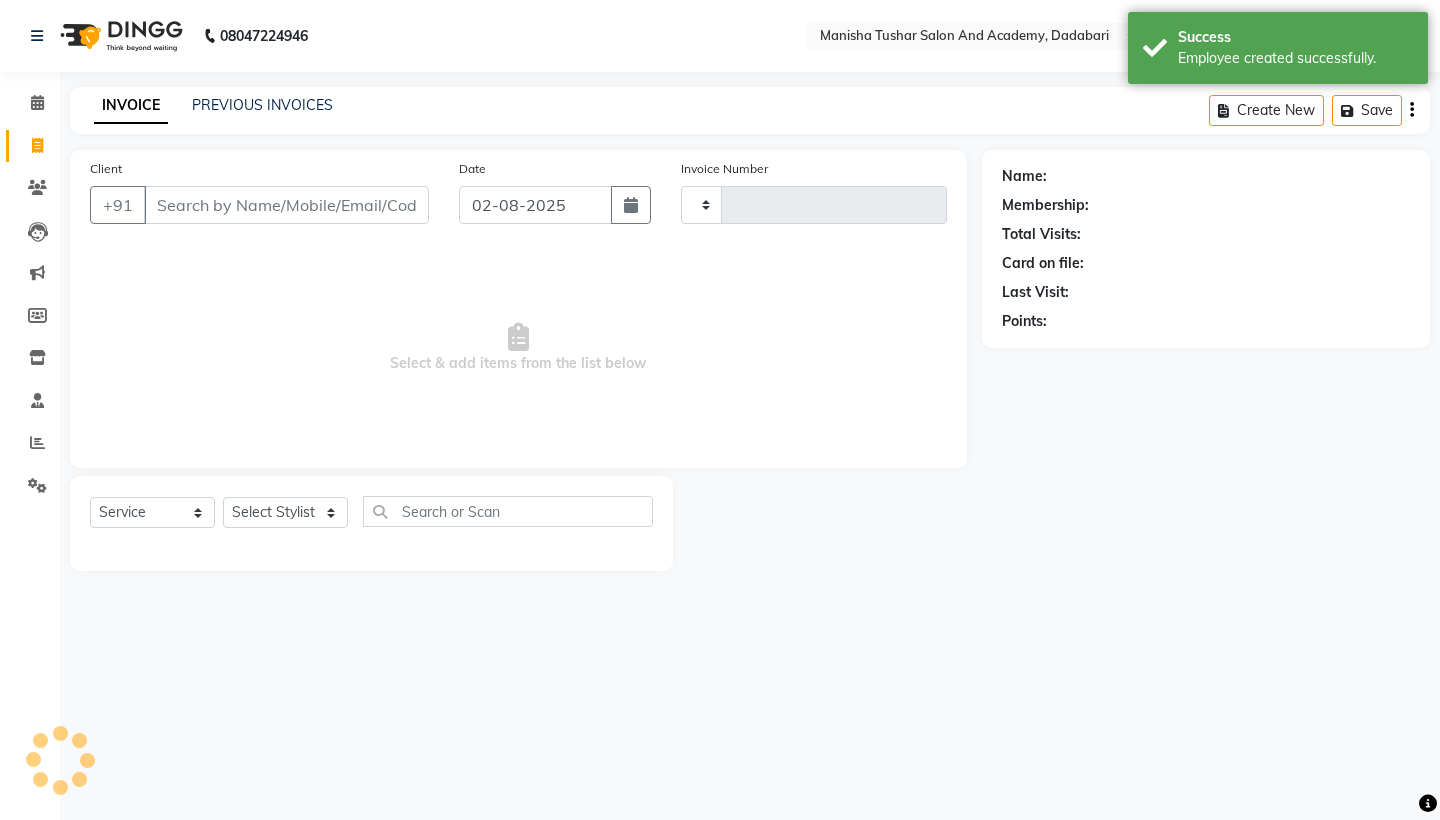 type on "0514" 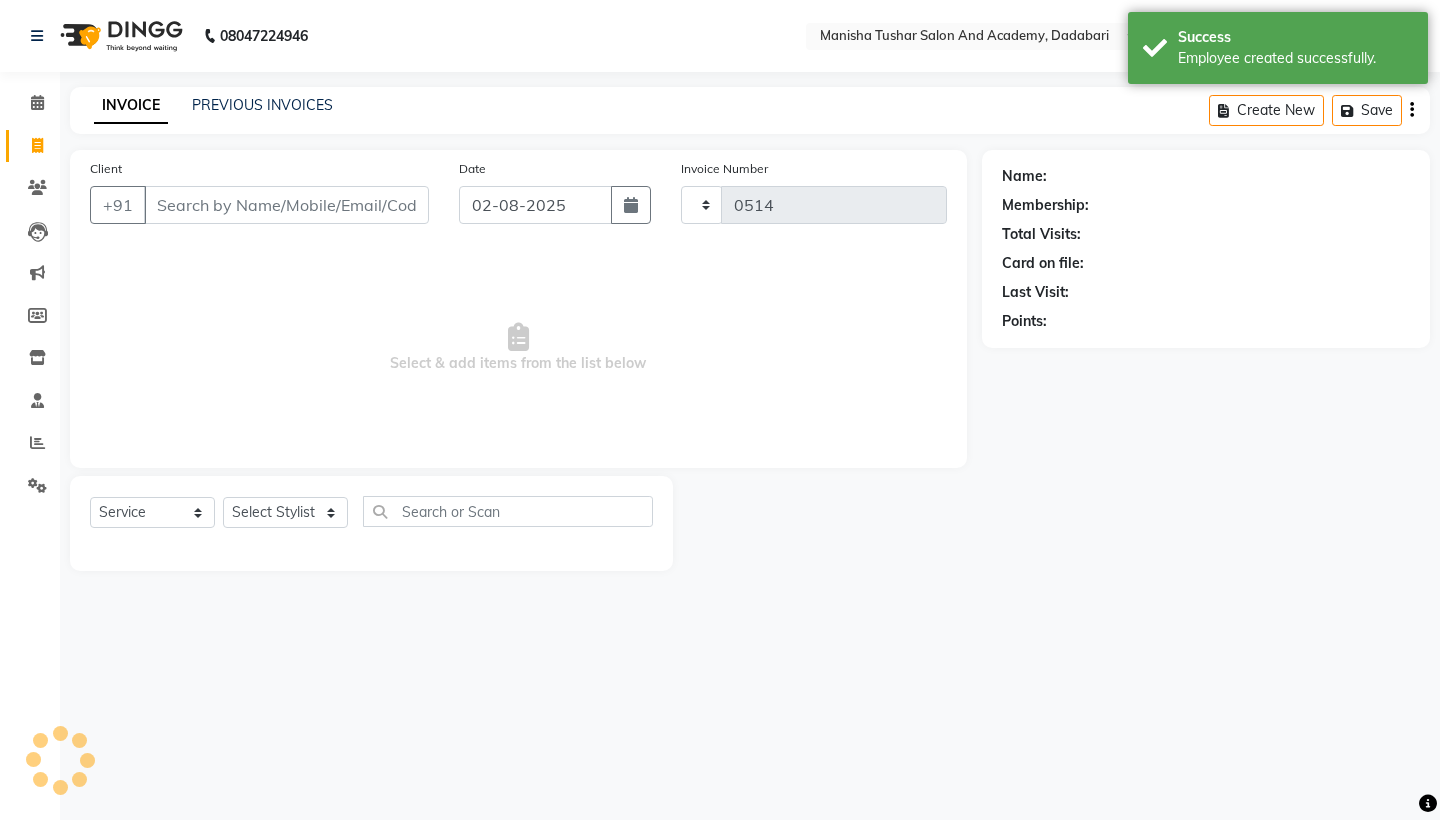 select on "6453" 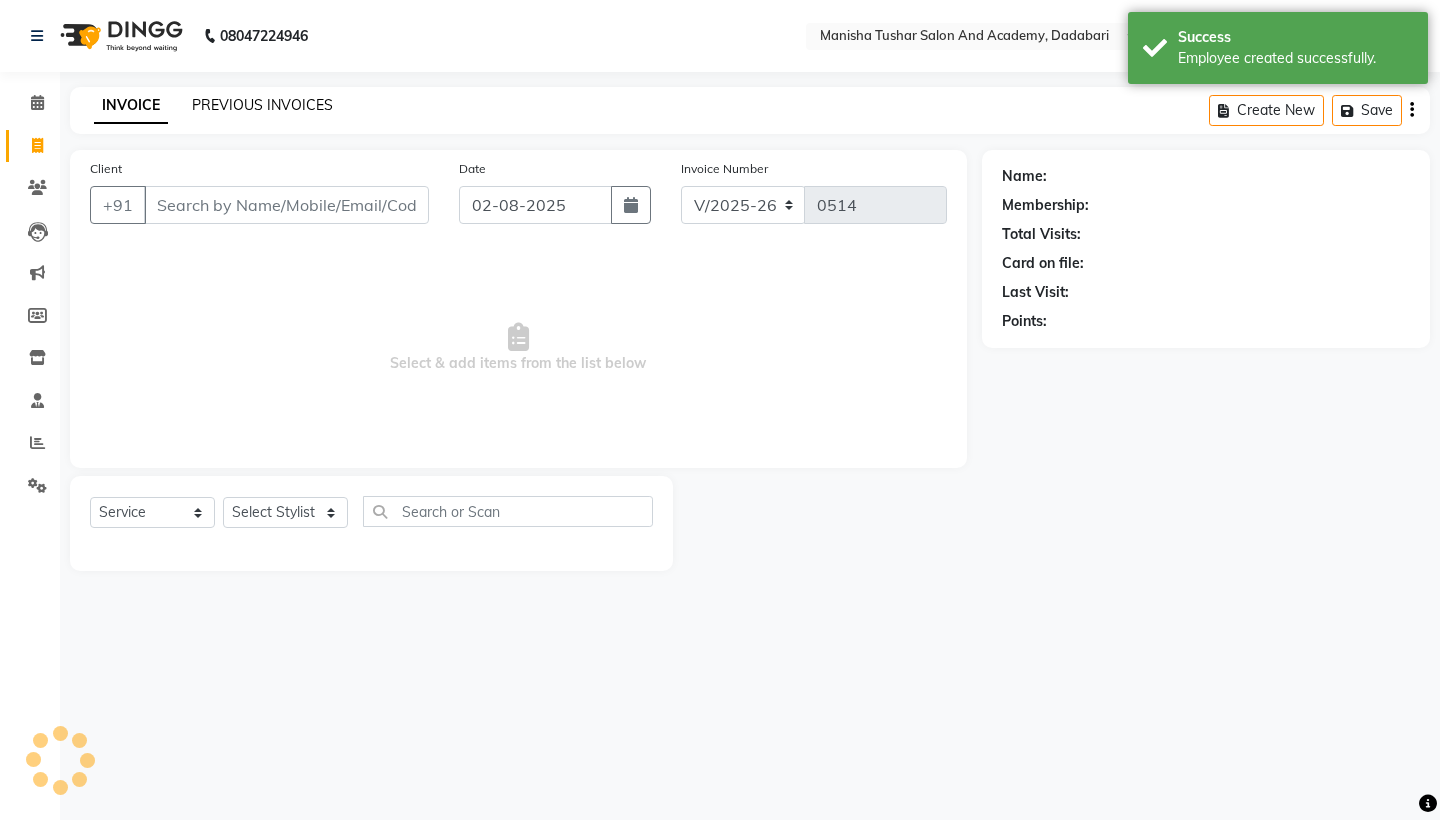 click on "PREVIOUS INVOICES" 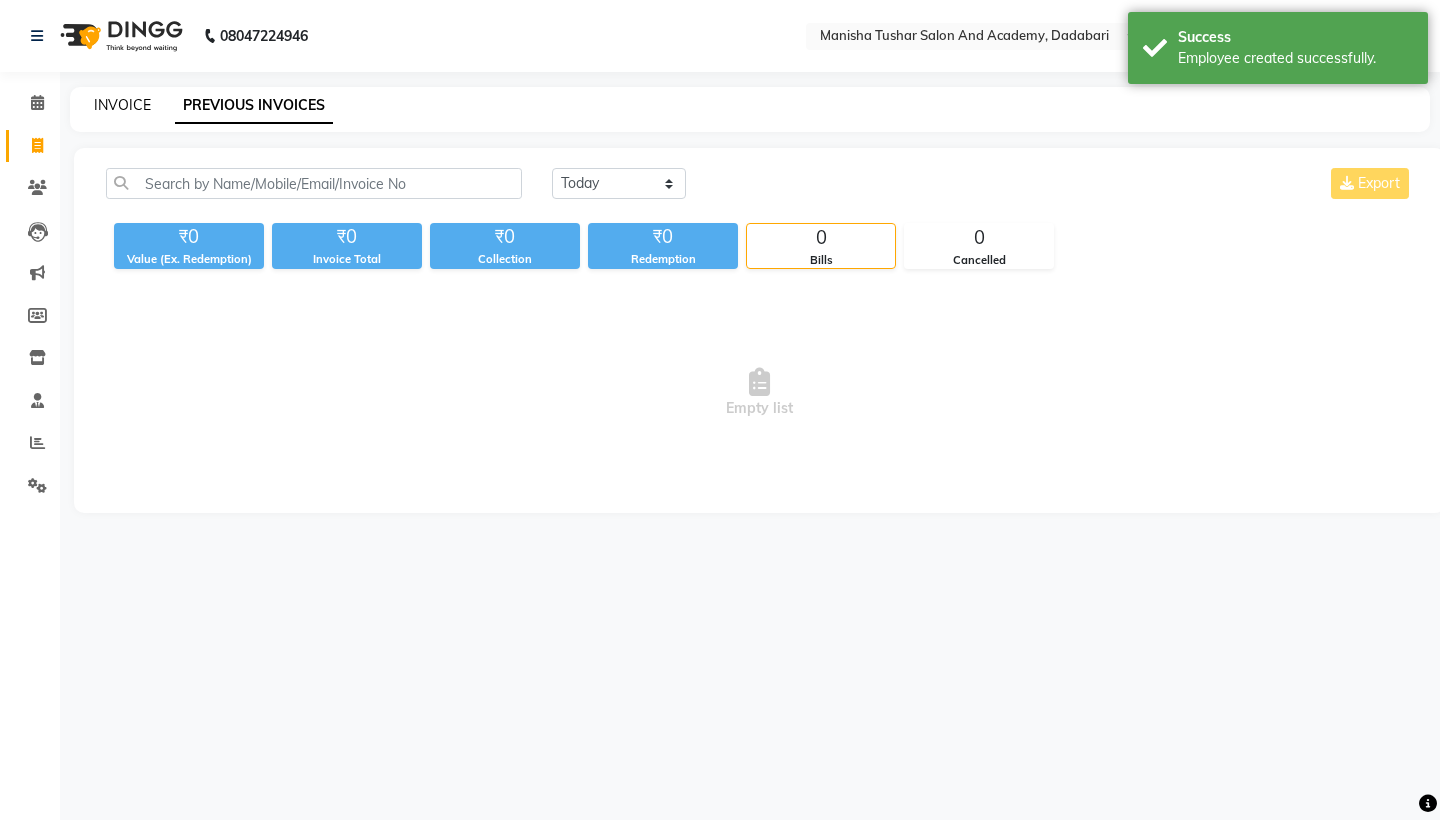 click on "INVOICE" 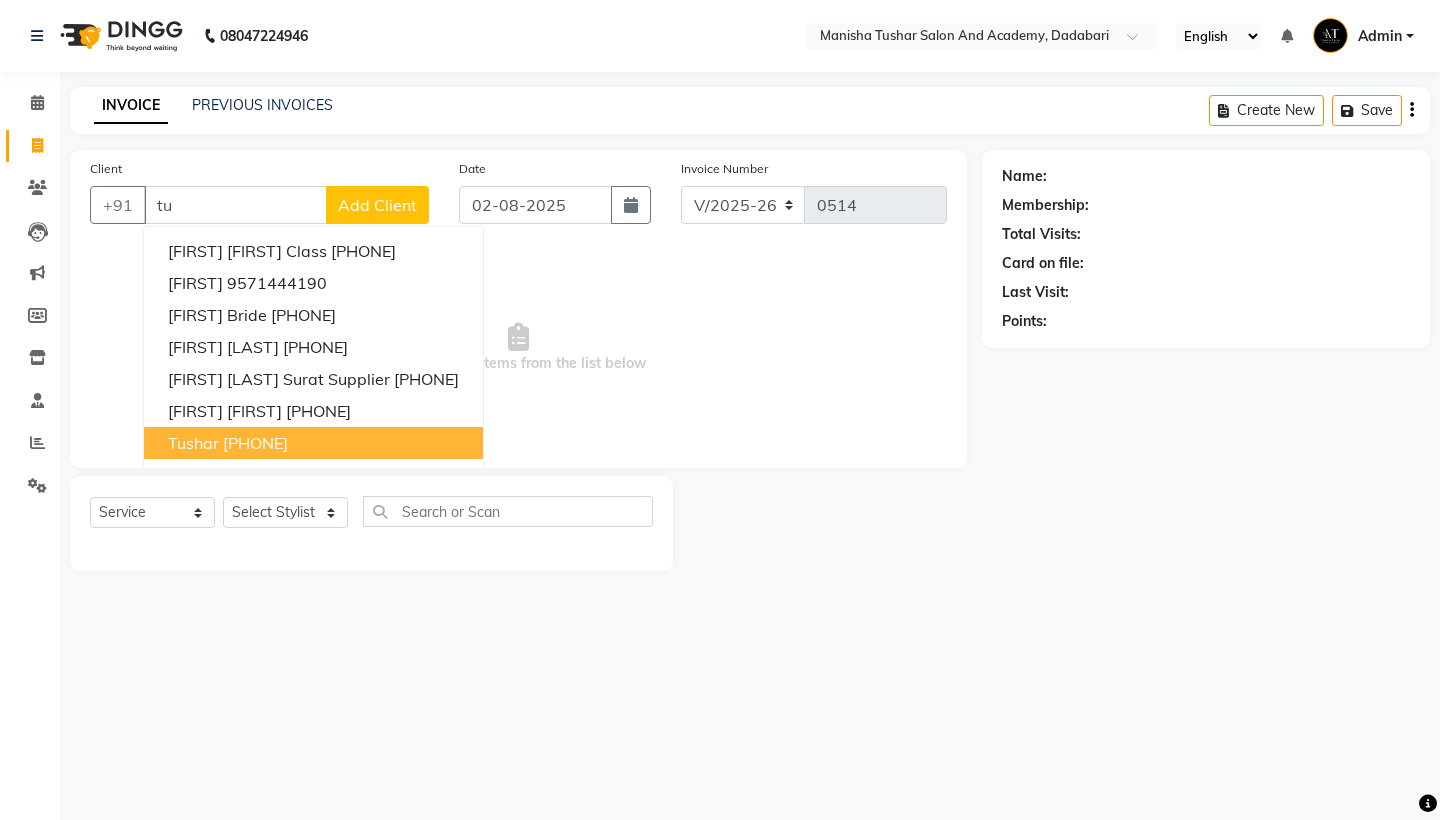 type on "t" 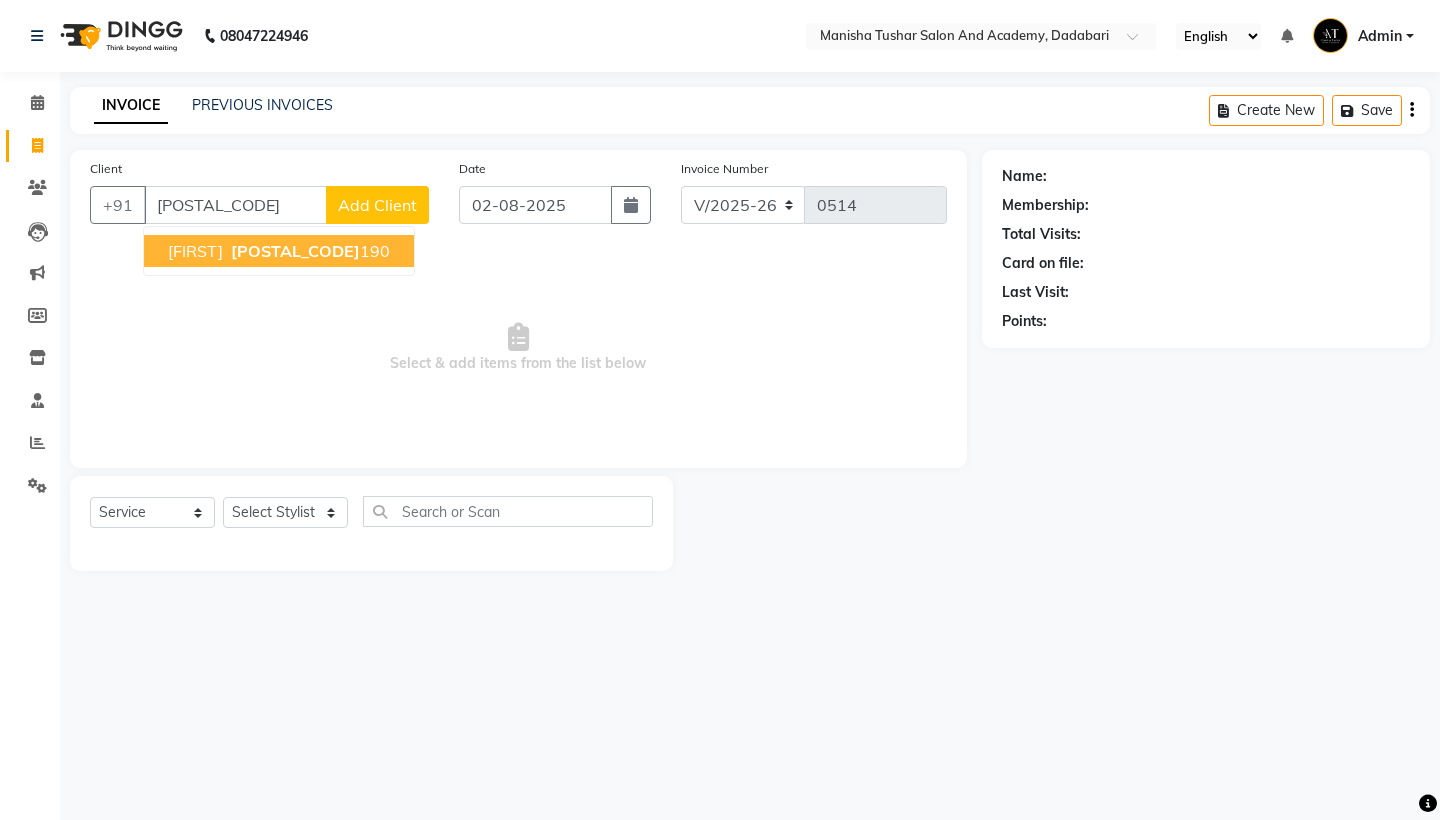 type on "9571444190" 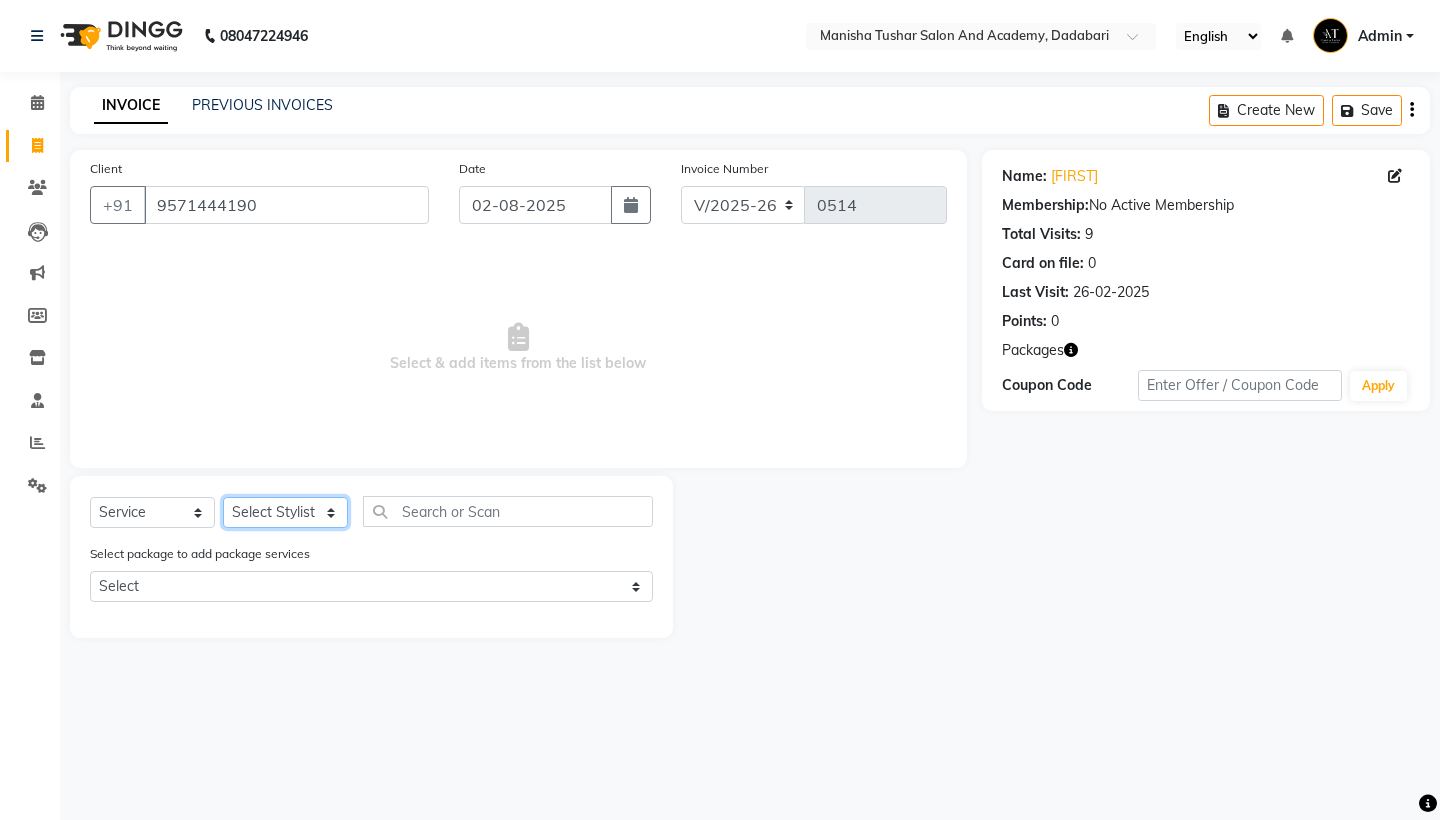 select on "87898" 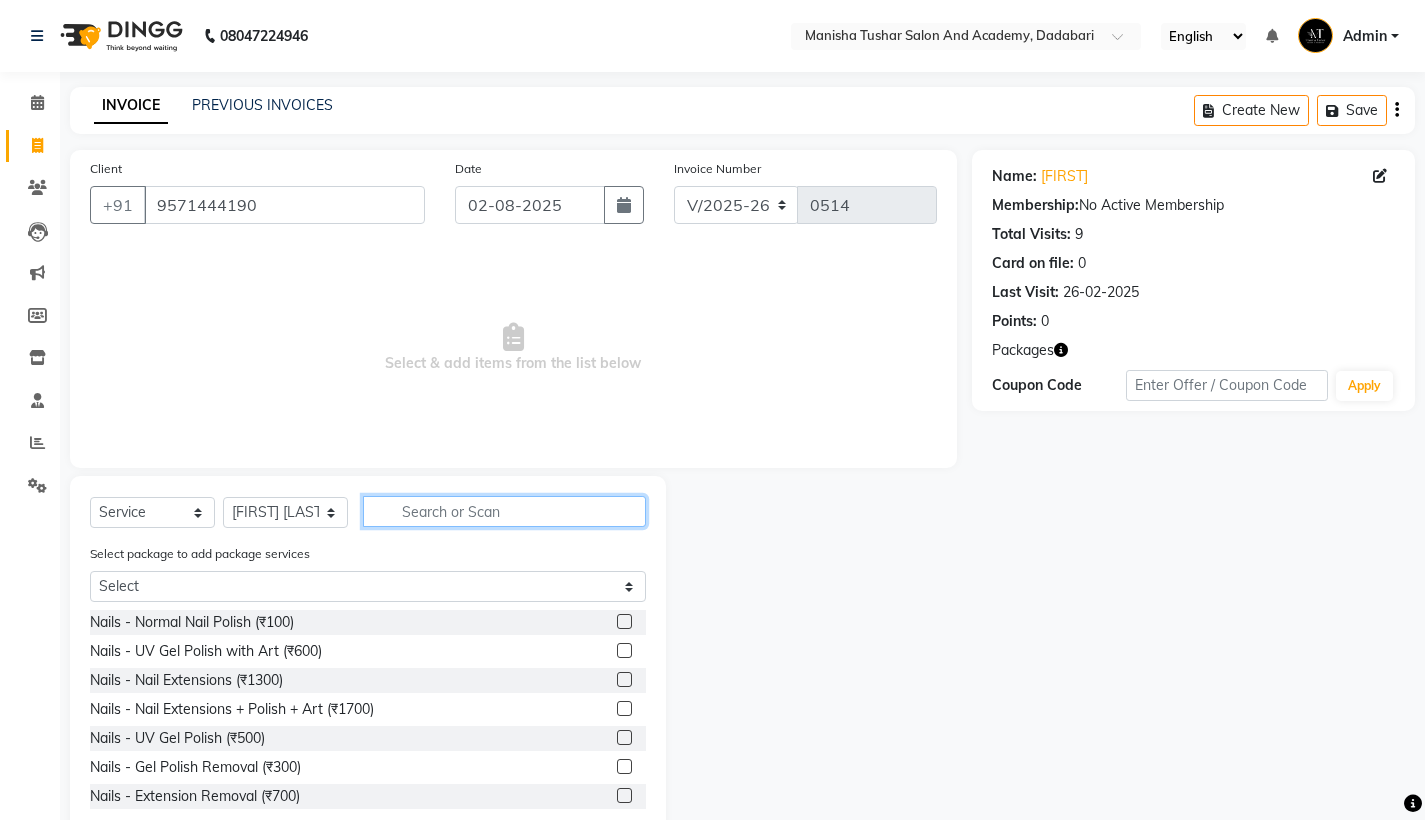 click 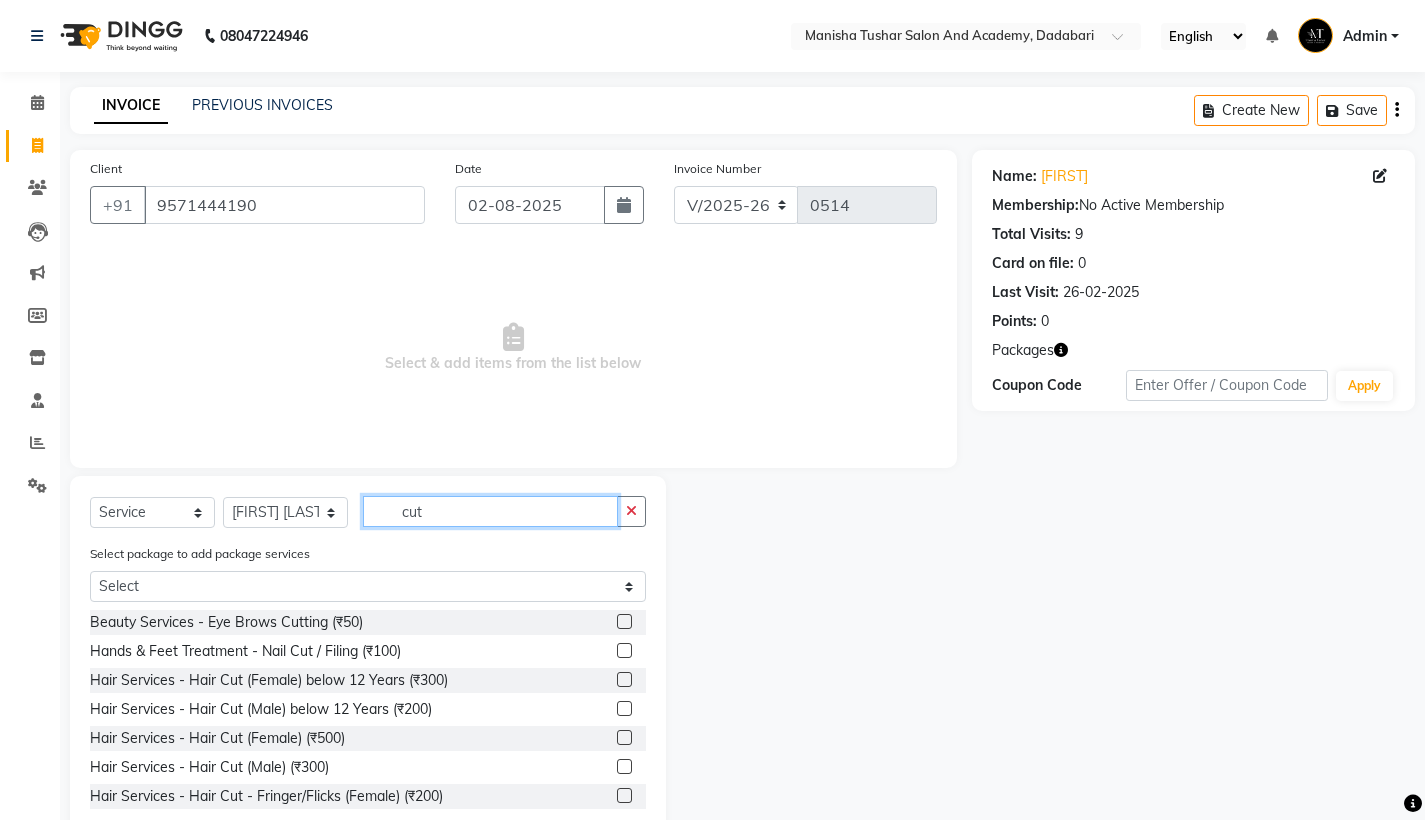 type on "cut" 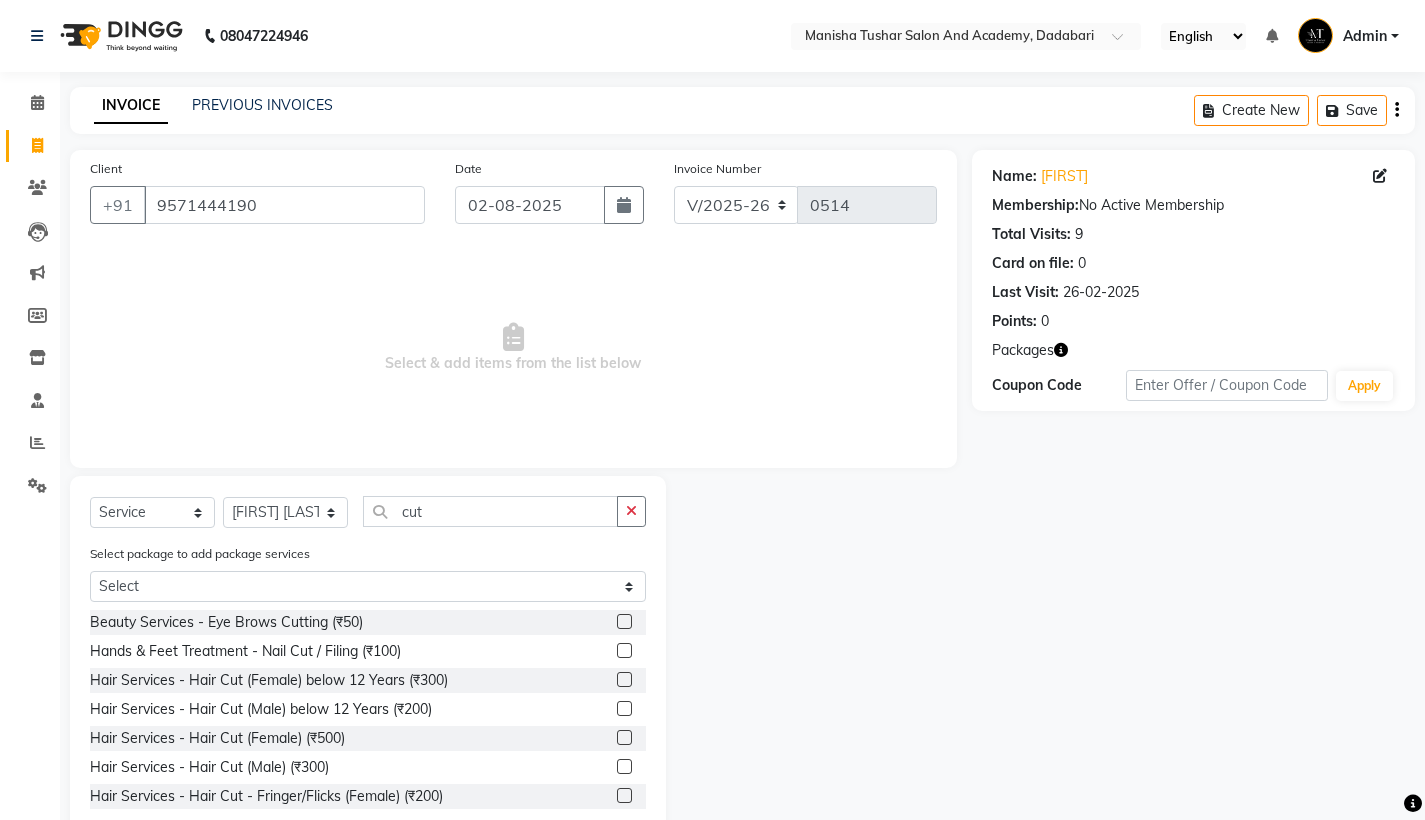 click 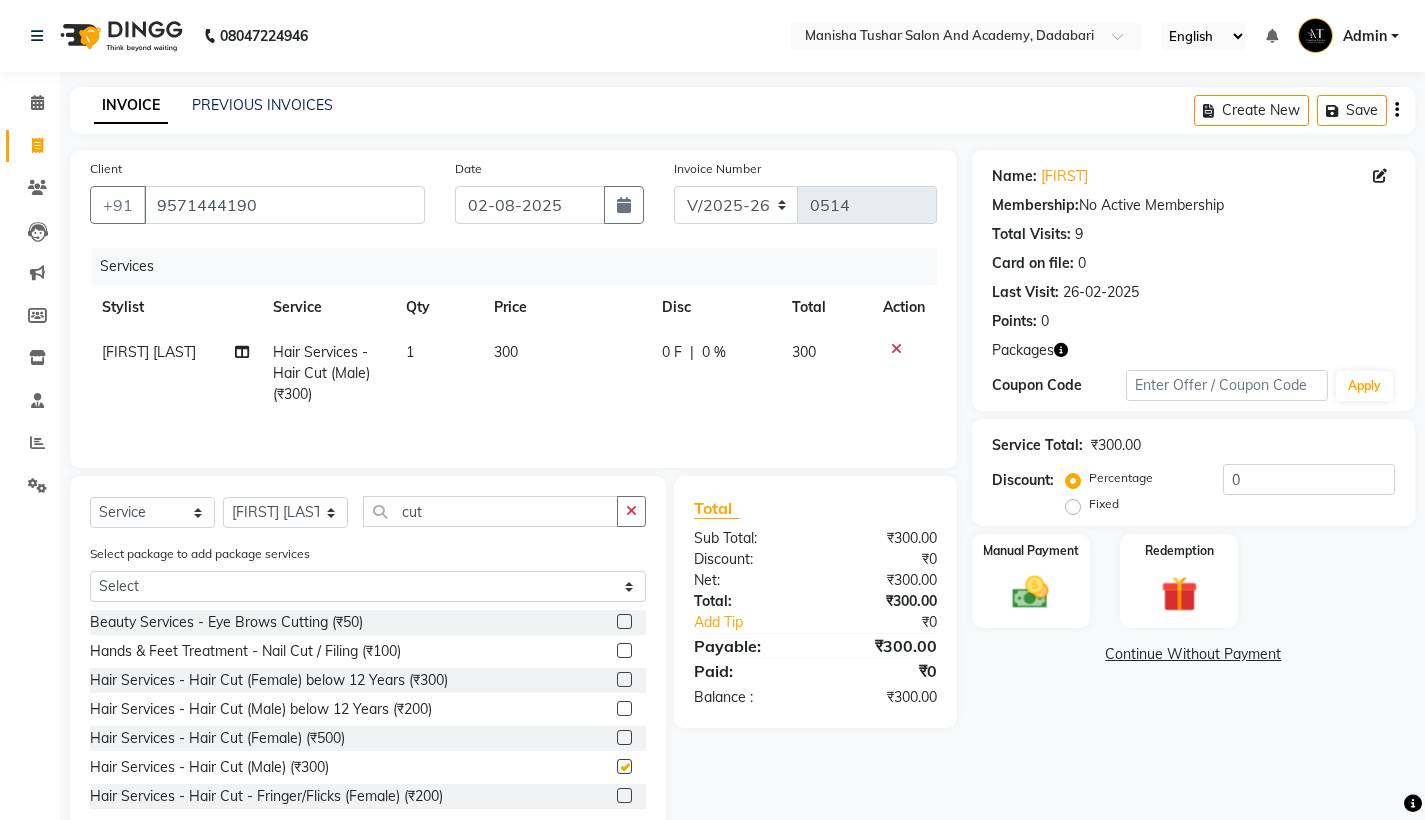 checkbox on "false" 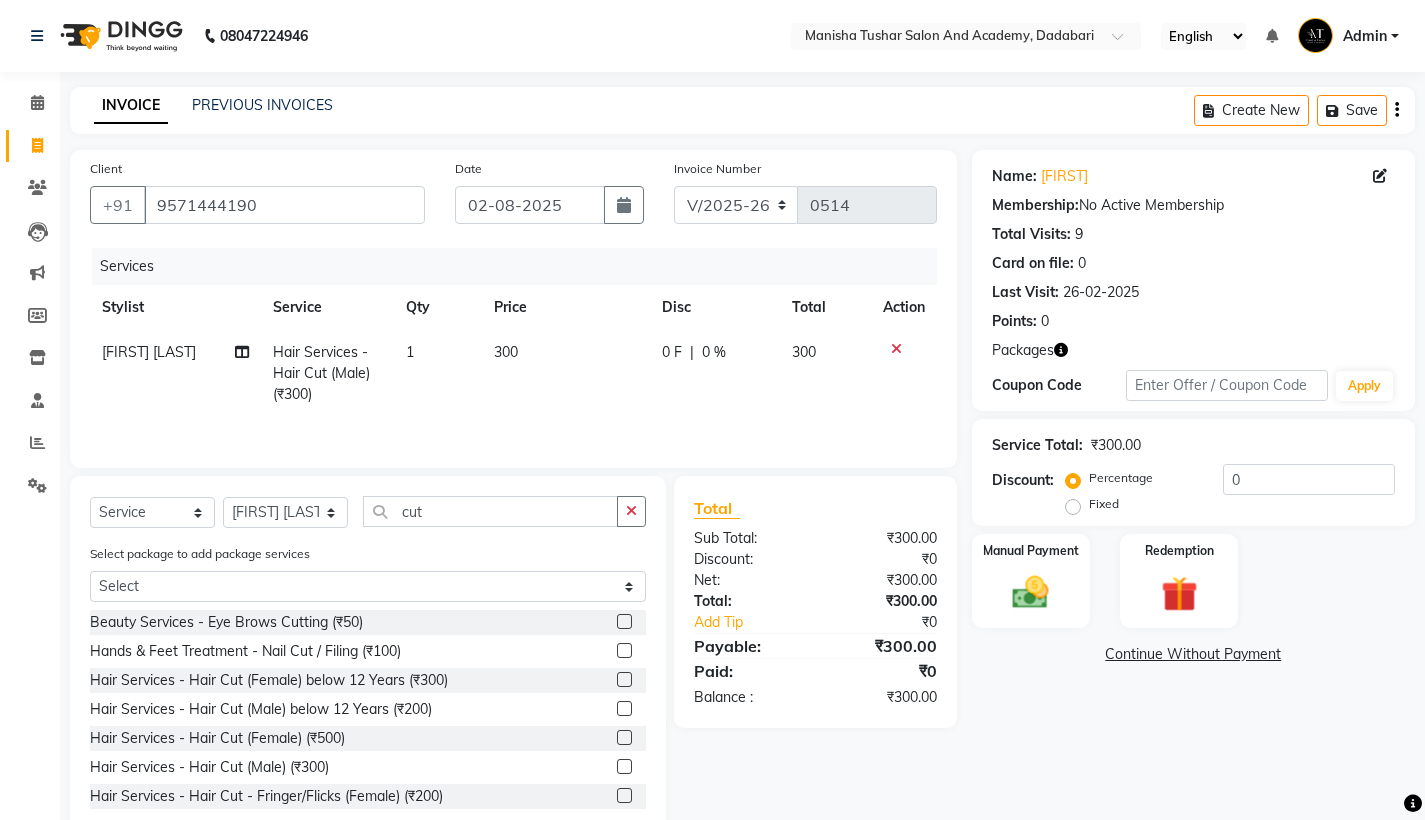 click on "Services" 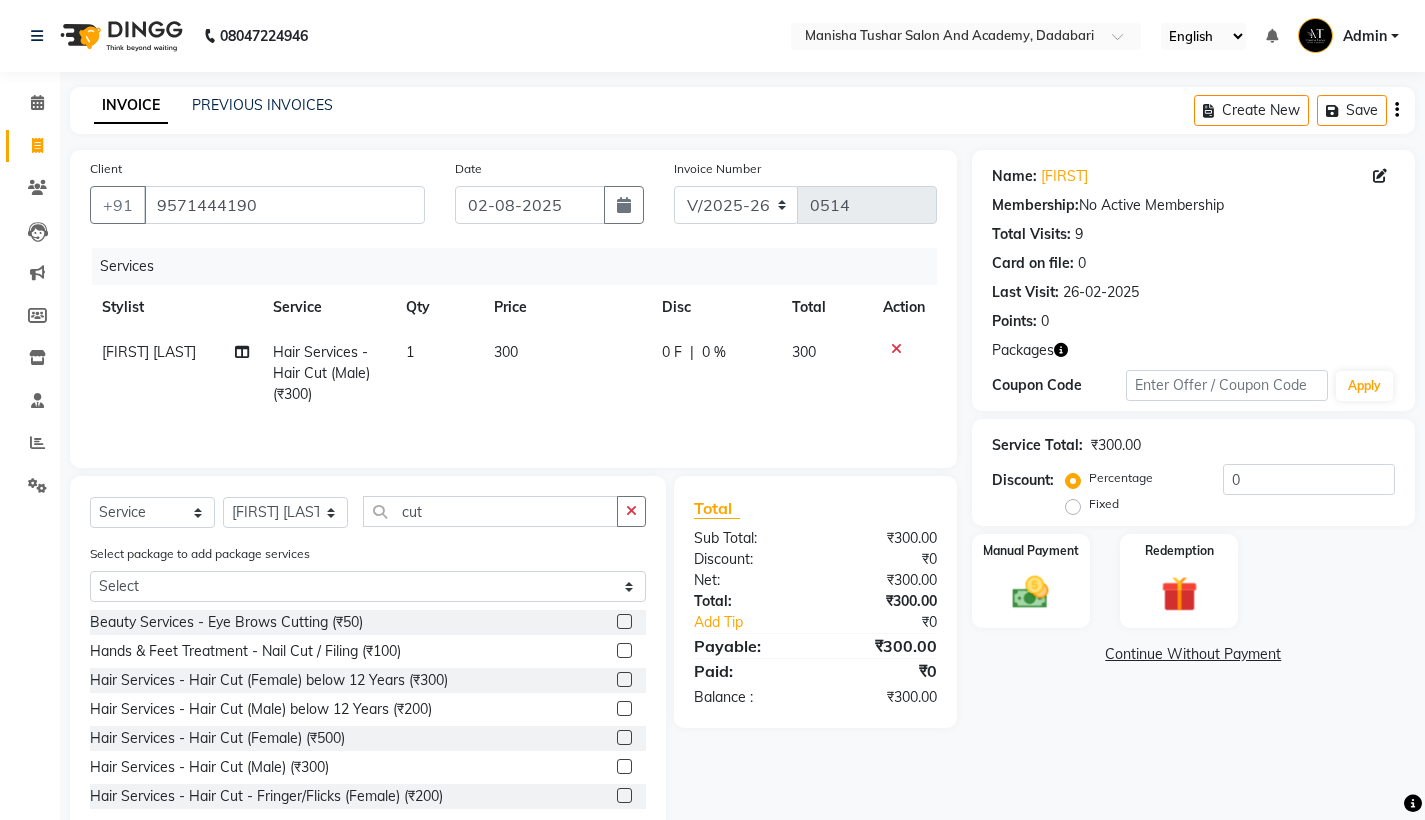 click on "300" 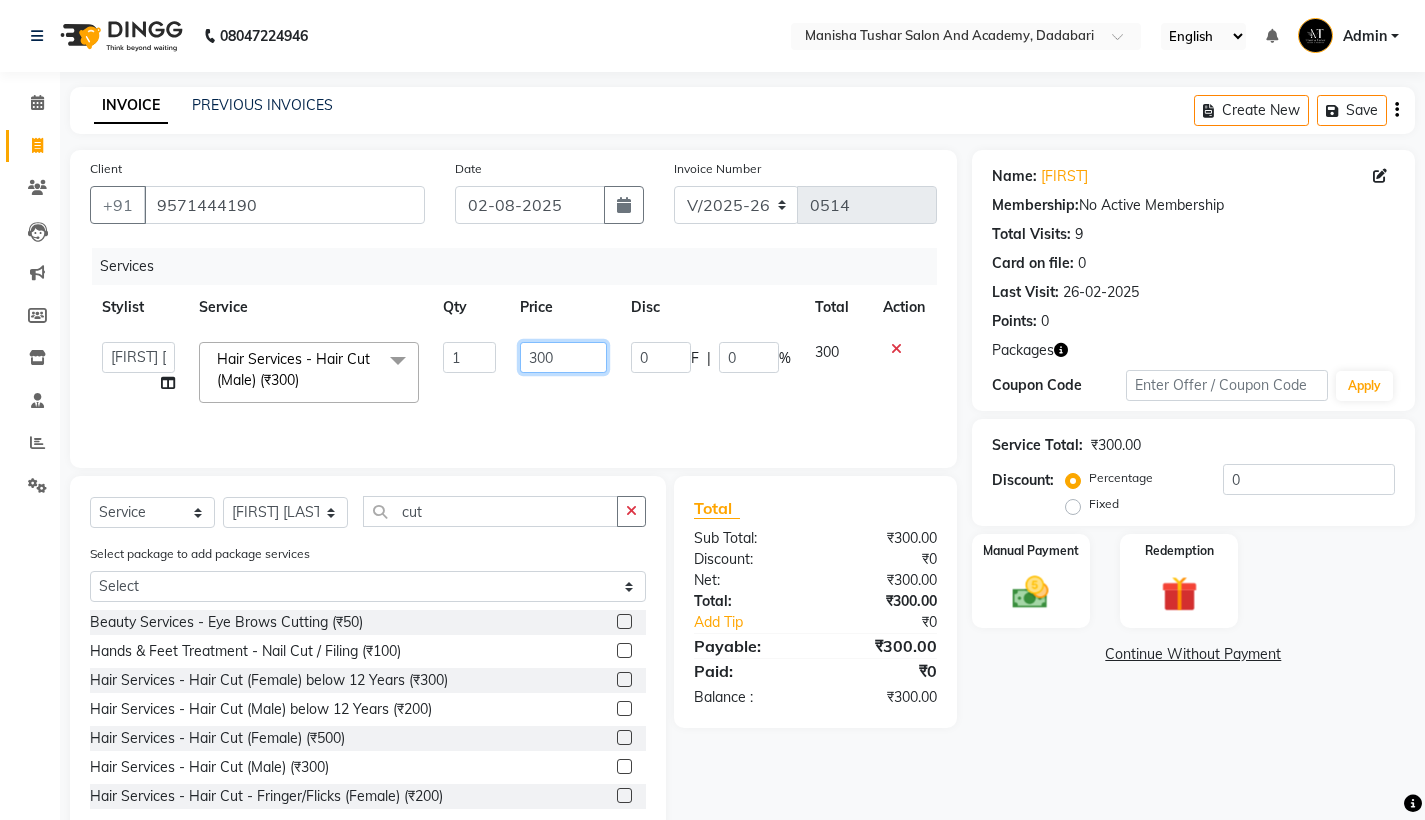 click on "300" 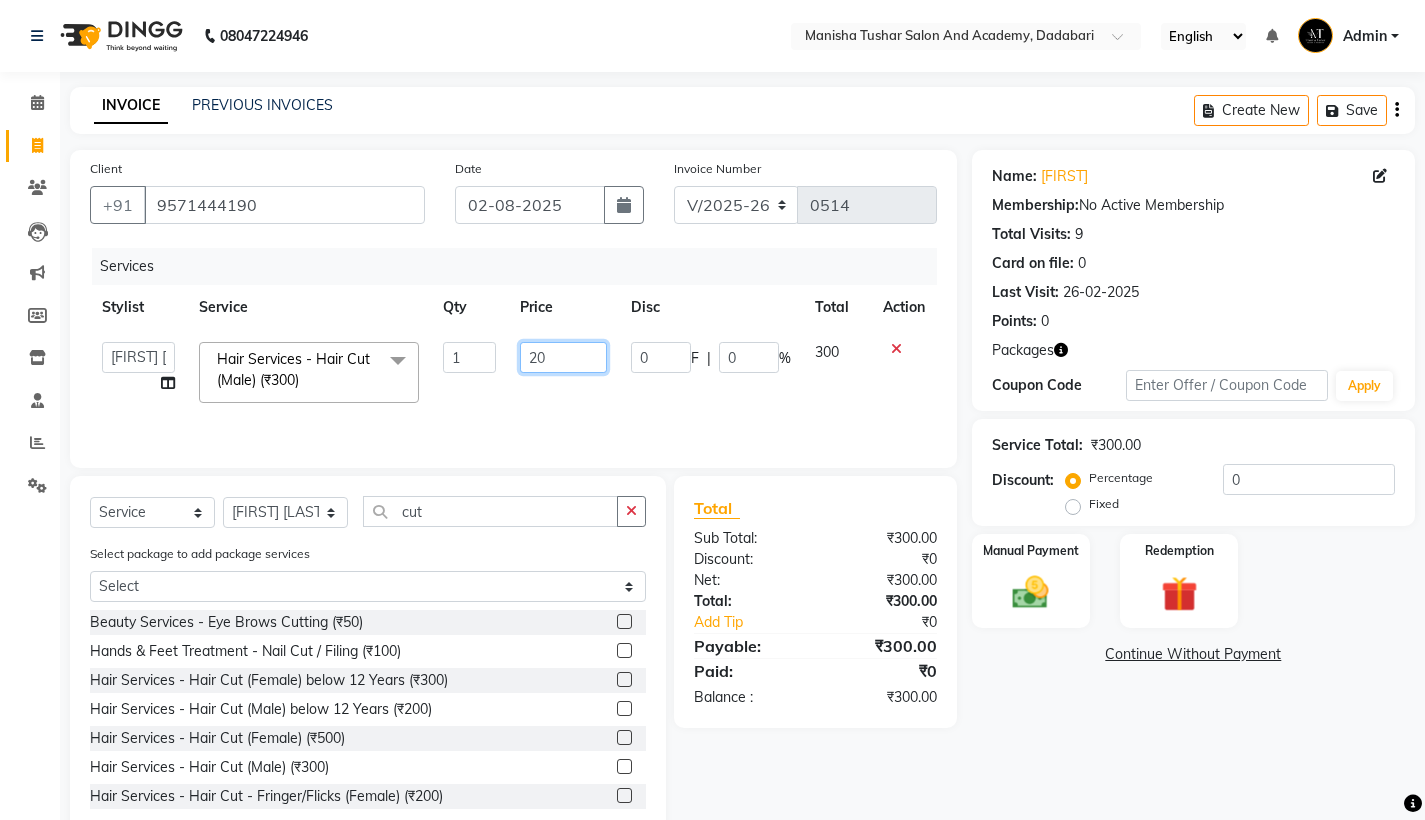 type on "200" 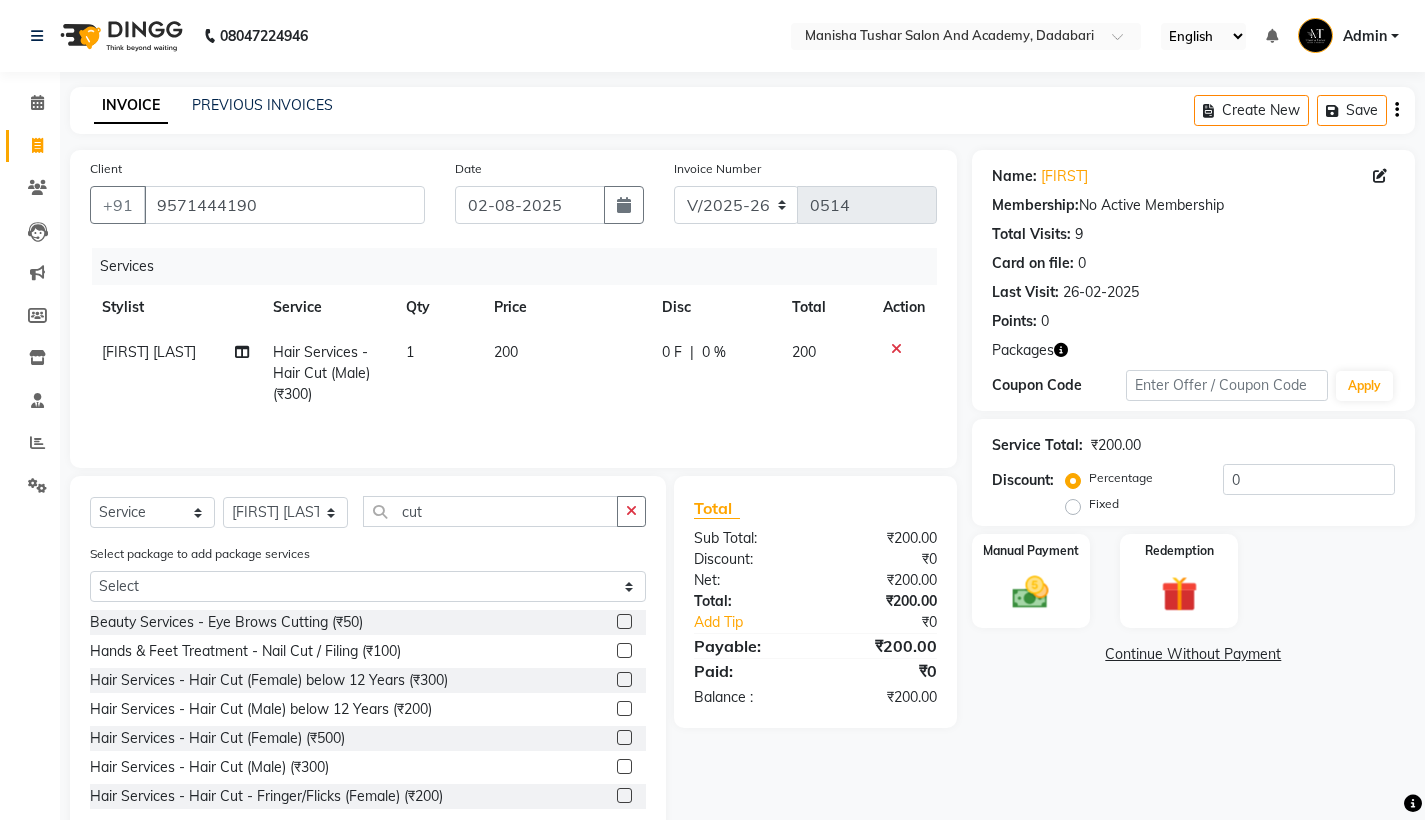 click on "Name: [FIRST]  Membership:  No Active Membership  Total Visits:  9 Card on file:  0 Last Visit:   [DATE] Points:   0  Packages Coupon Code Apply Service Total:  ₹200.00  Discount:  Percentage   Fixed  0 Manual Payment Redemption  Continue Without Payment" 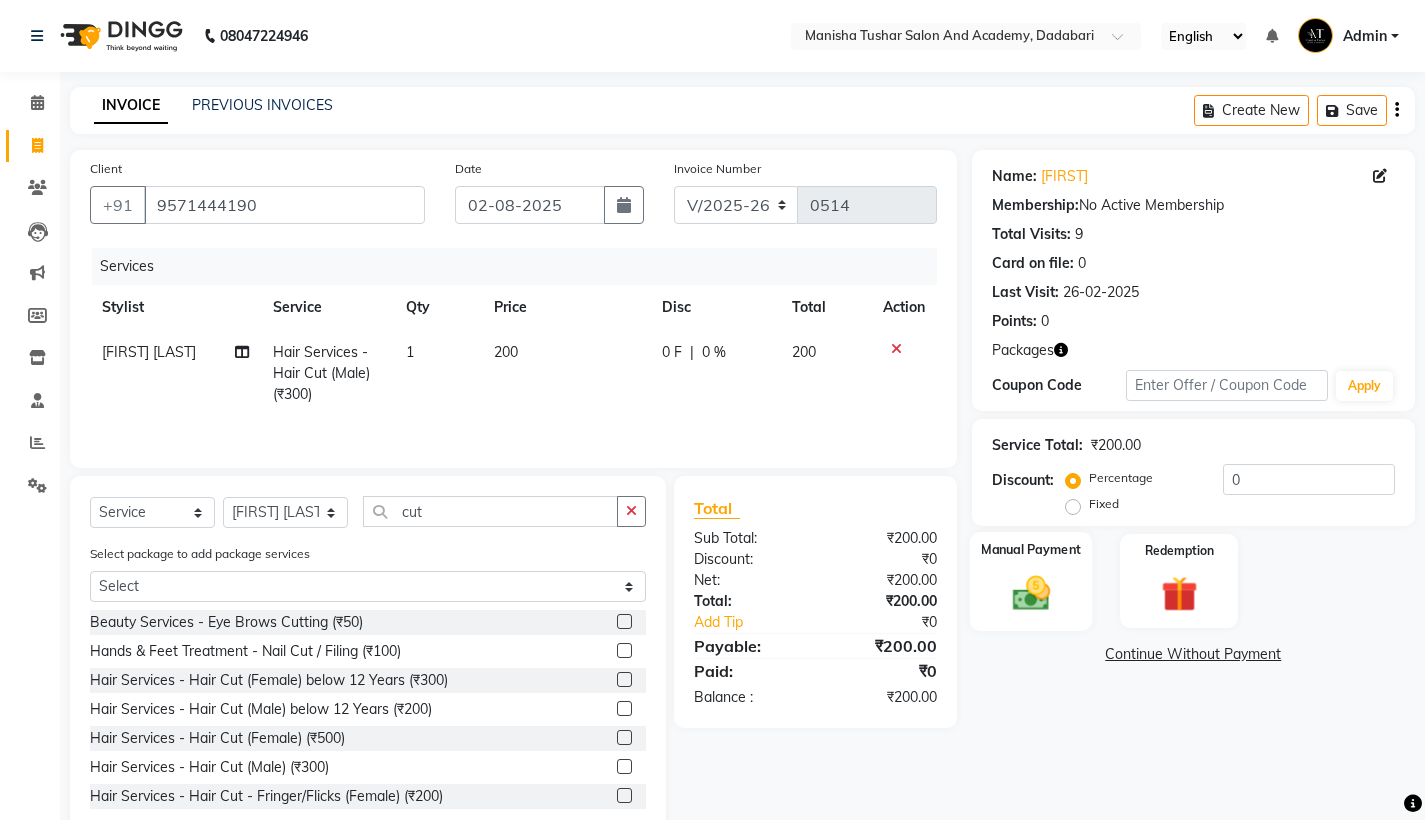click 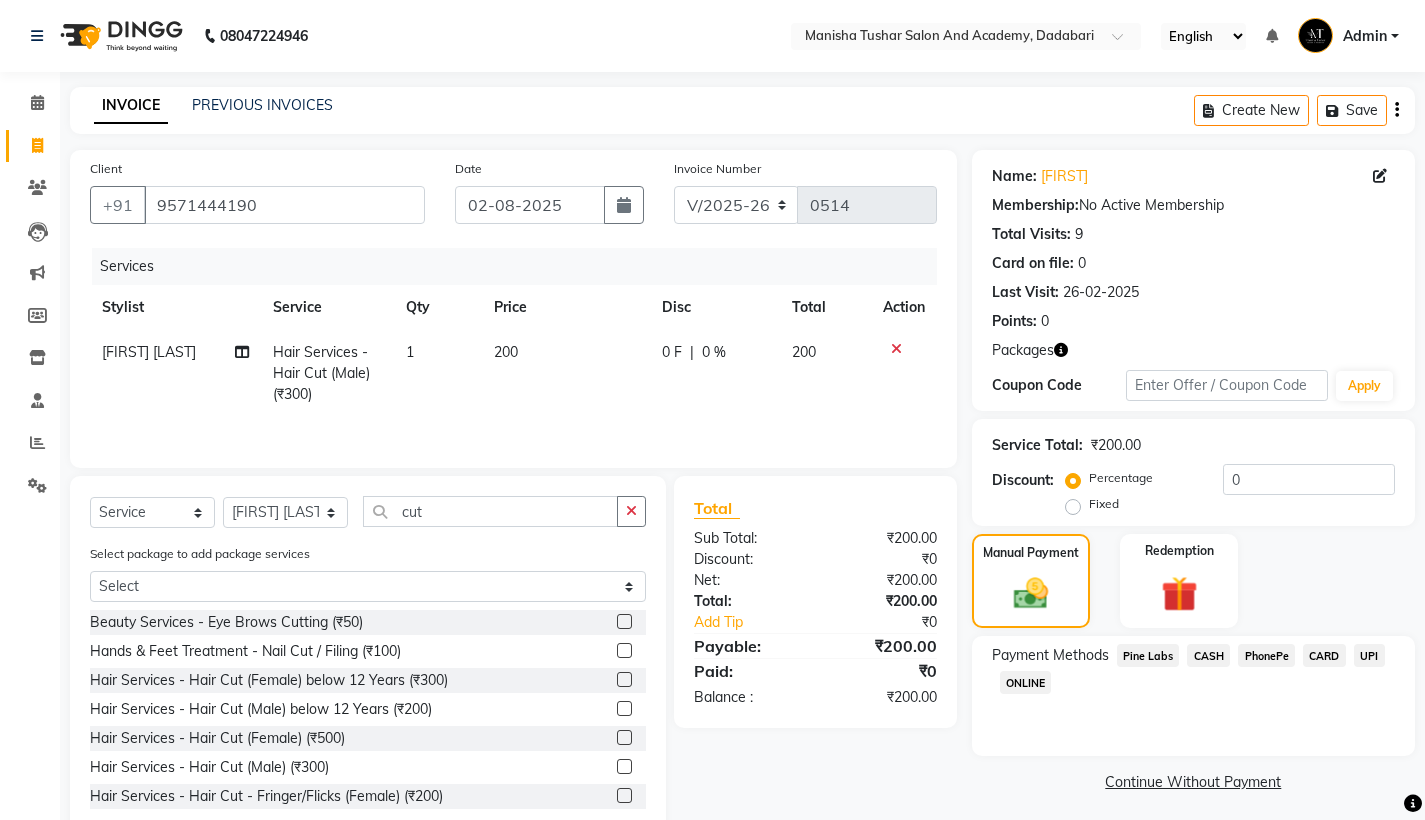 click on "Pine Labs" 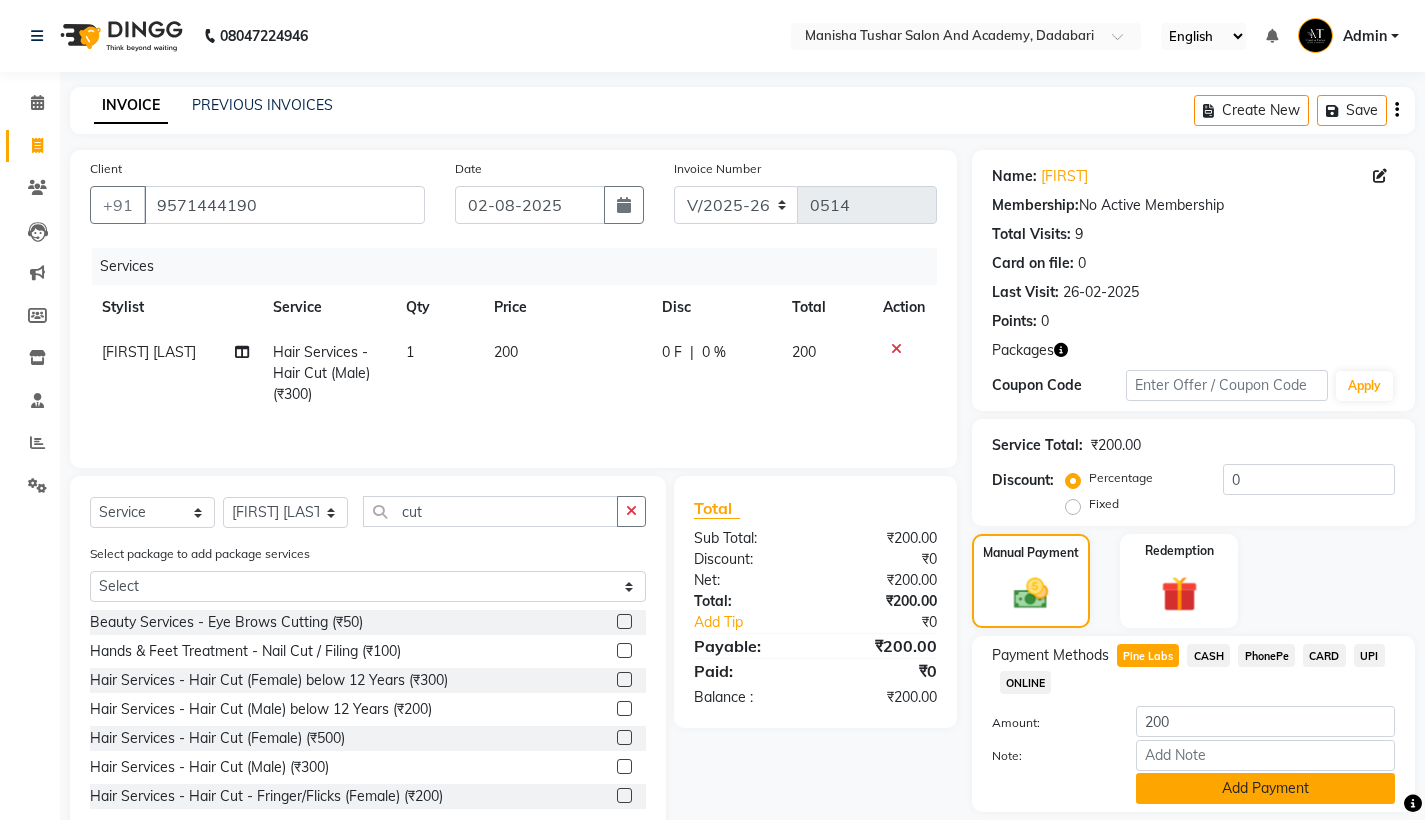 click on "Add Payment" 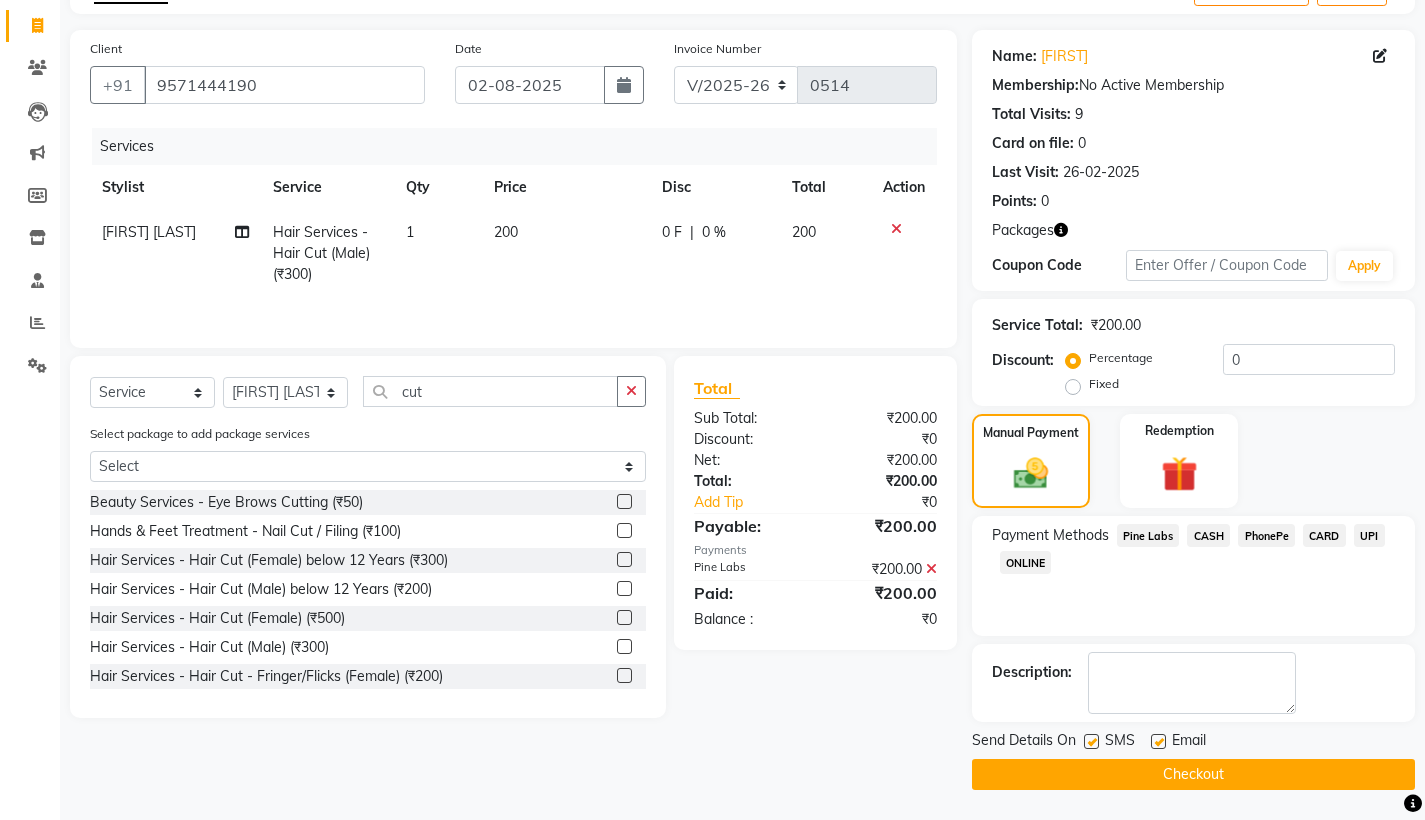 scroll, scrollTop: 120, scrollLeft: 0, axis: vertical 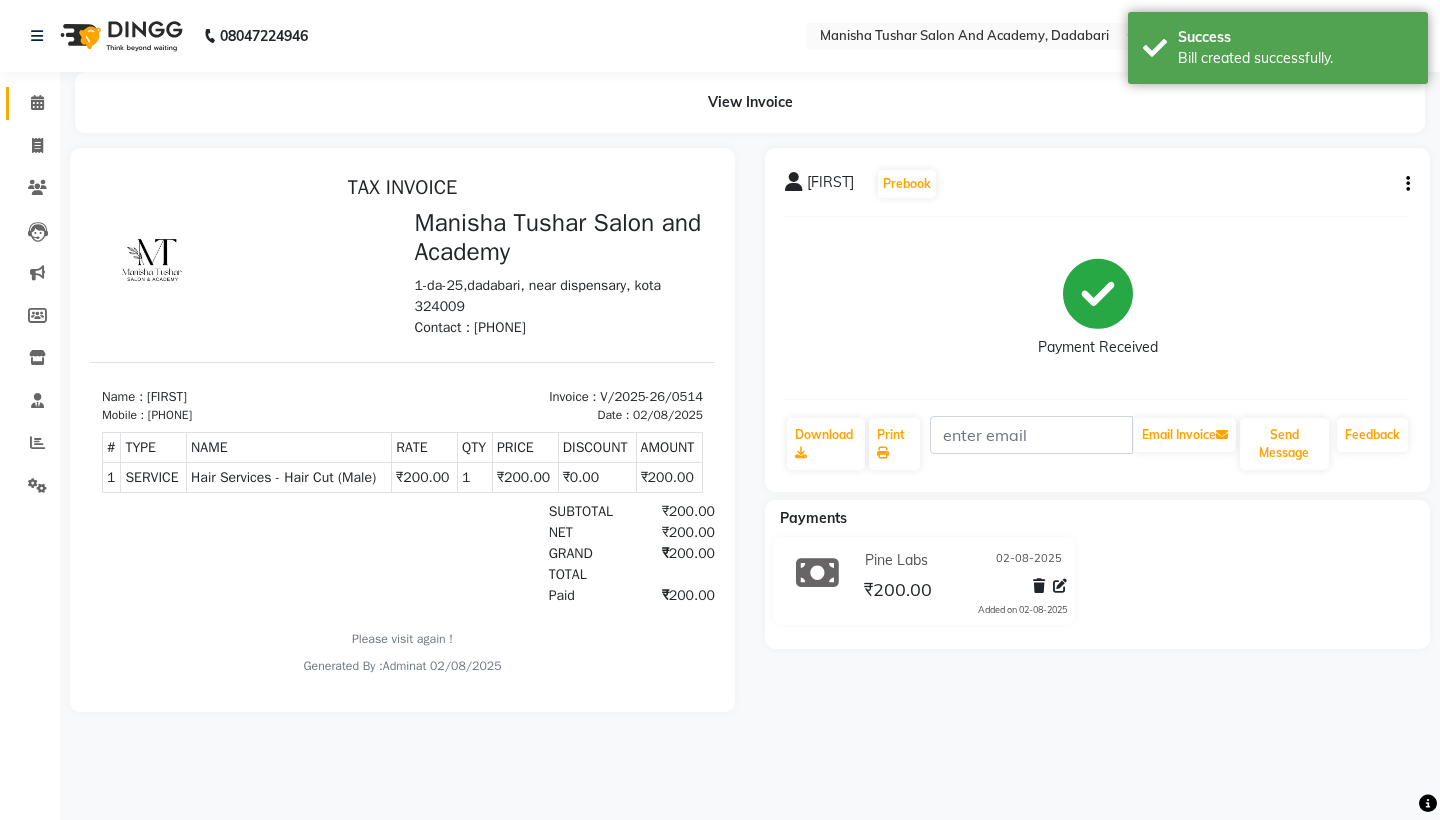 click 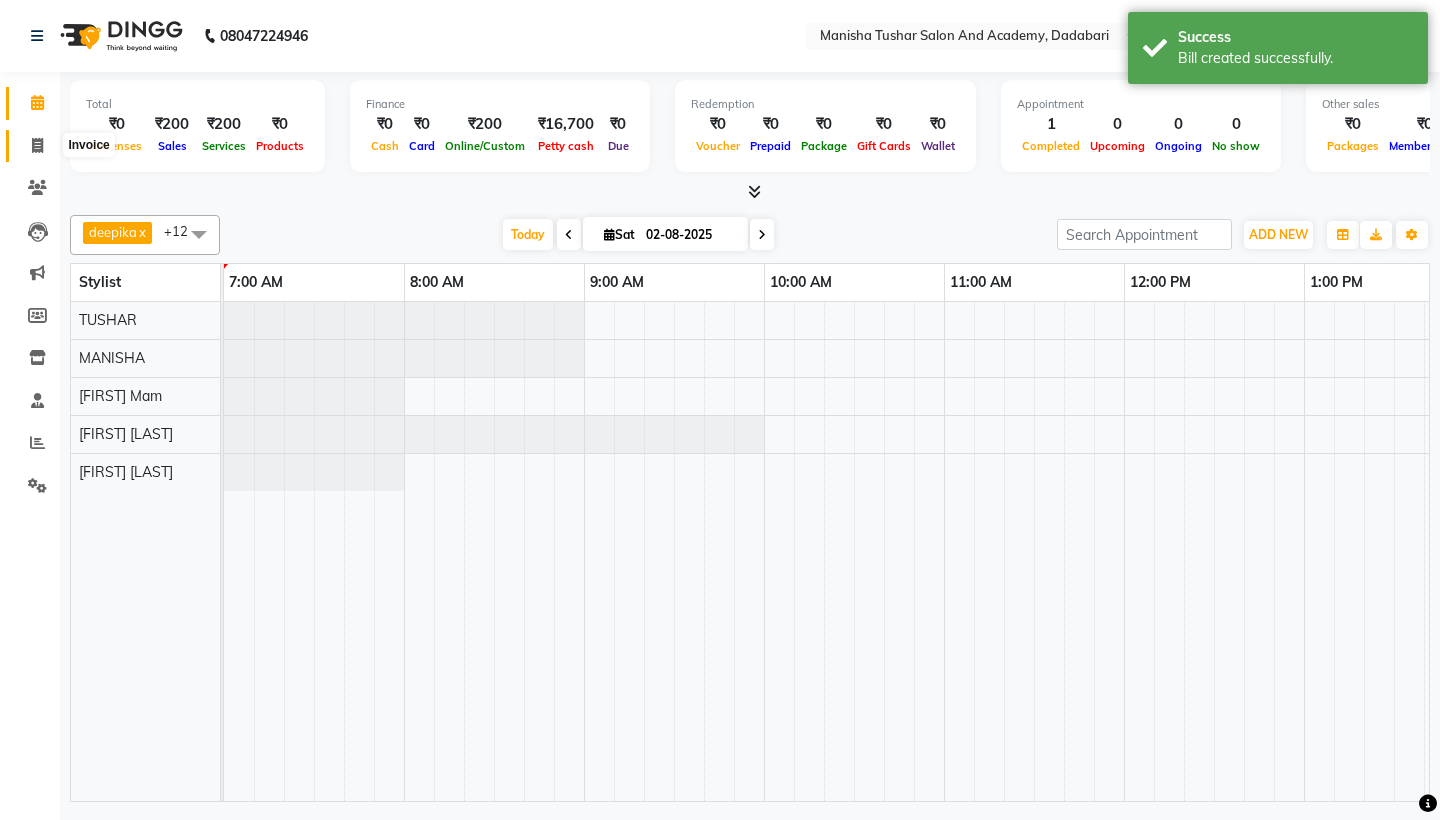 click 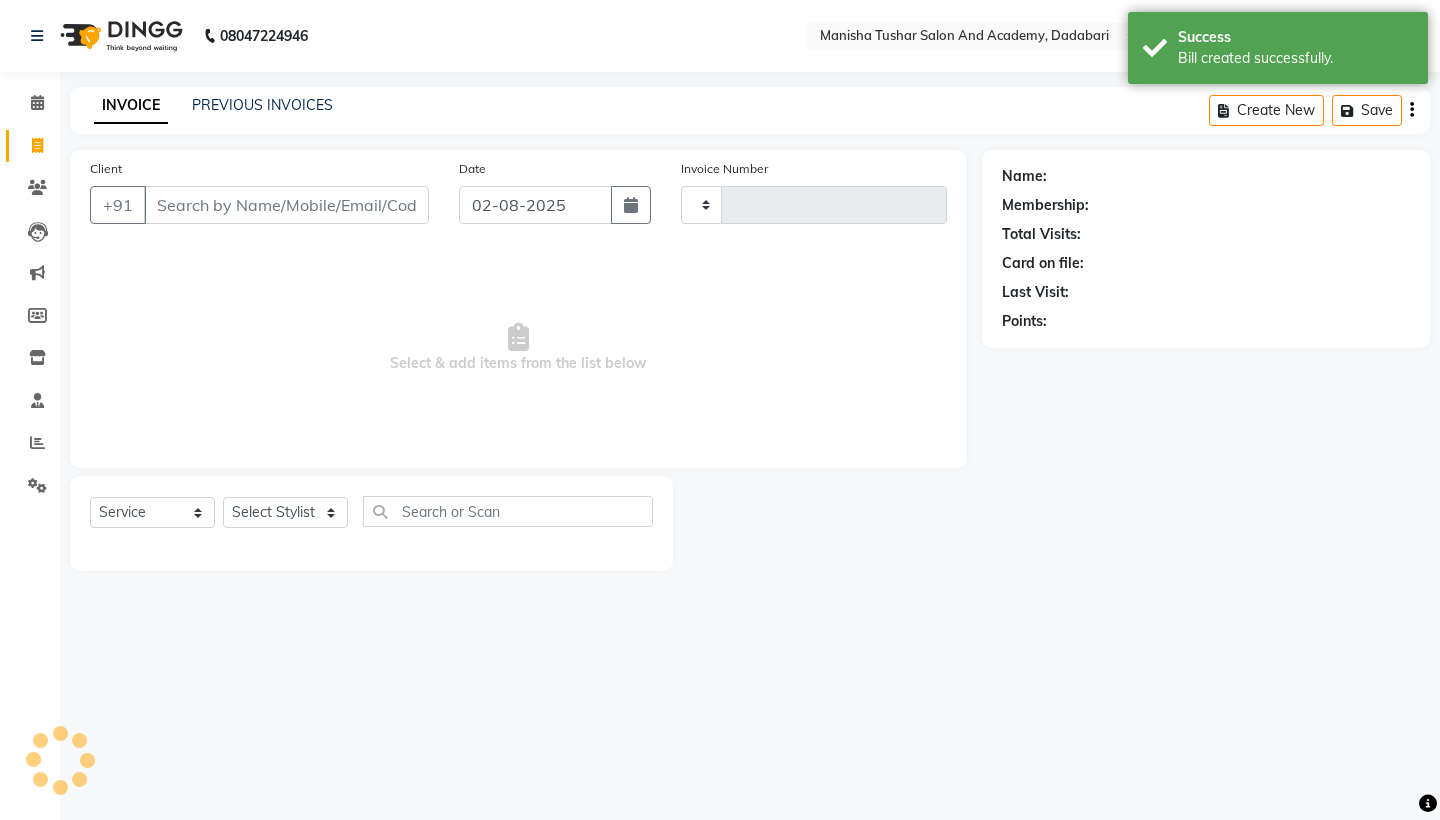 type on "0515" 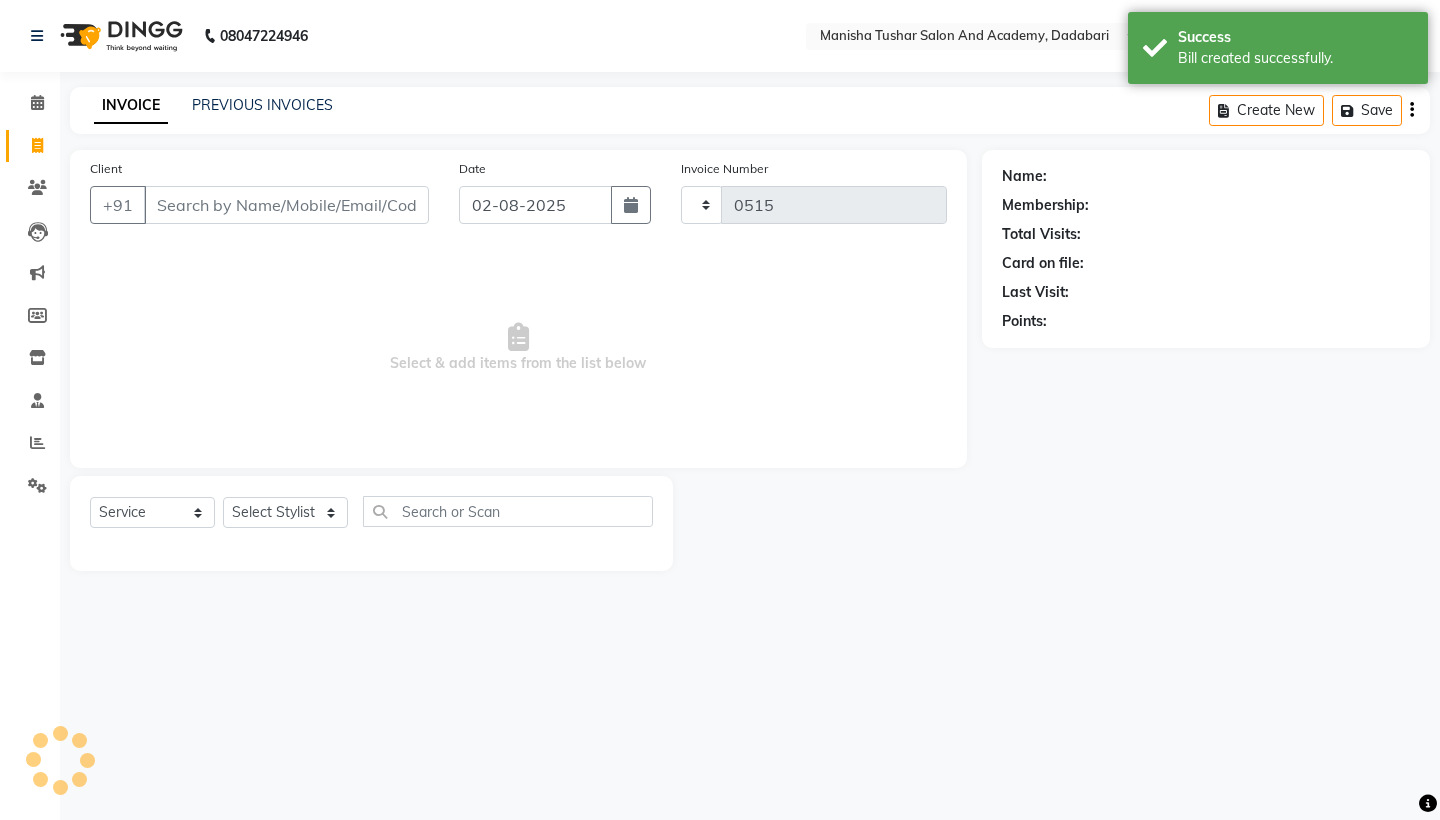 select on "6453" 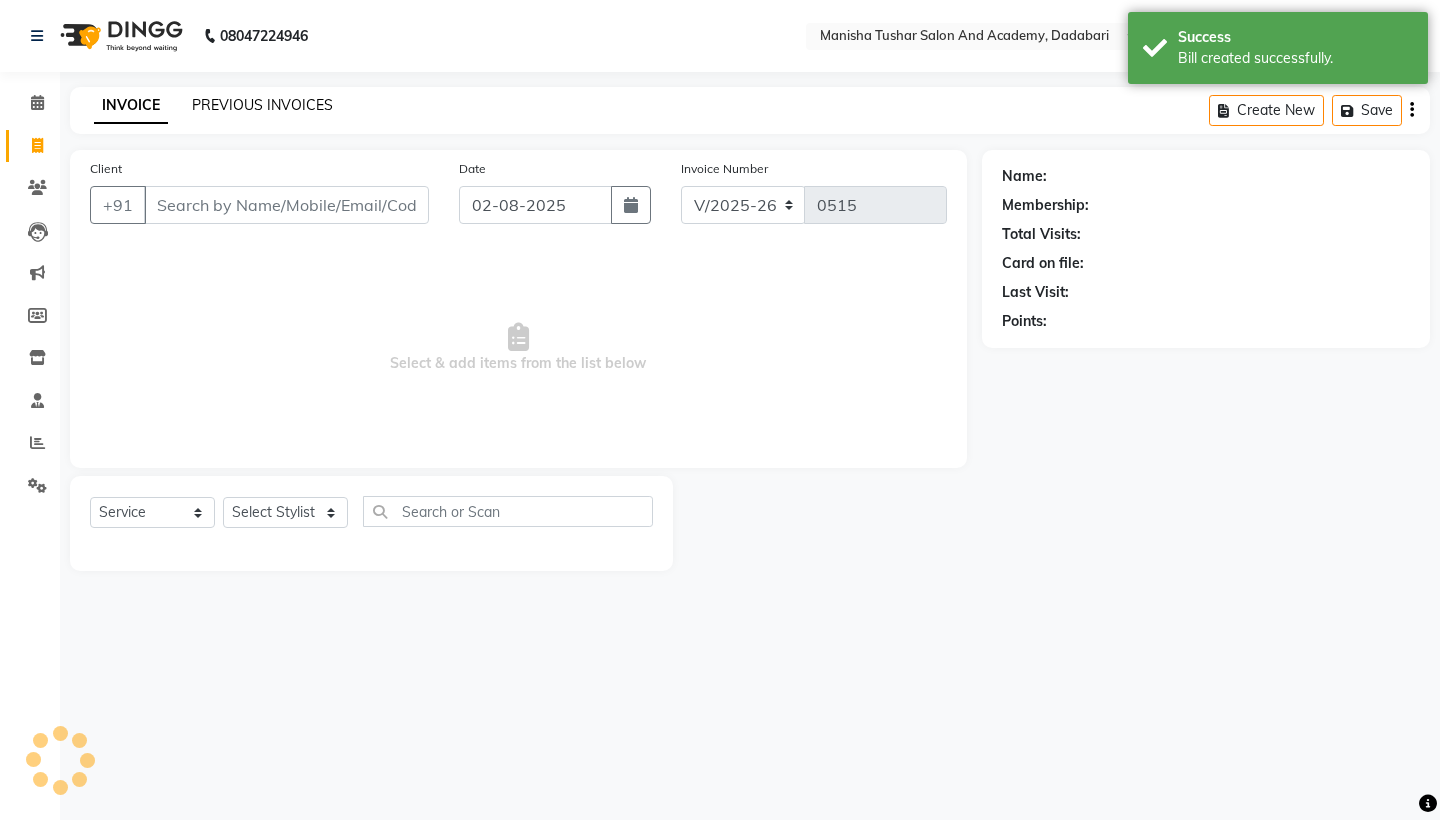 click on "PREVIOUS INVOICES" 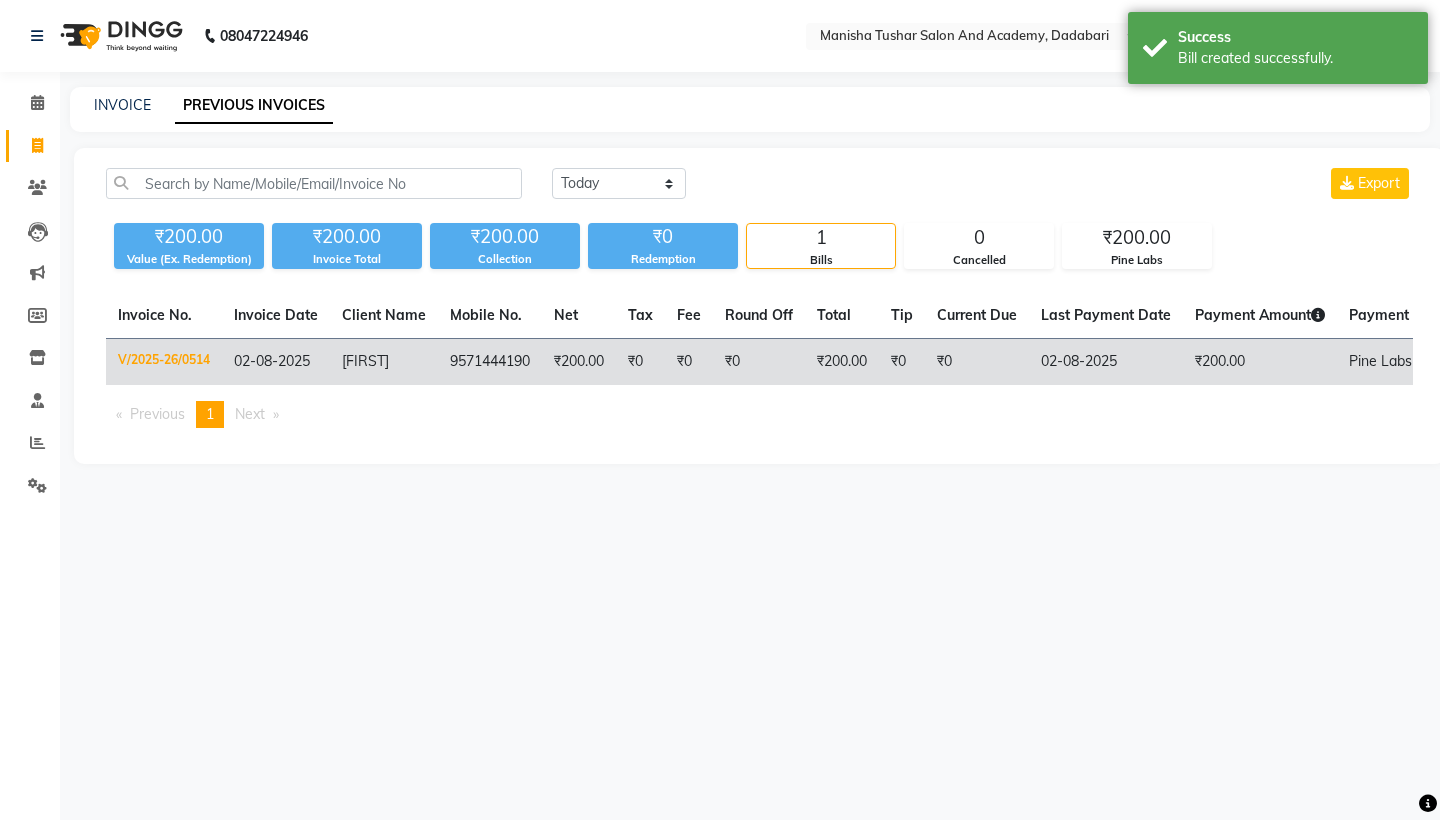 click on "₹0" 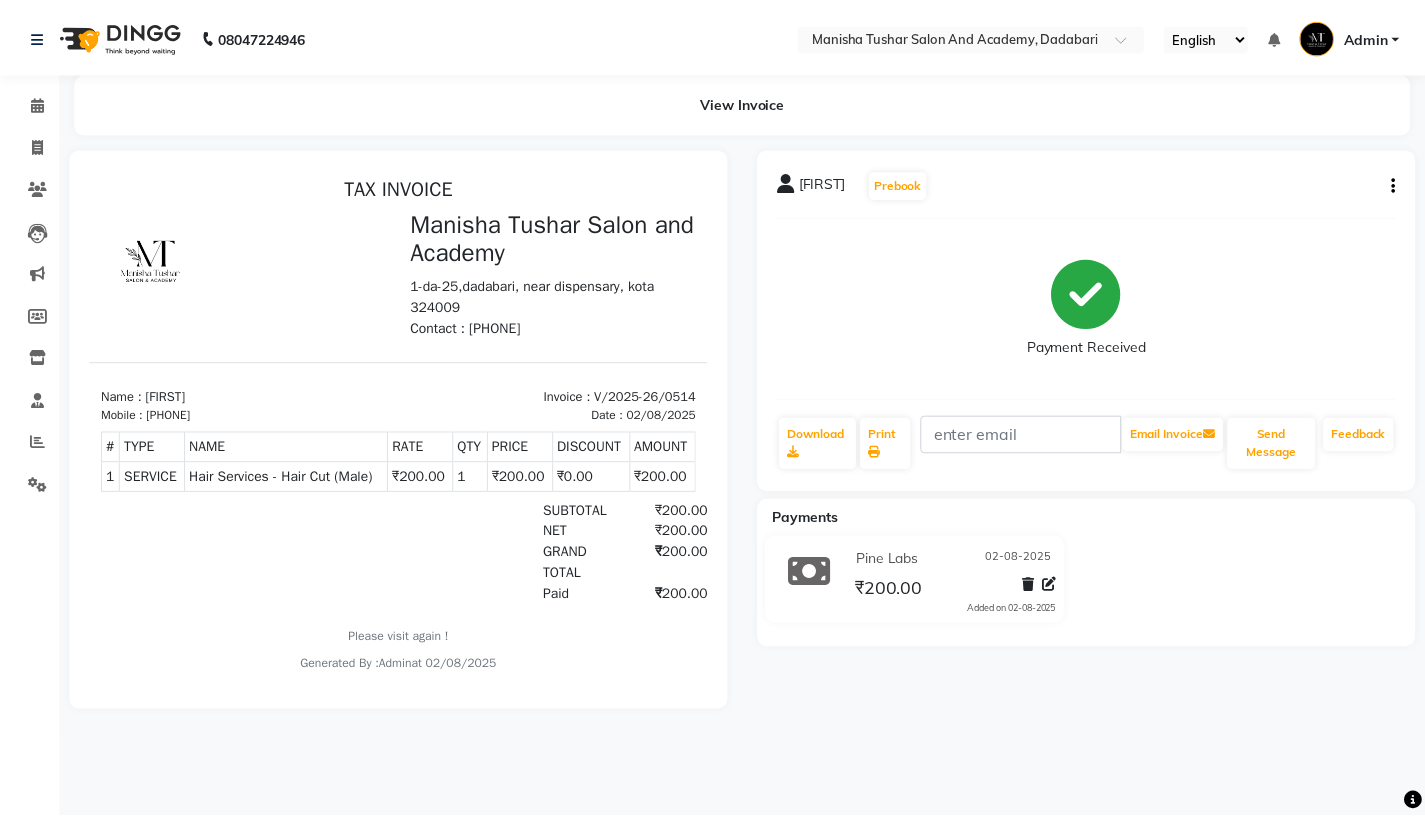 scroll, scrollTop: 0, scrollLeft: 0, axis: both 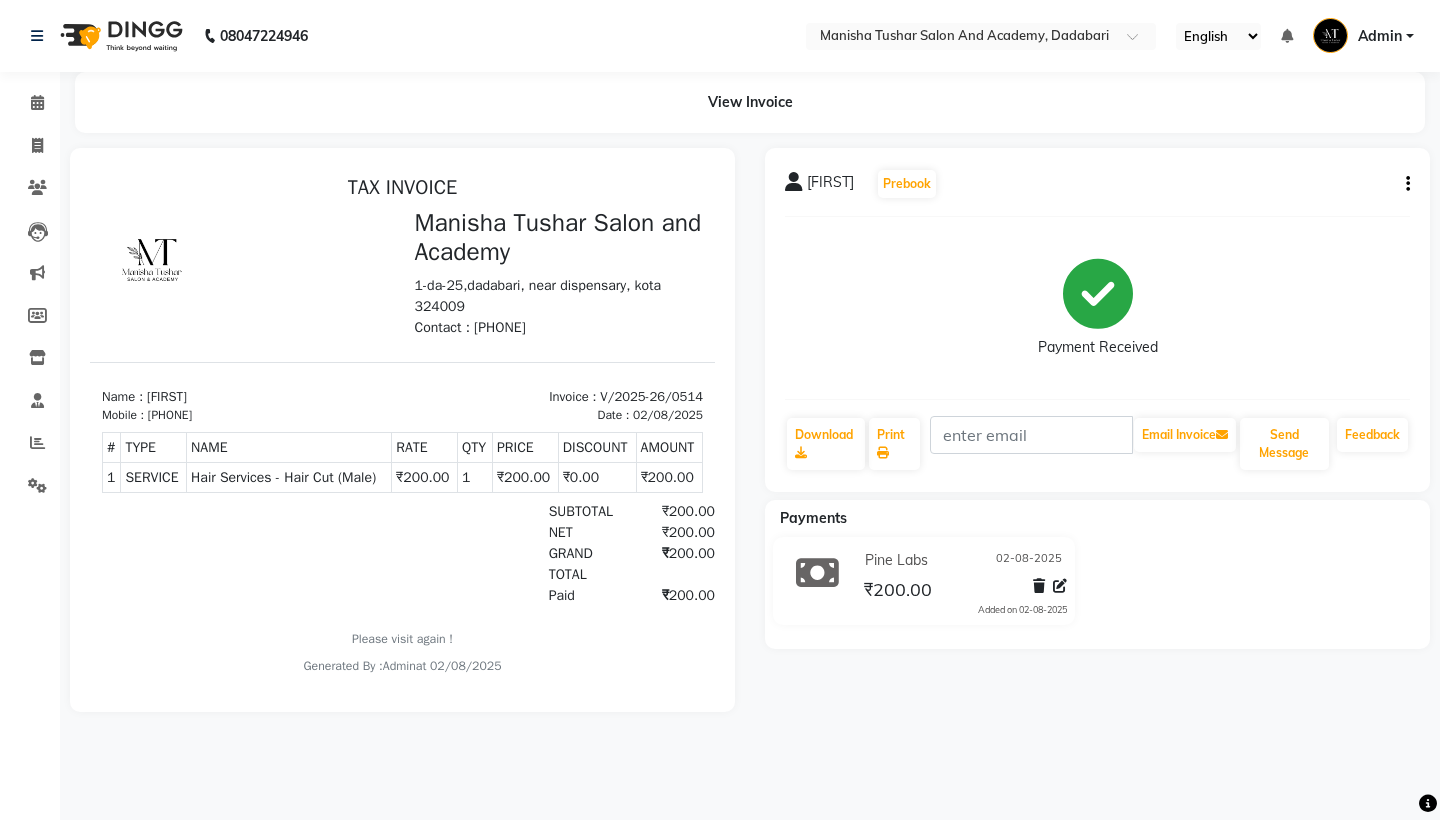 click 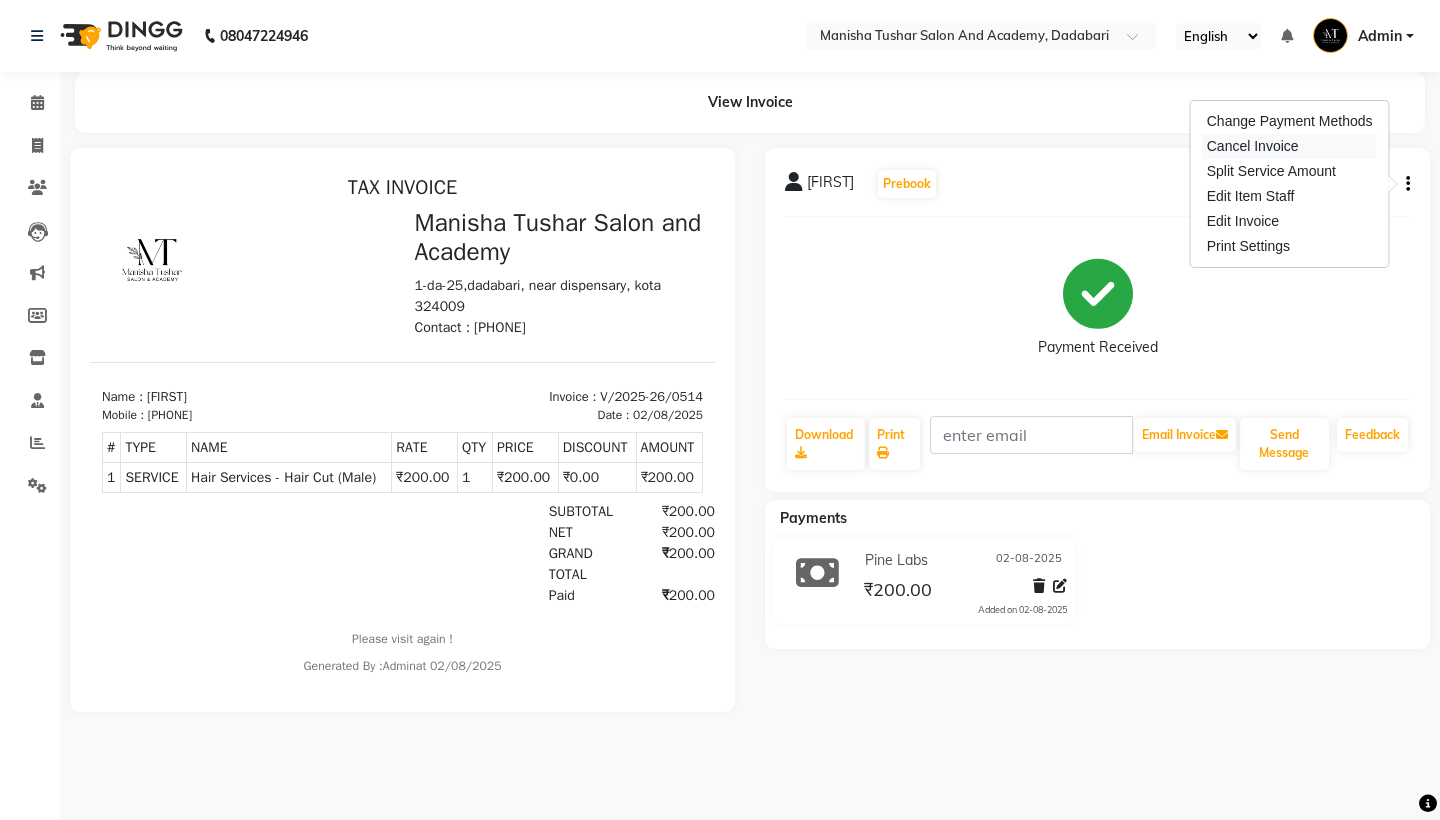 click on "Cancel Invoice" at bounding box center (1290, 146) 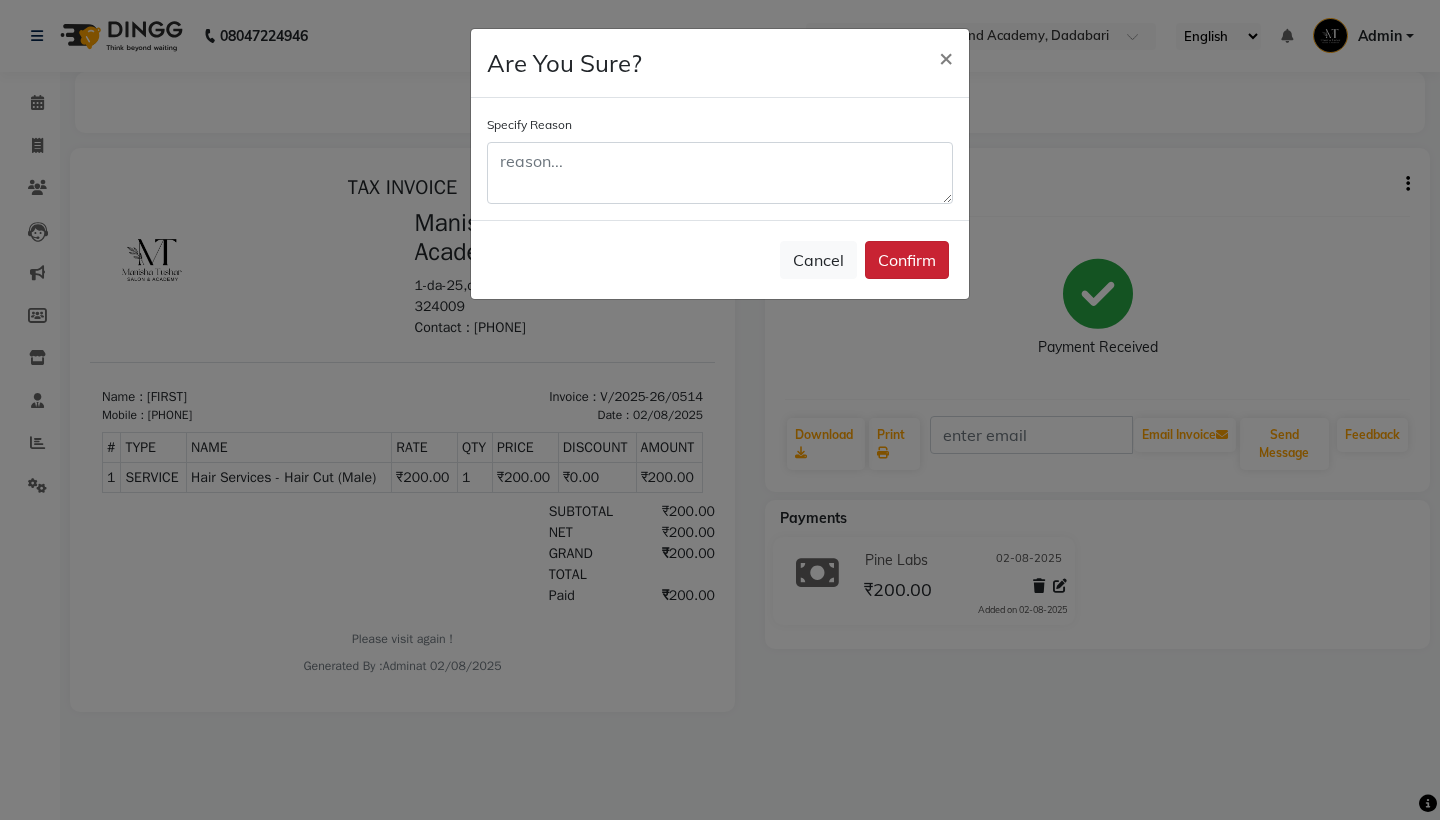 click on "Confirm" 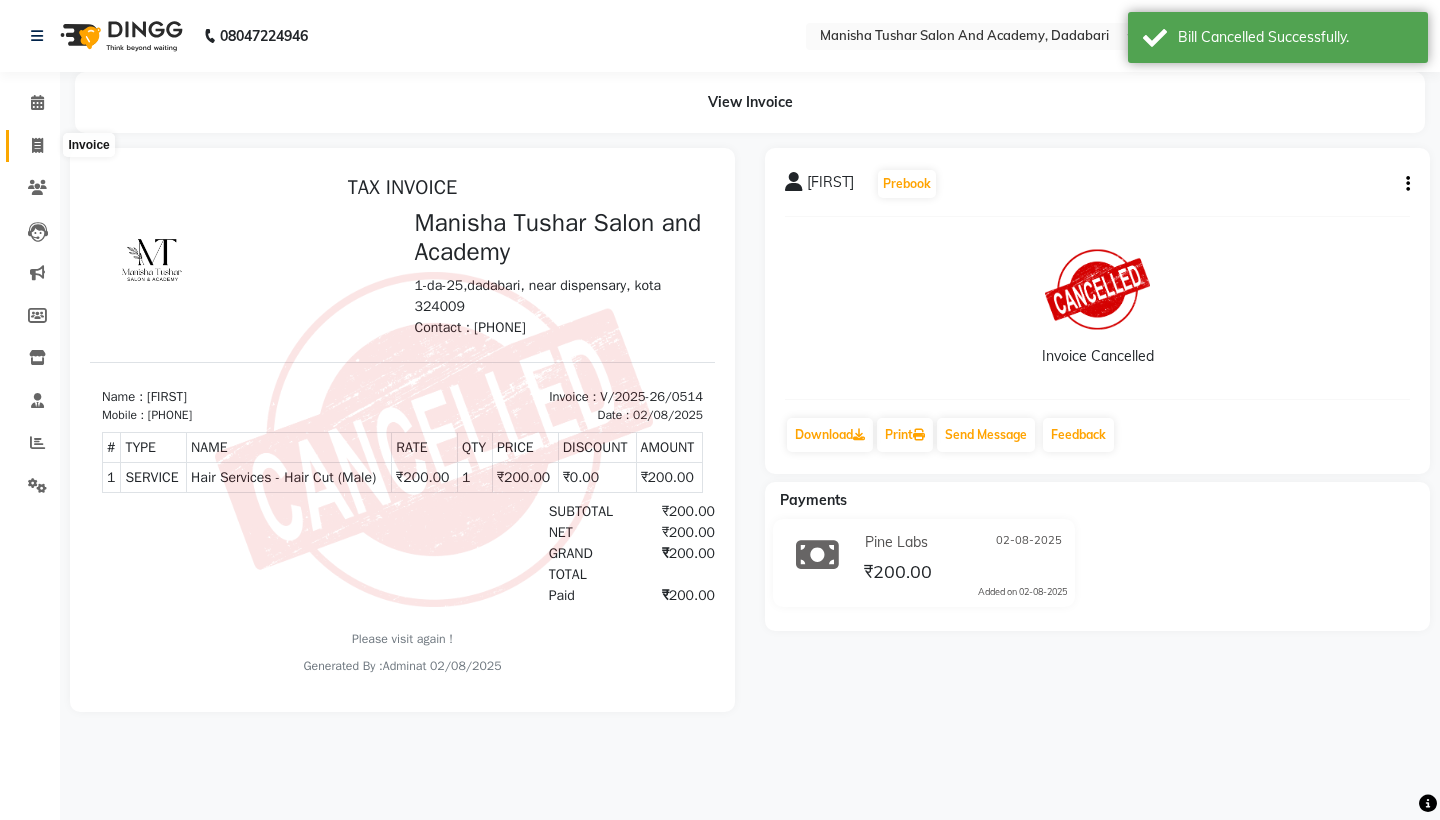 click 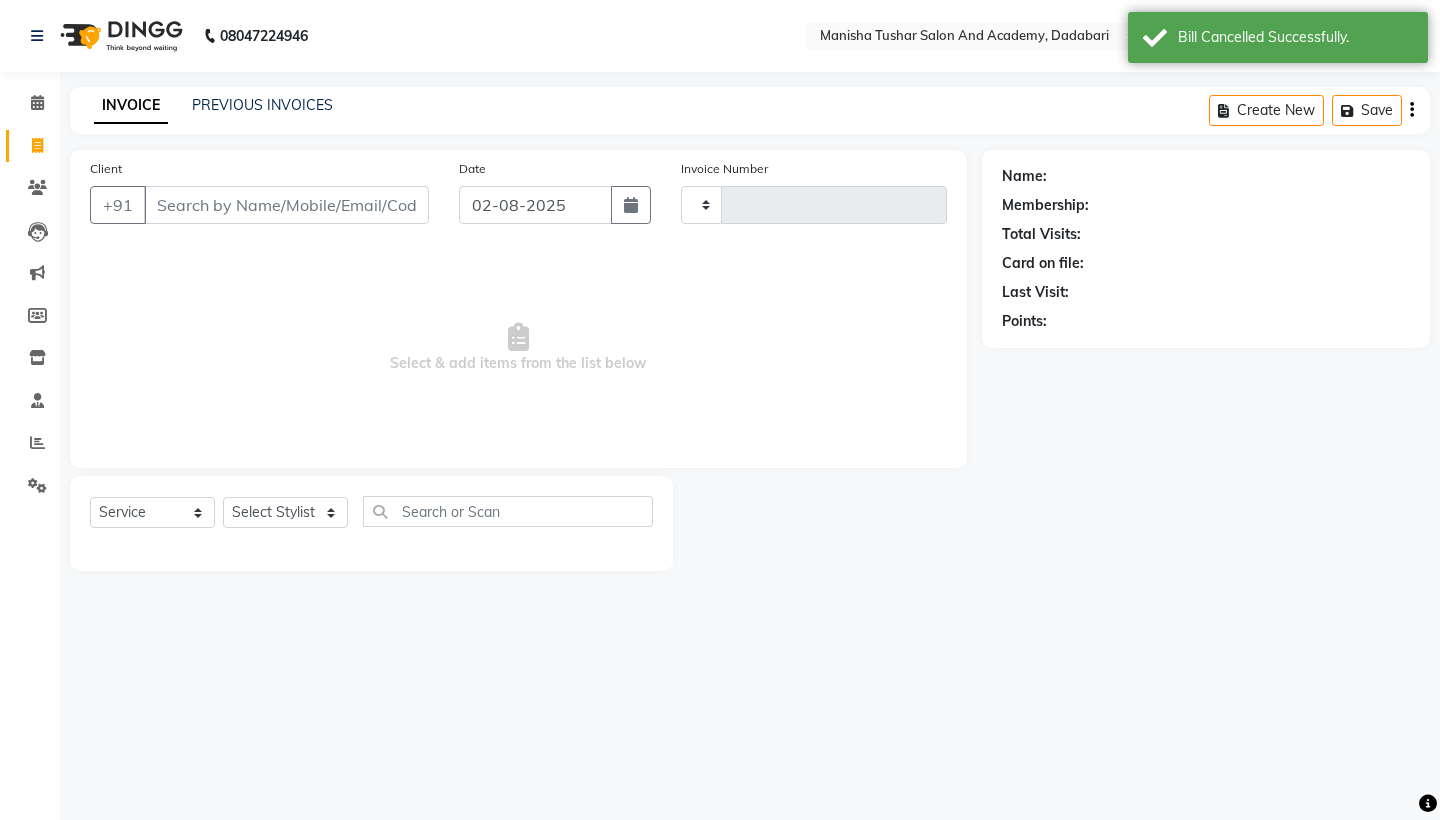 type on "0515" 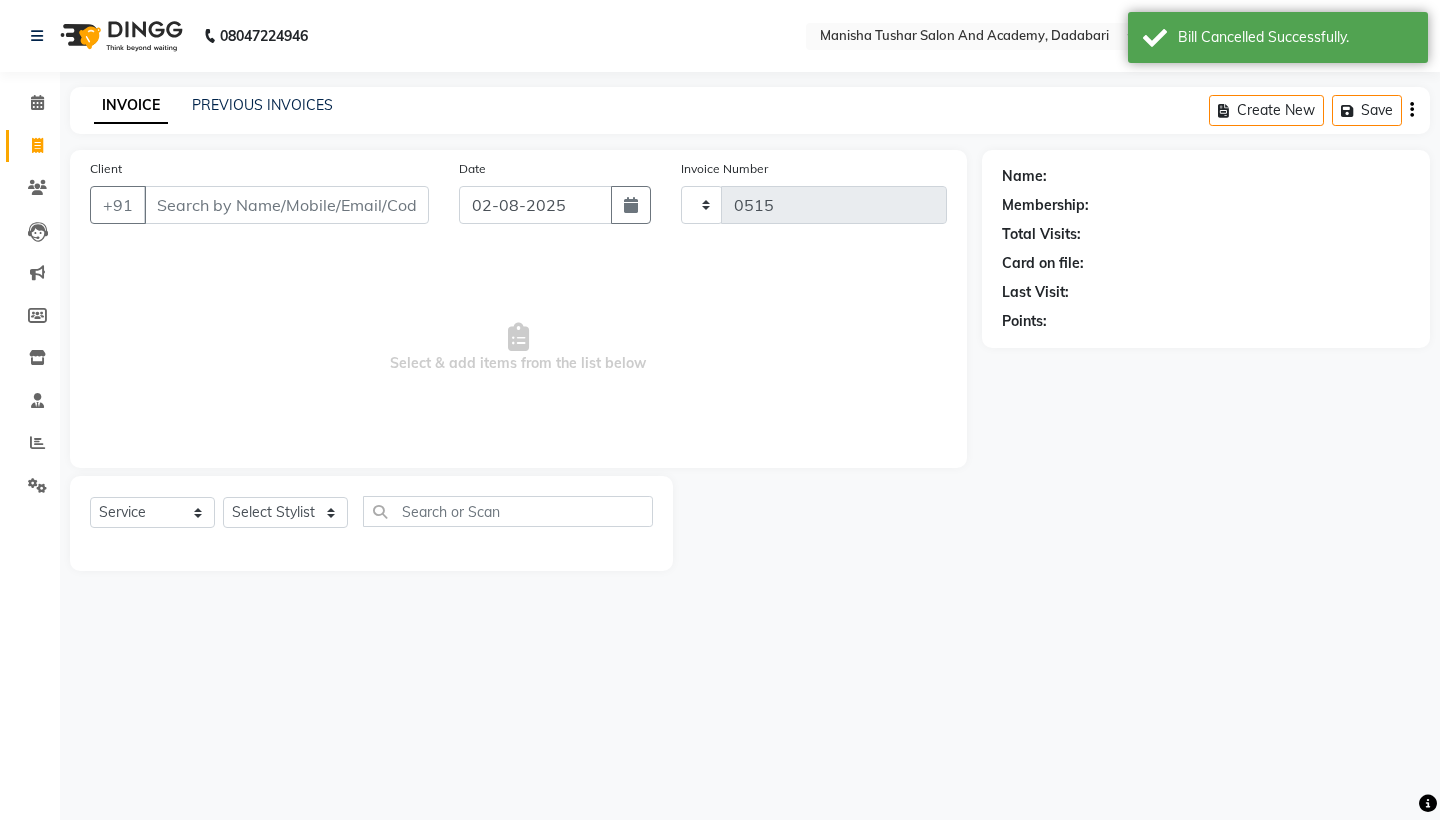 select on "6453" 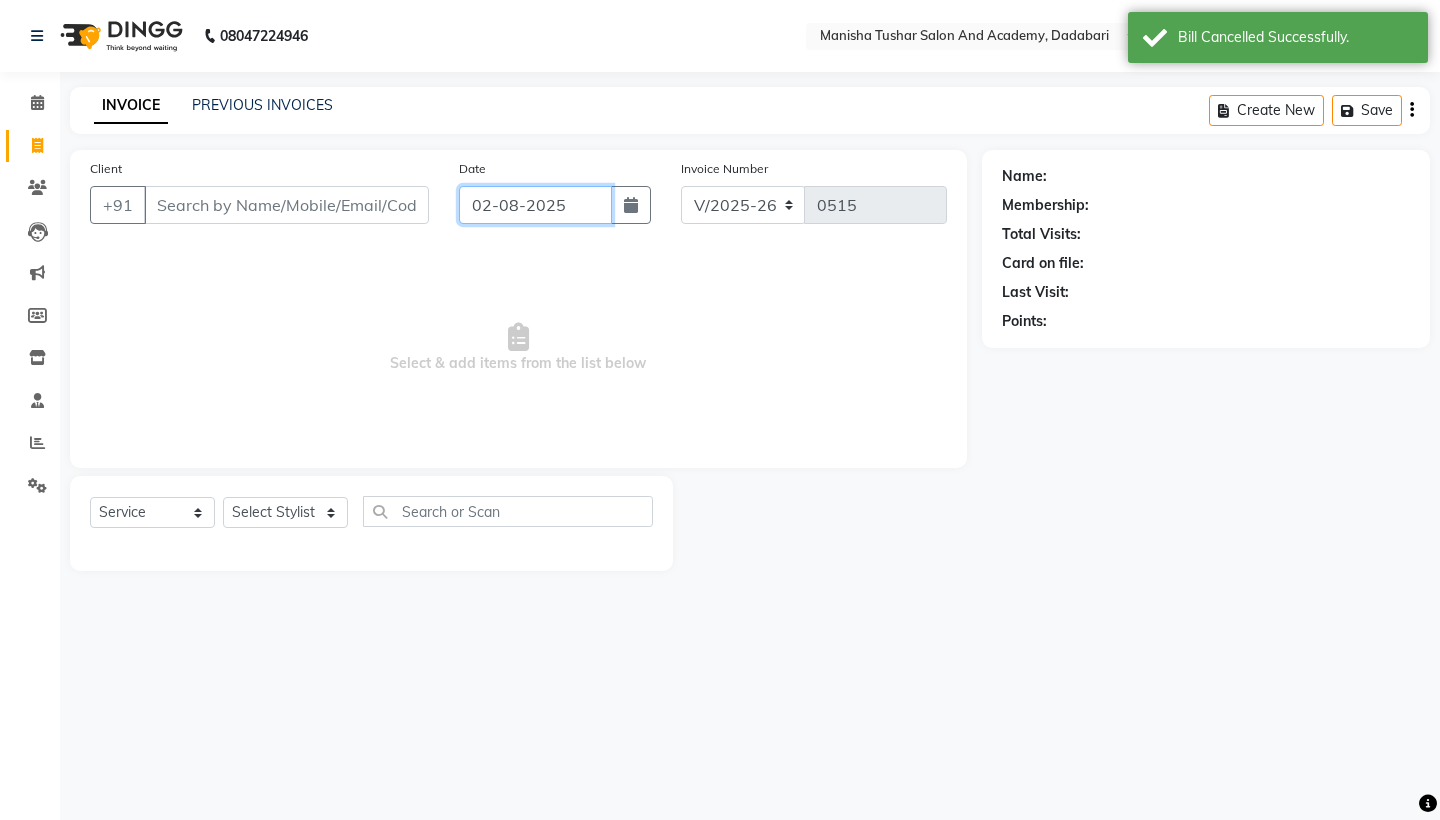 click on "02-08-2025" 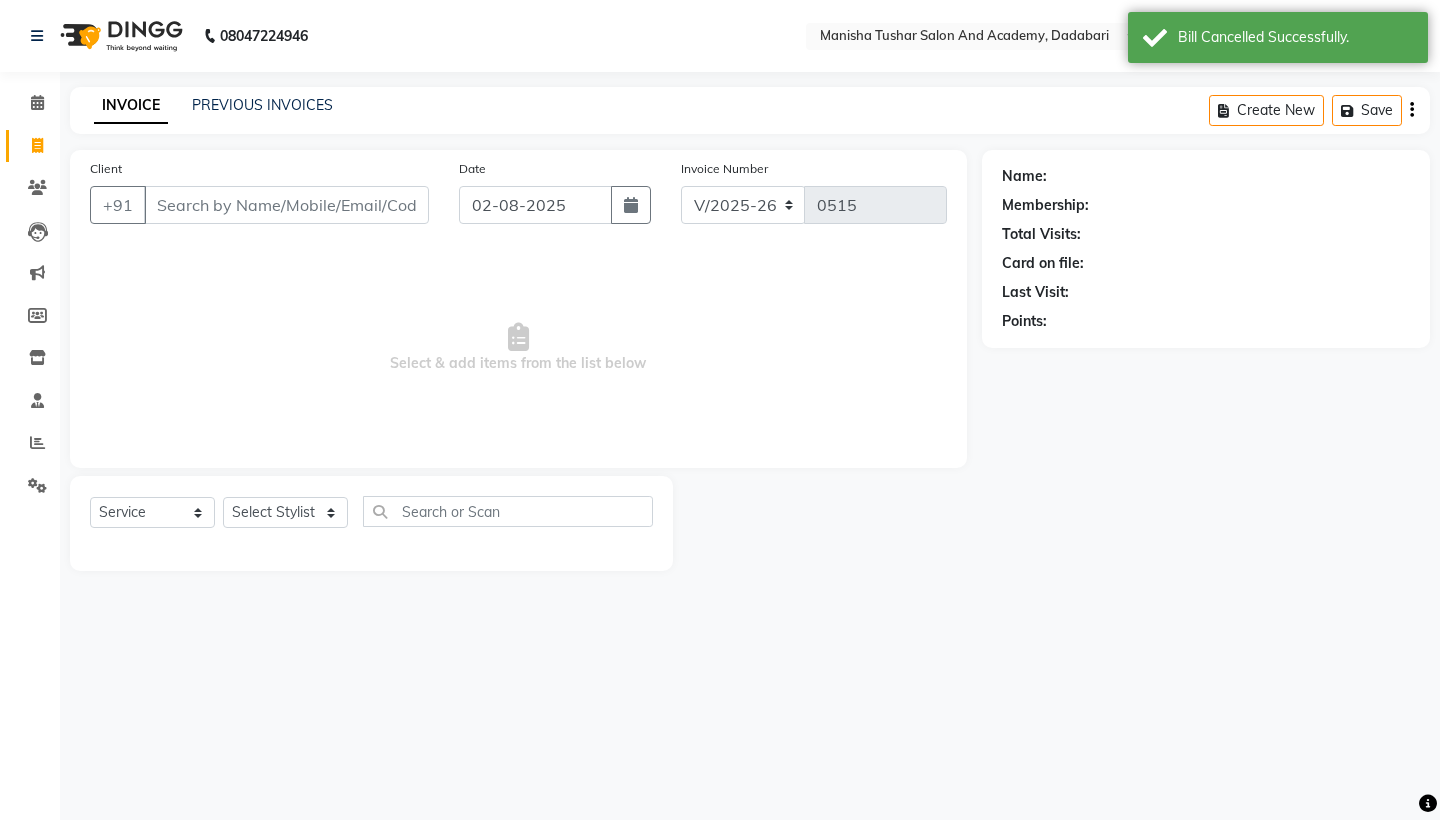 select on "8" 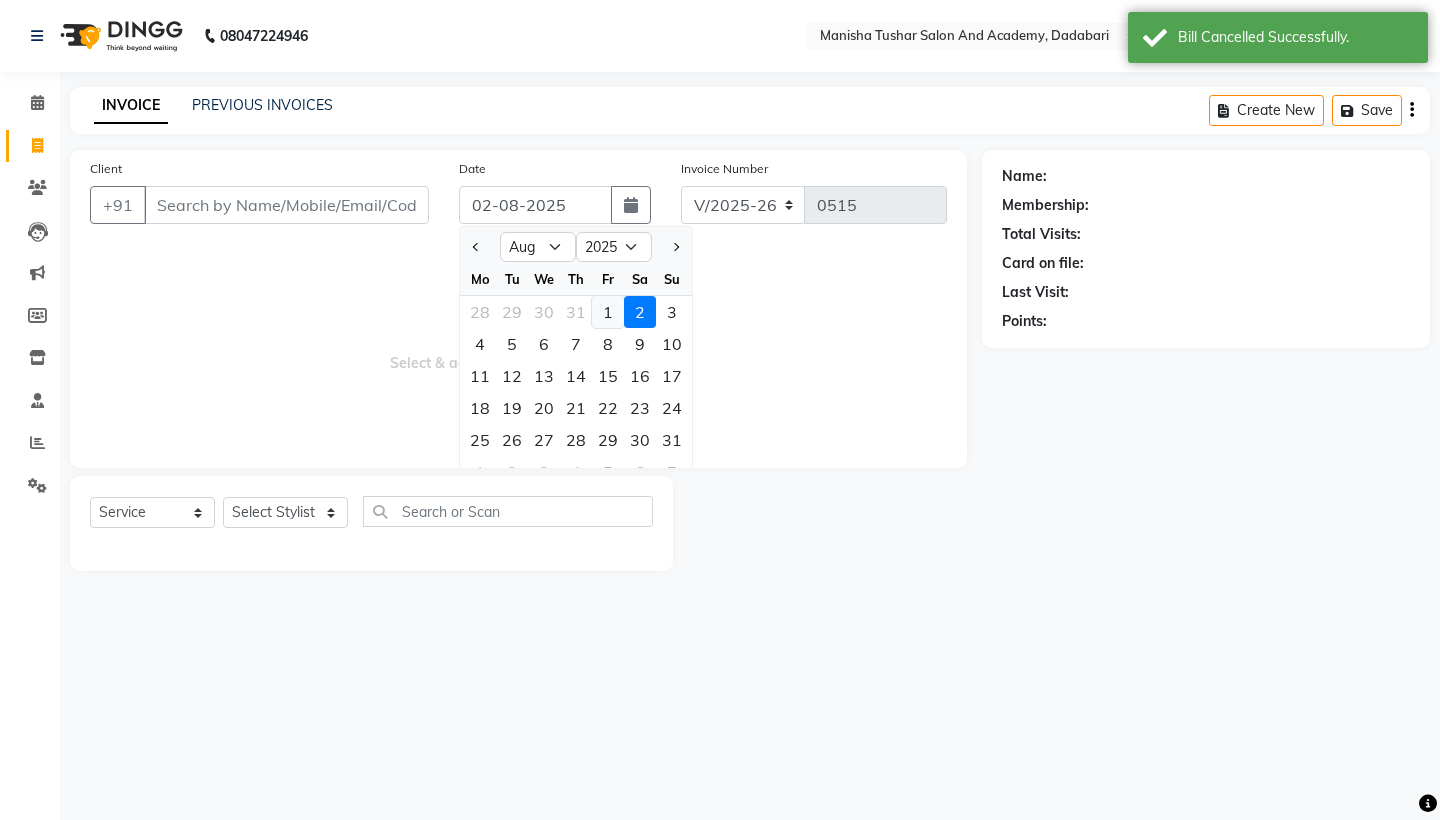 click on "1" 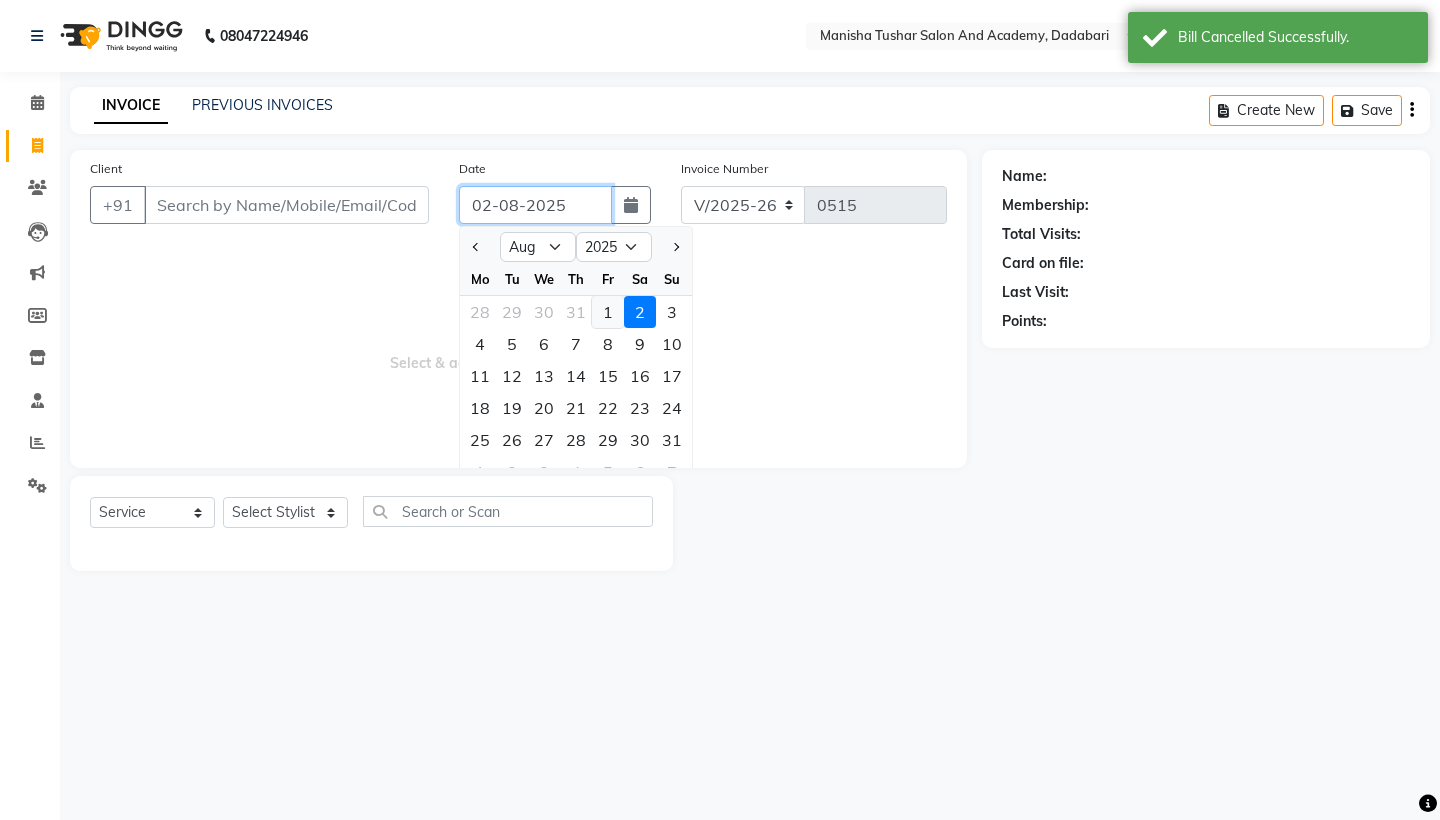 type on "01-08-2025" 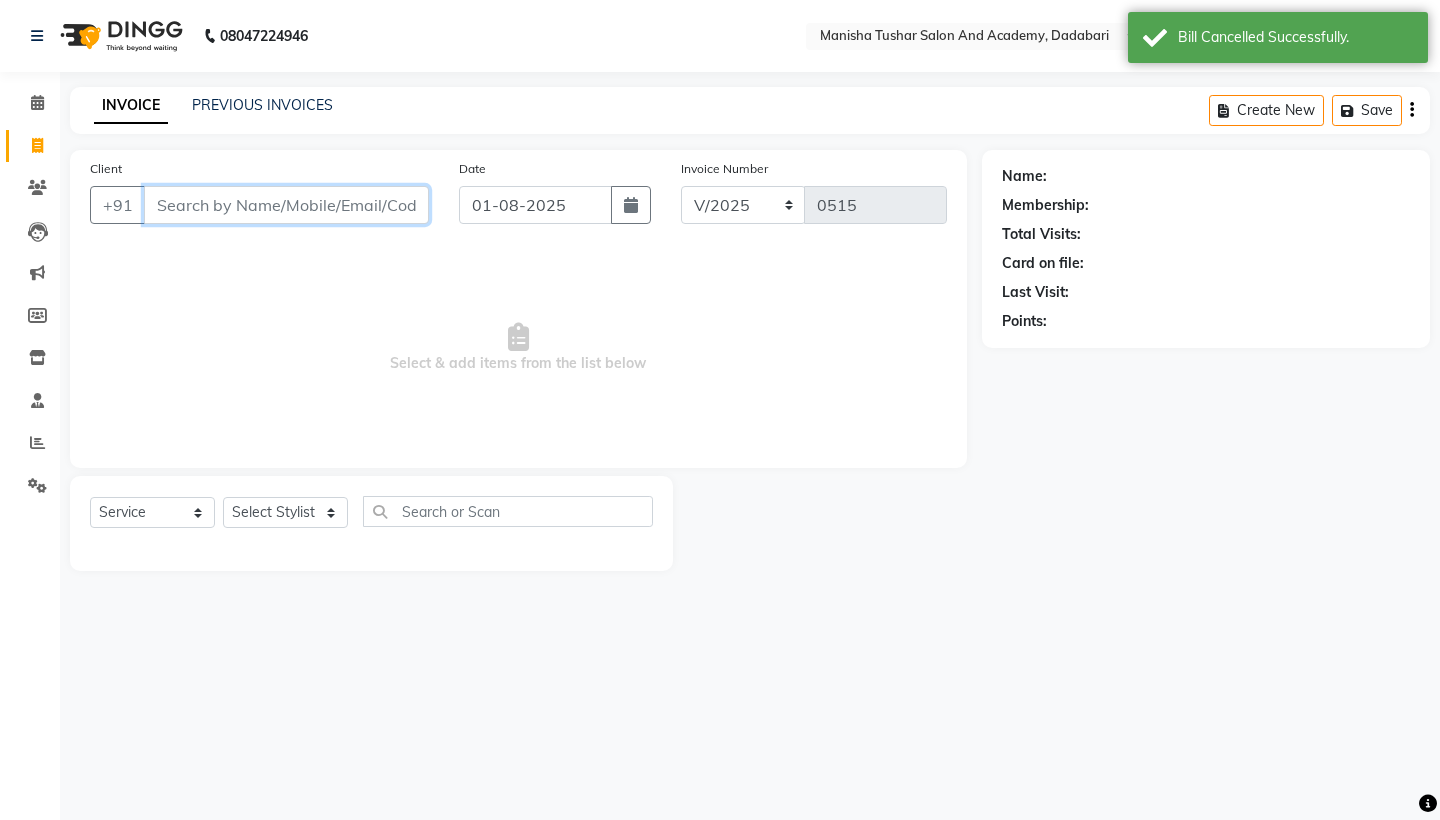 click on "Client" at bounding box center [286, 205] 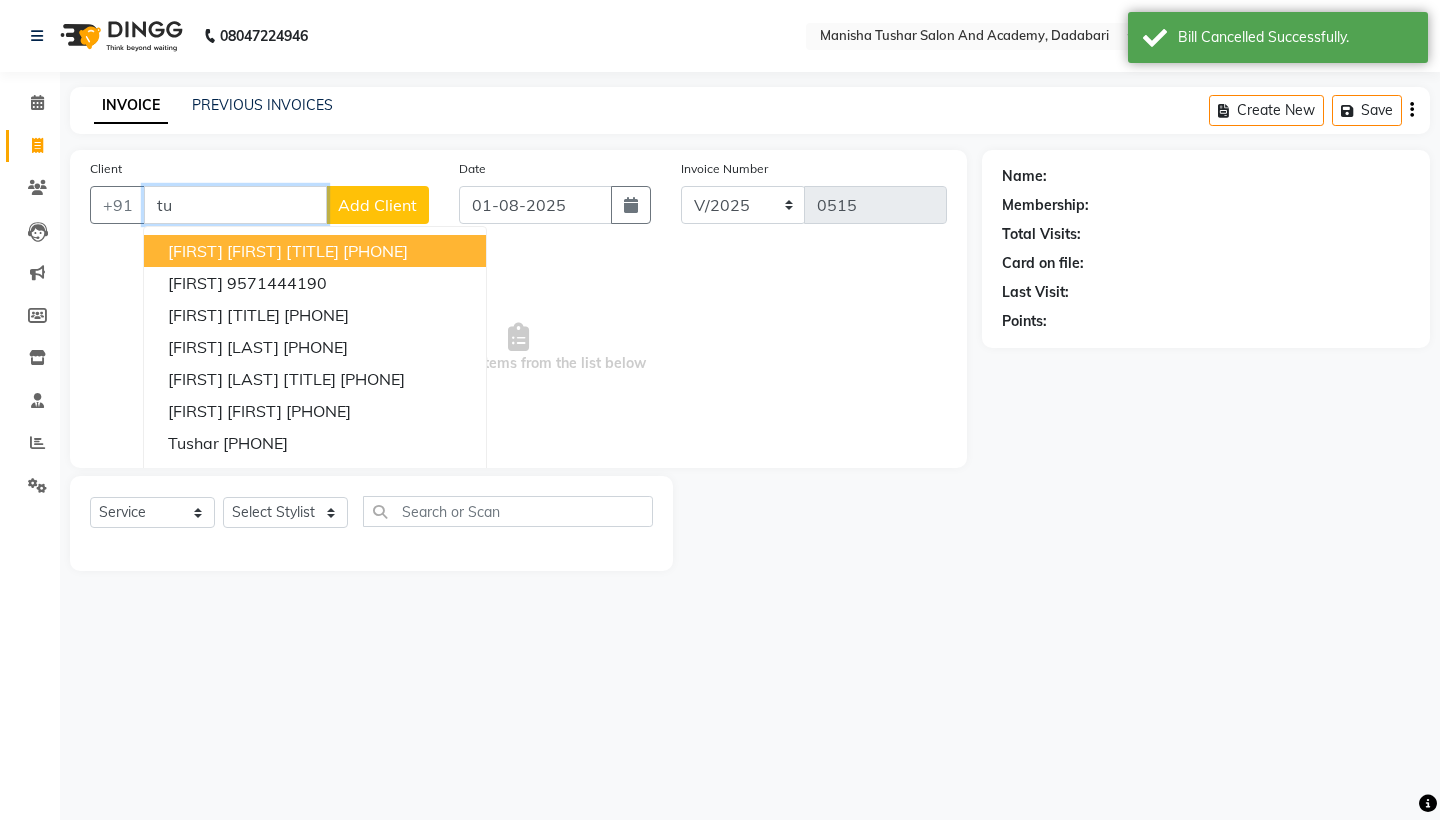type on "t" 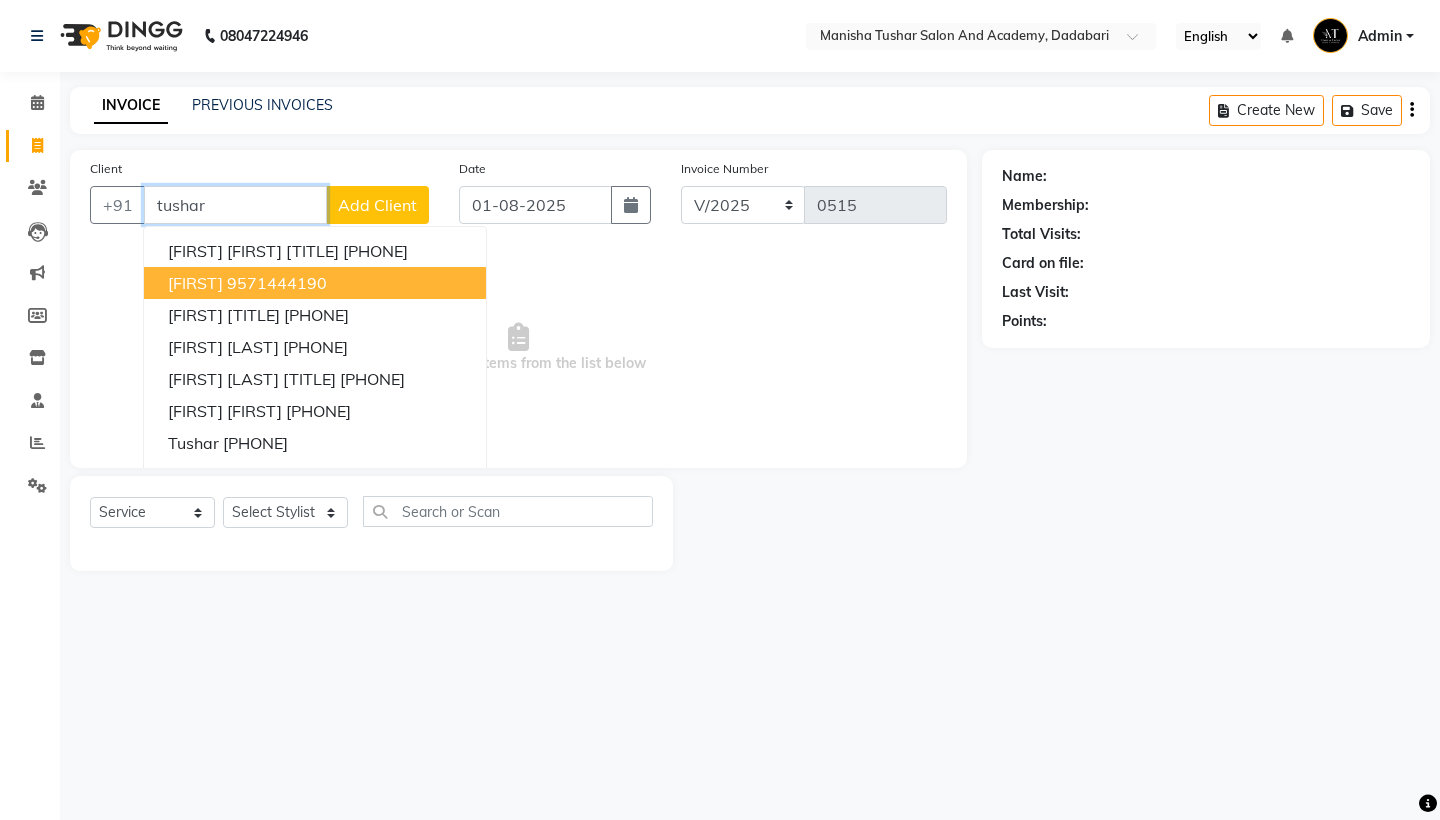 click on "Tusharr  9571444190" at bounding box center (315, 283) 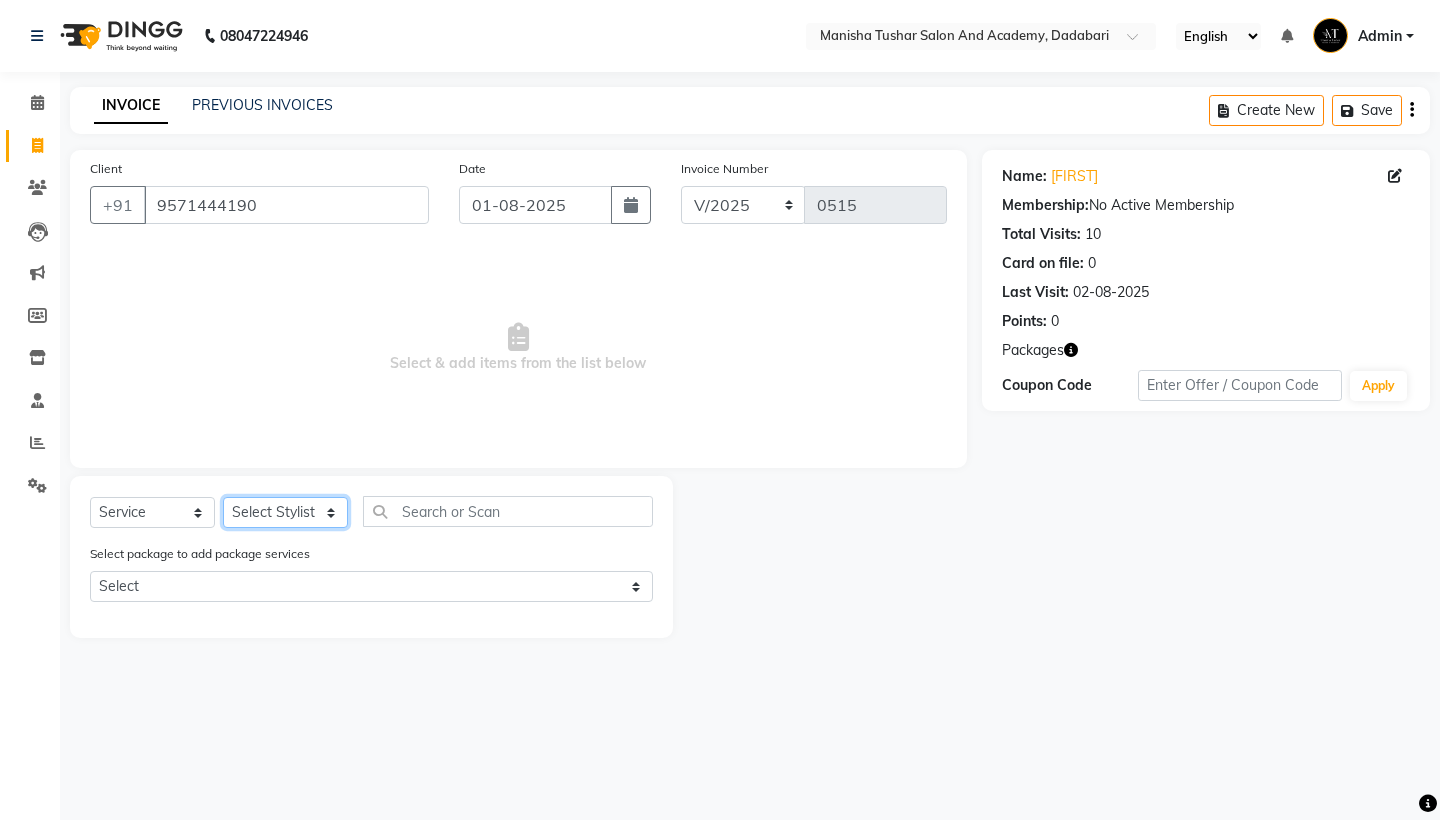 select on "87898" 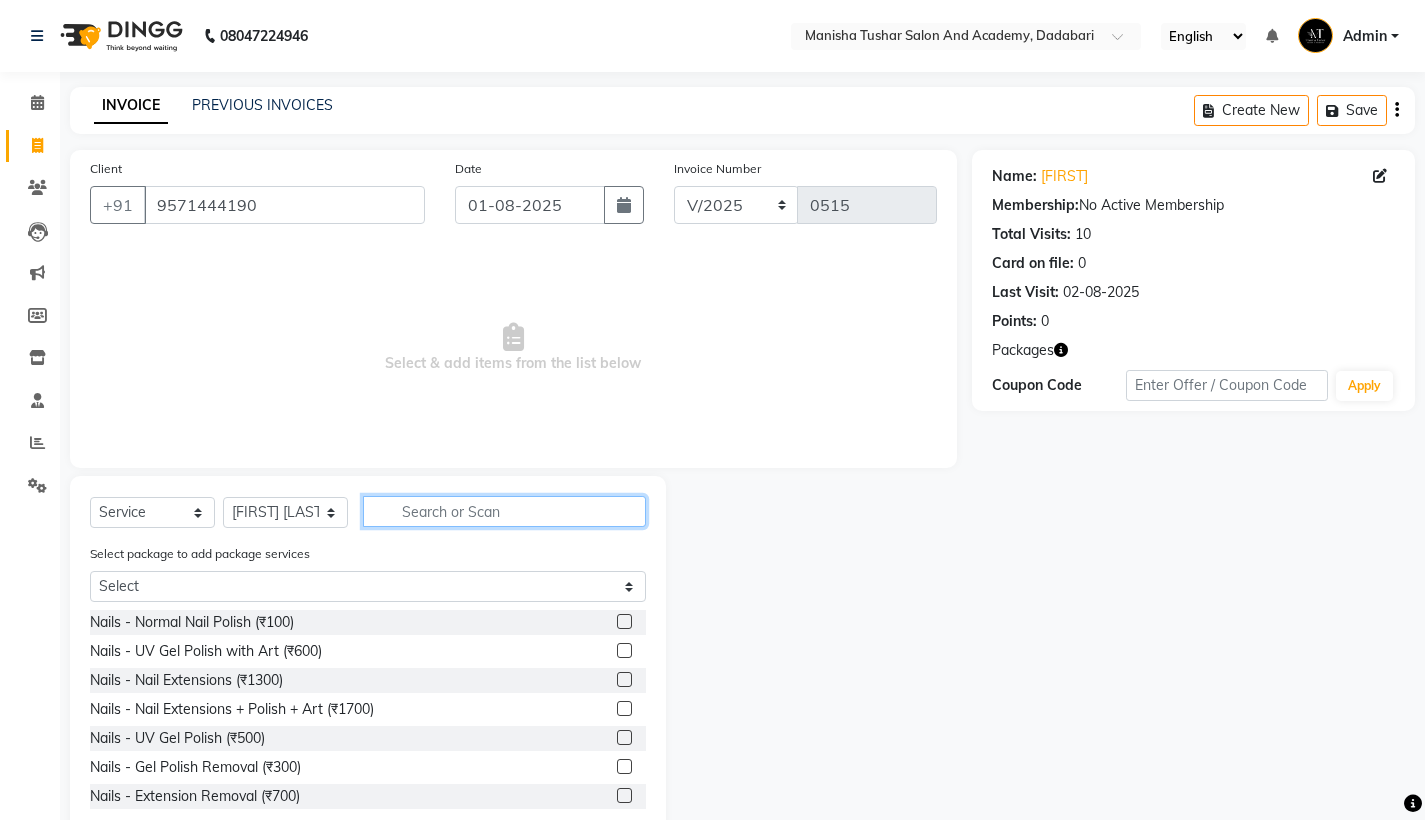 click 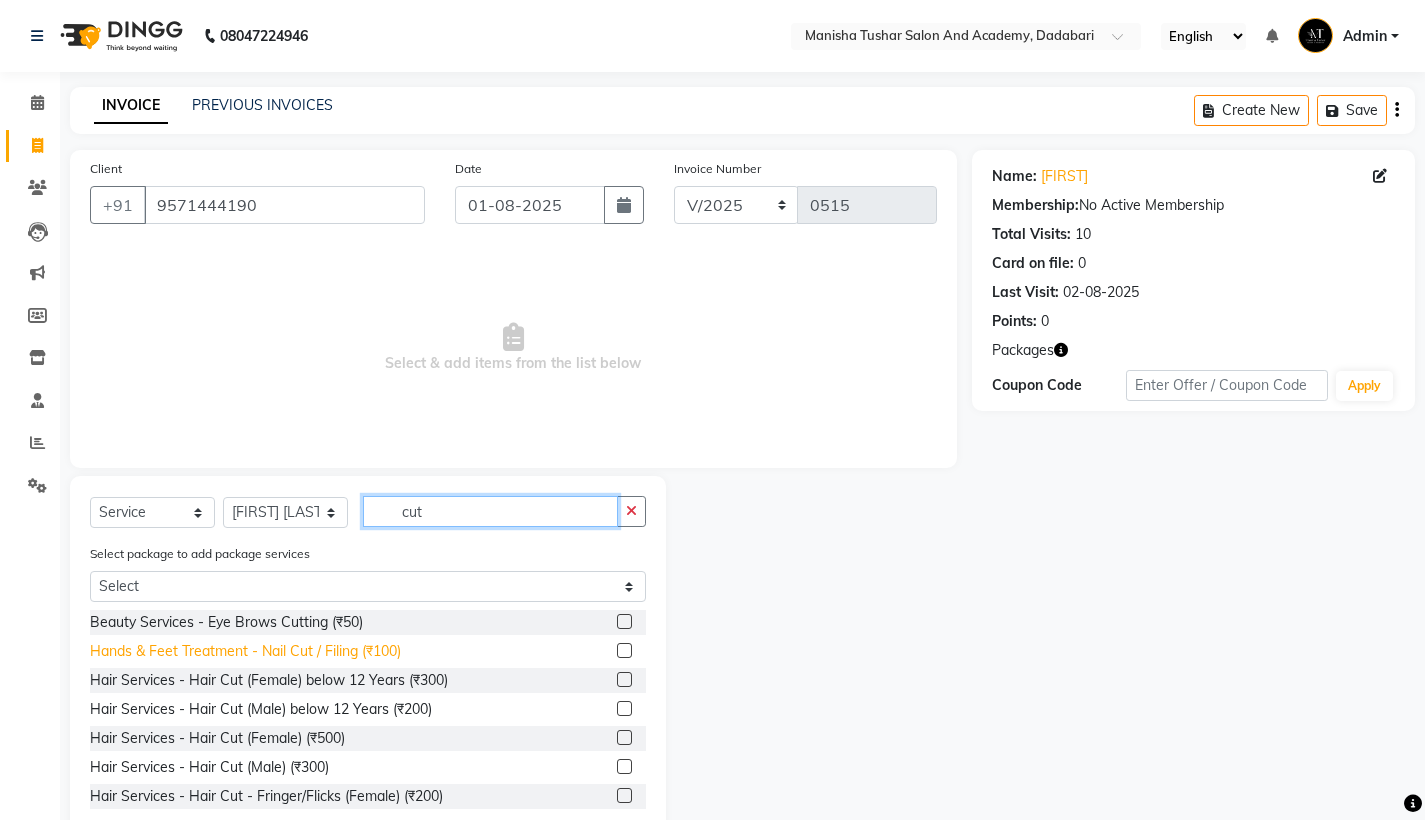 scroll, scrollTop: 0, scrollLeft: 0, axis: both 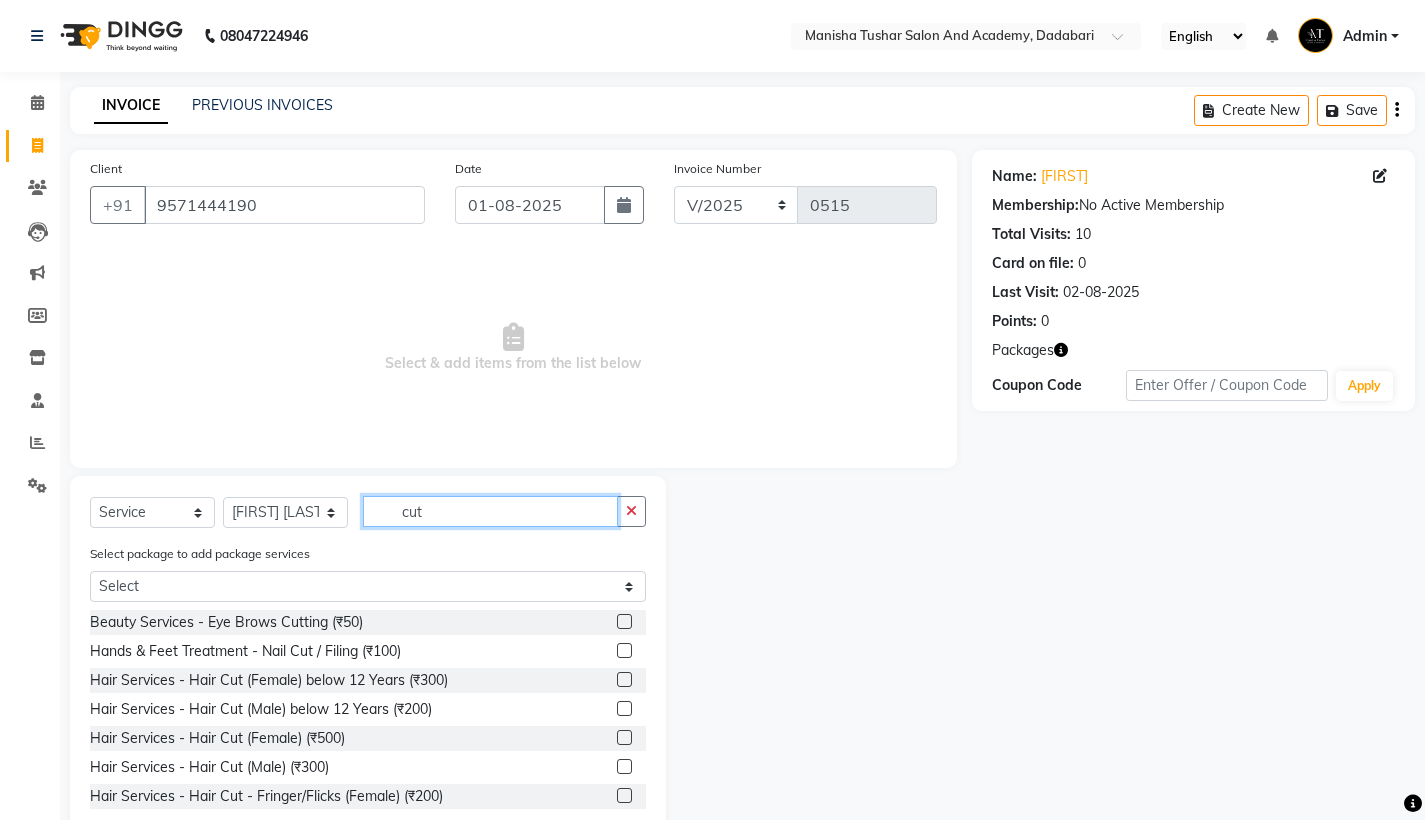 click on "cut" 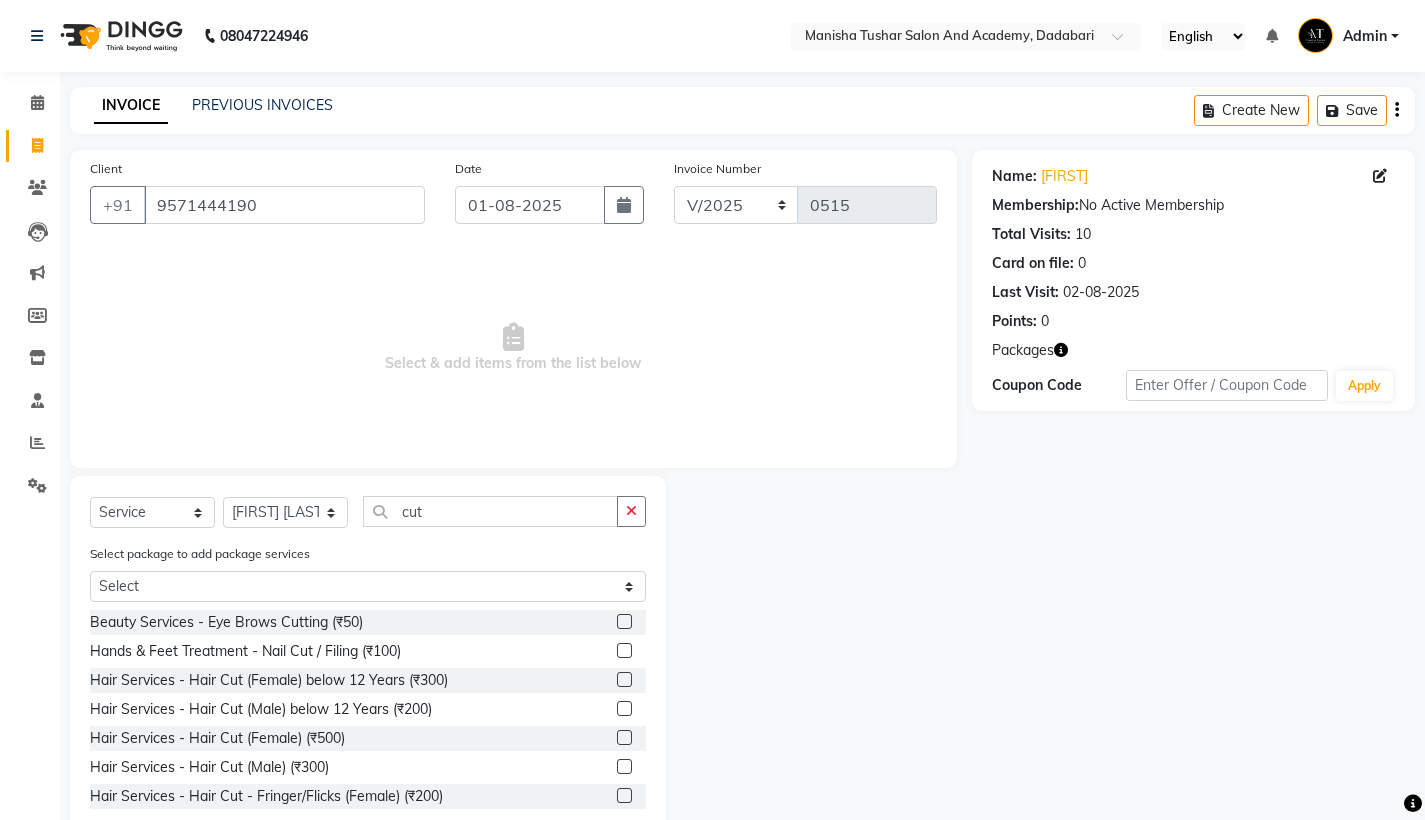 click 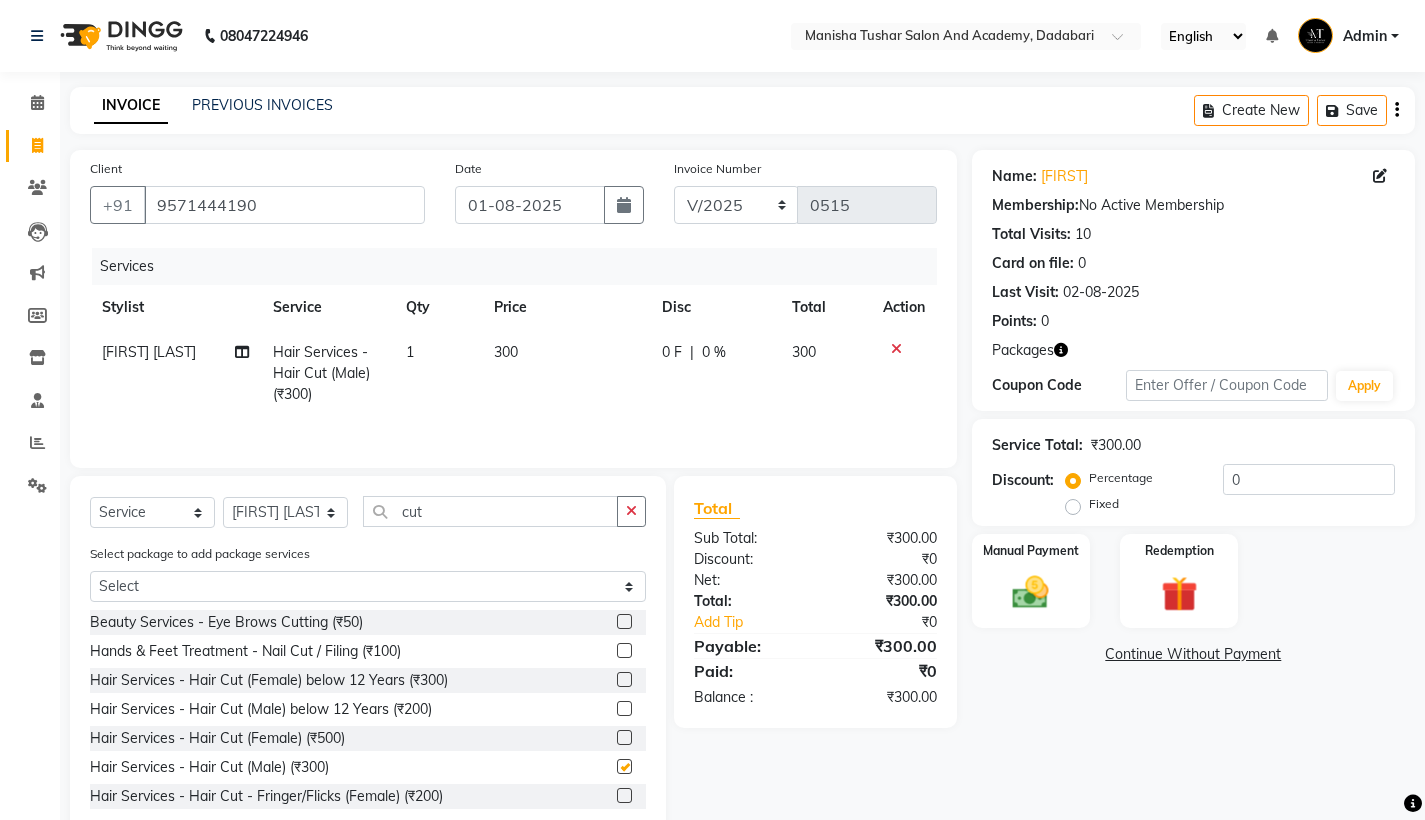 checkbox on "false" 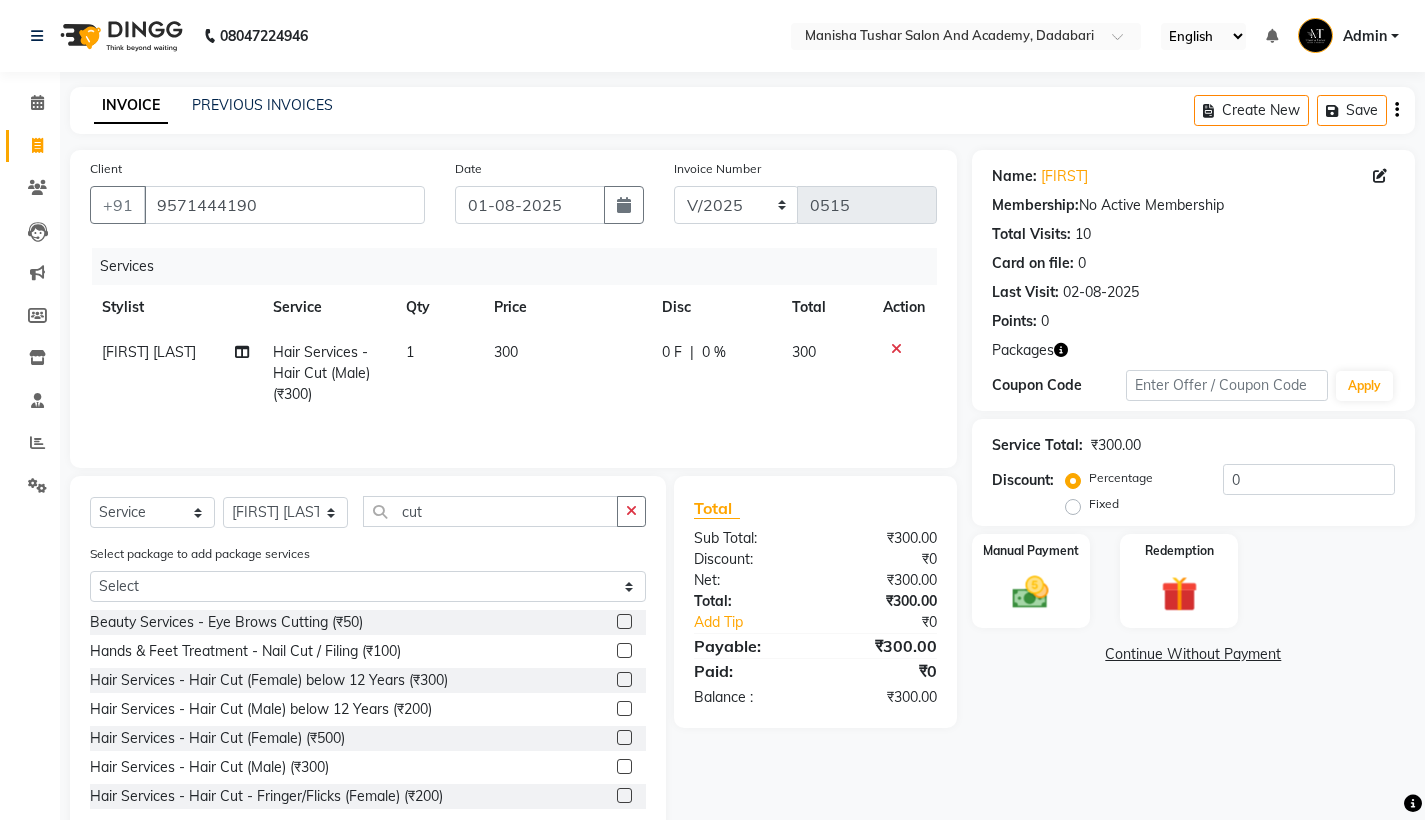 click on "300" 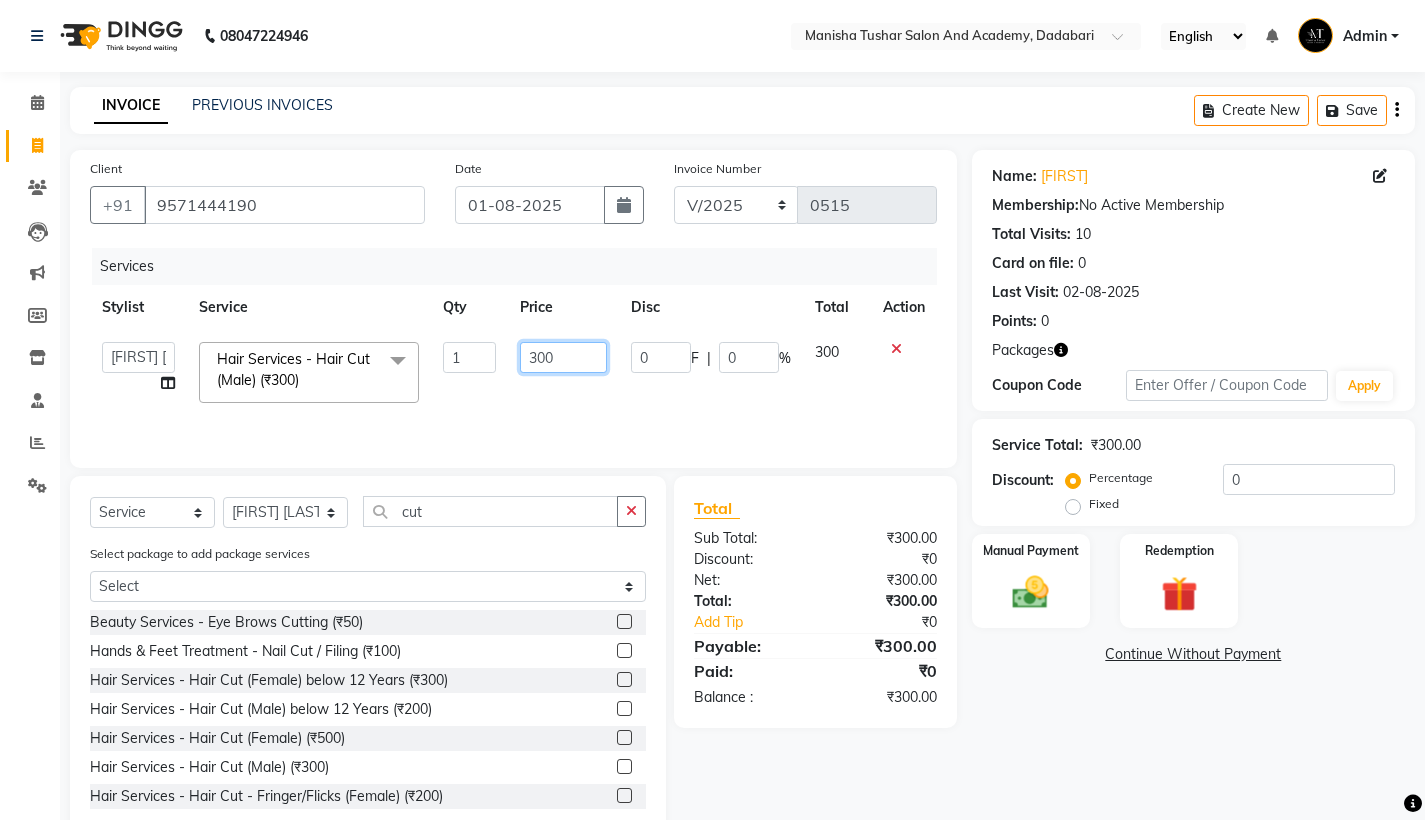 click on "300" 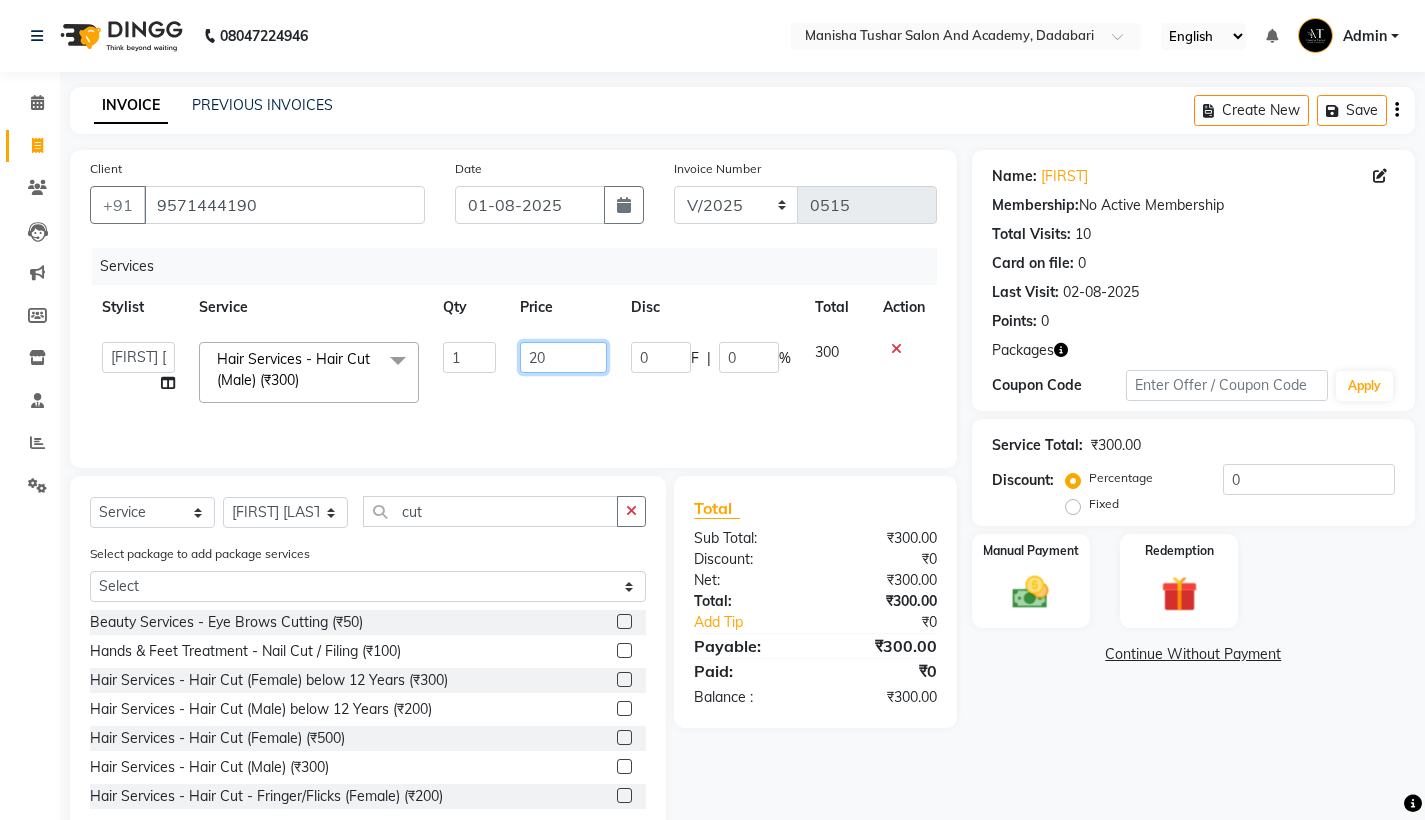 type on "200" 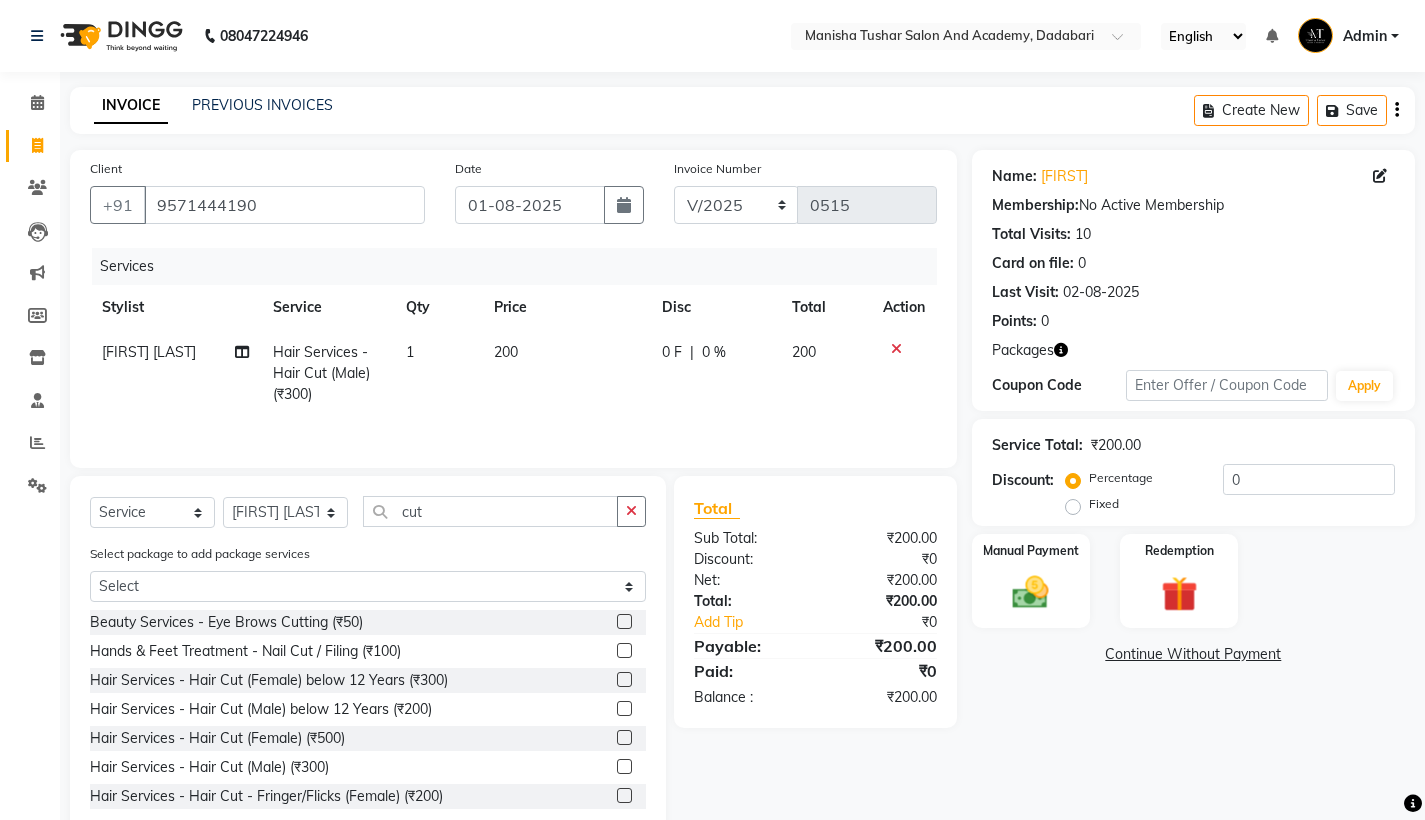 click on "Name: Tusharr  Membership:  No Active Membership  Total Visits:  10 Card on file:  0 Last Visit:   02-08-2025 Points:   0  Packages Coupon Code Apply Service Total:  ₹200.00  Discount:  Percentage   Fixed  0 Manual Payment Redemption  Continue Without Payment" 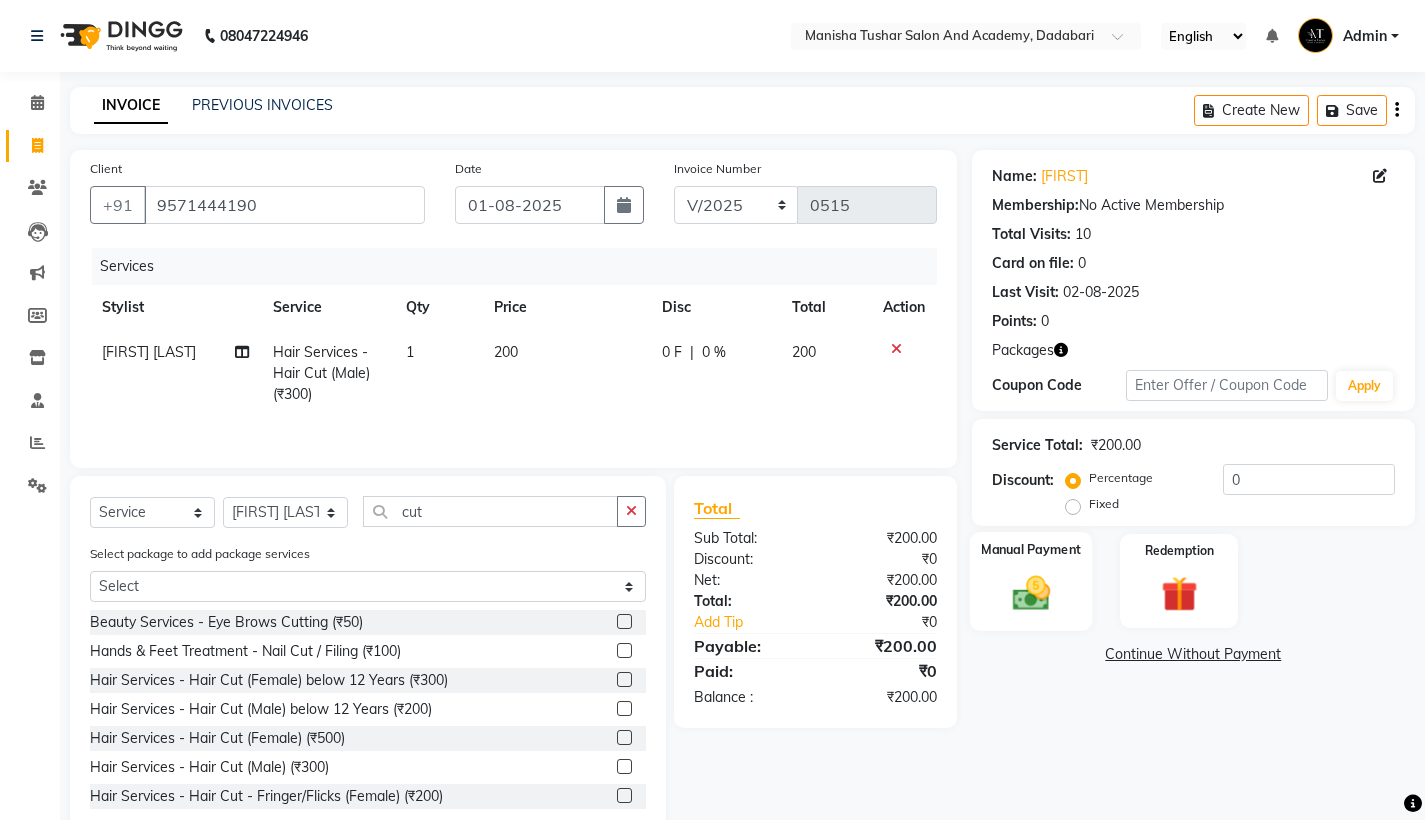 click 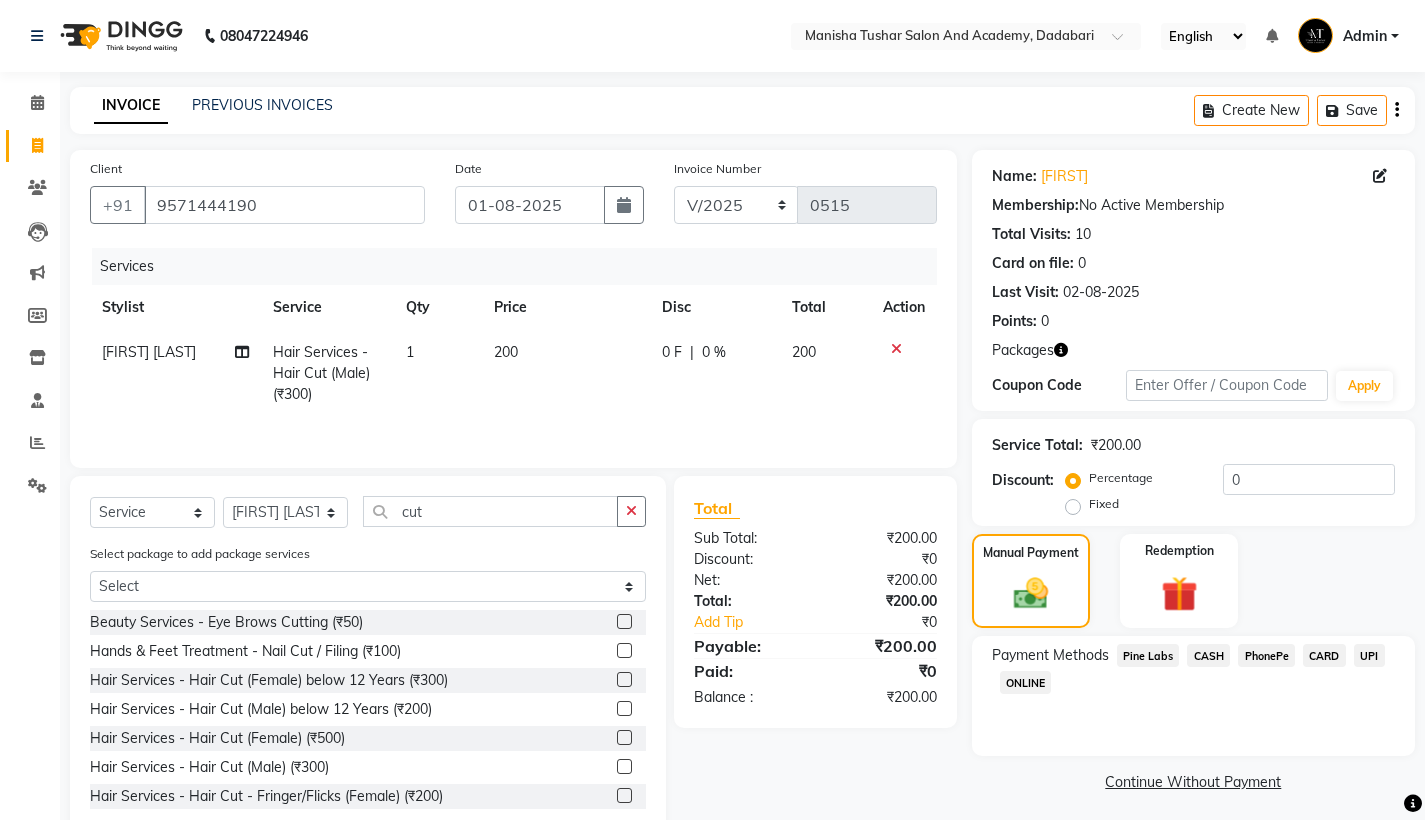 click on "Pine Labs" 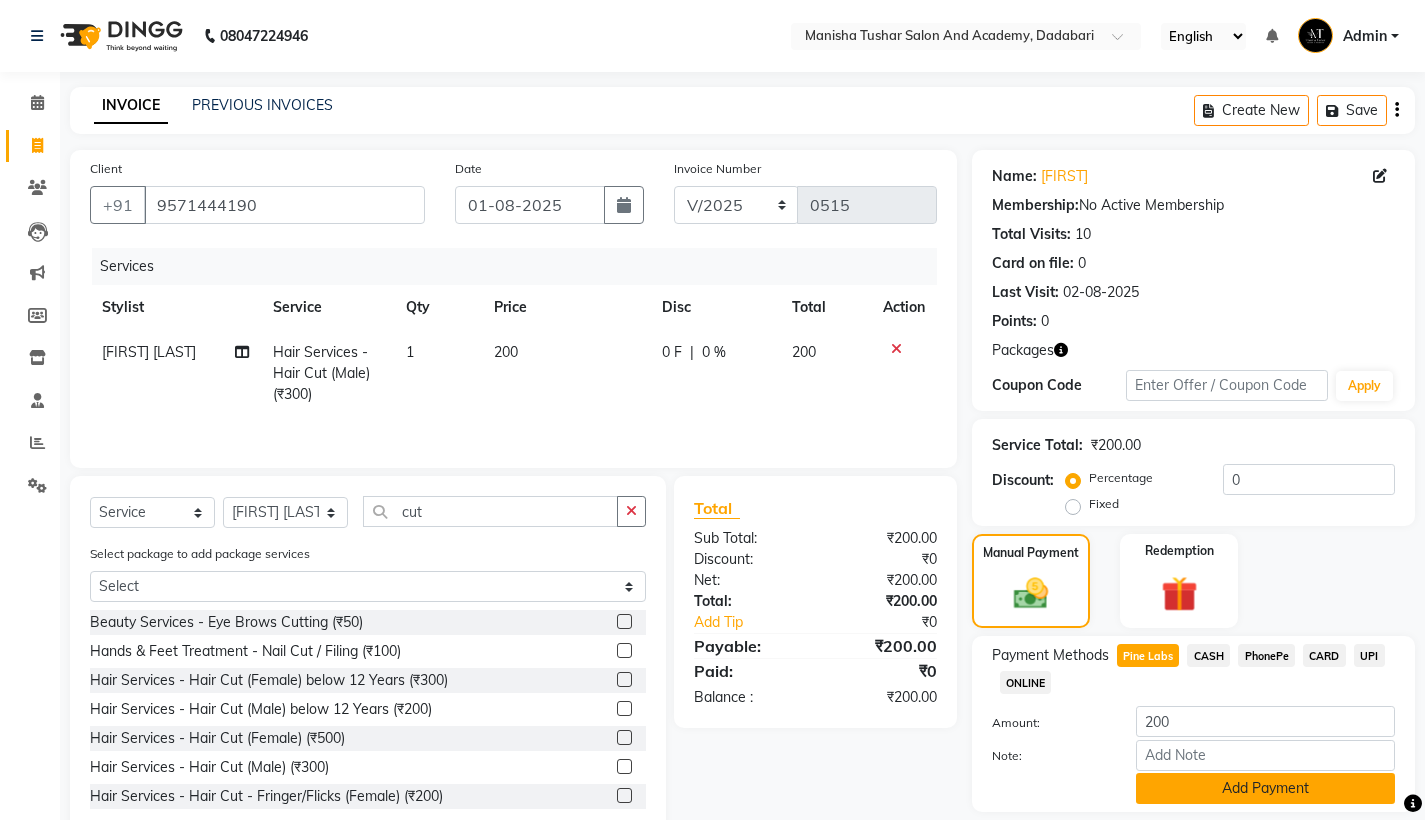 click on "Add Payment" 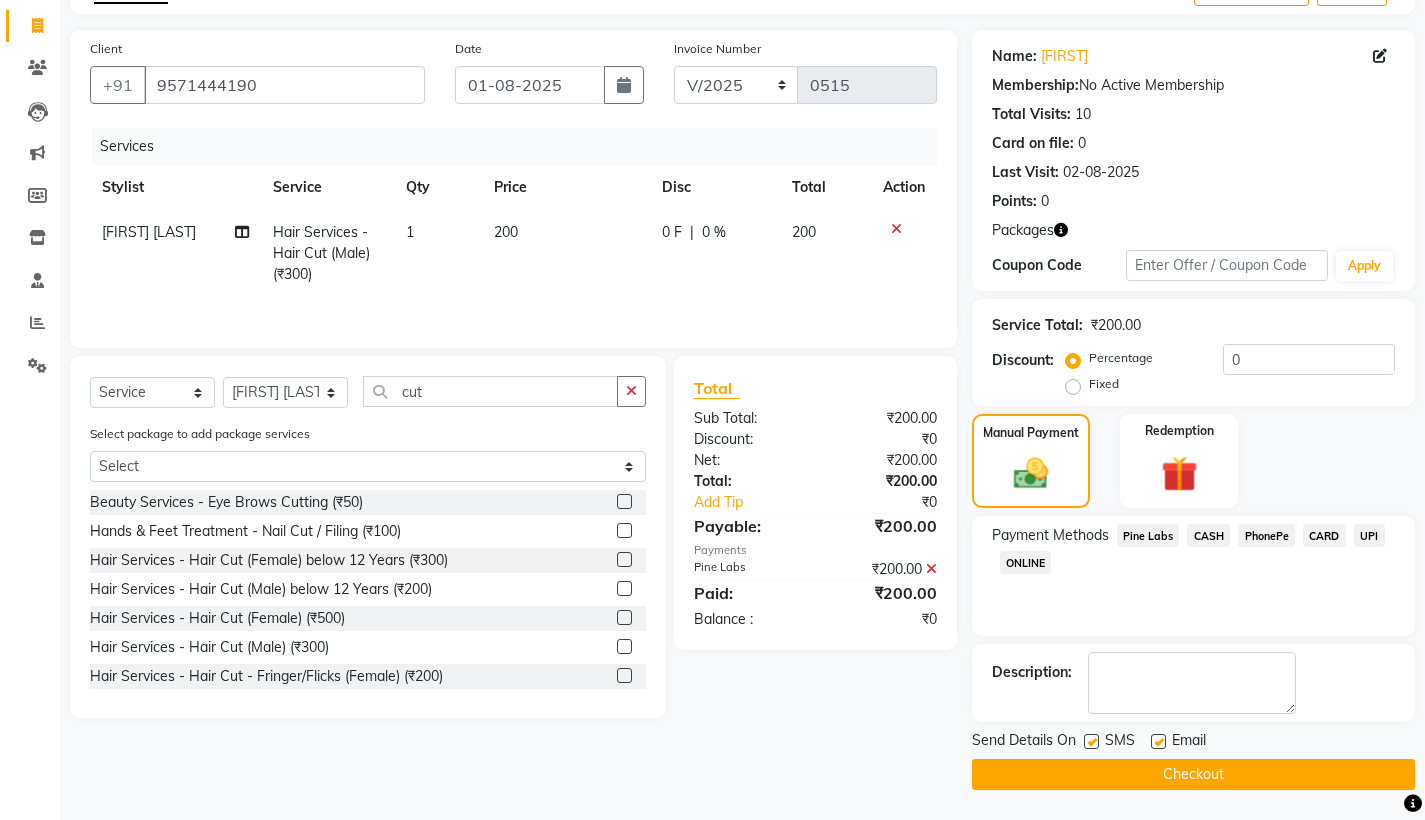scroll, scrollTop: 120, scrollLeft: 0, axis: vertical 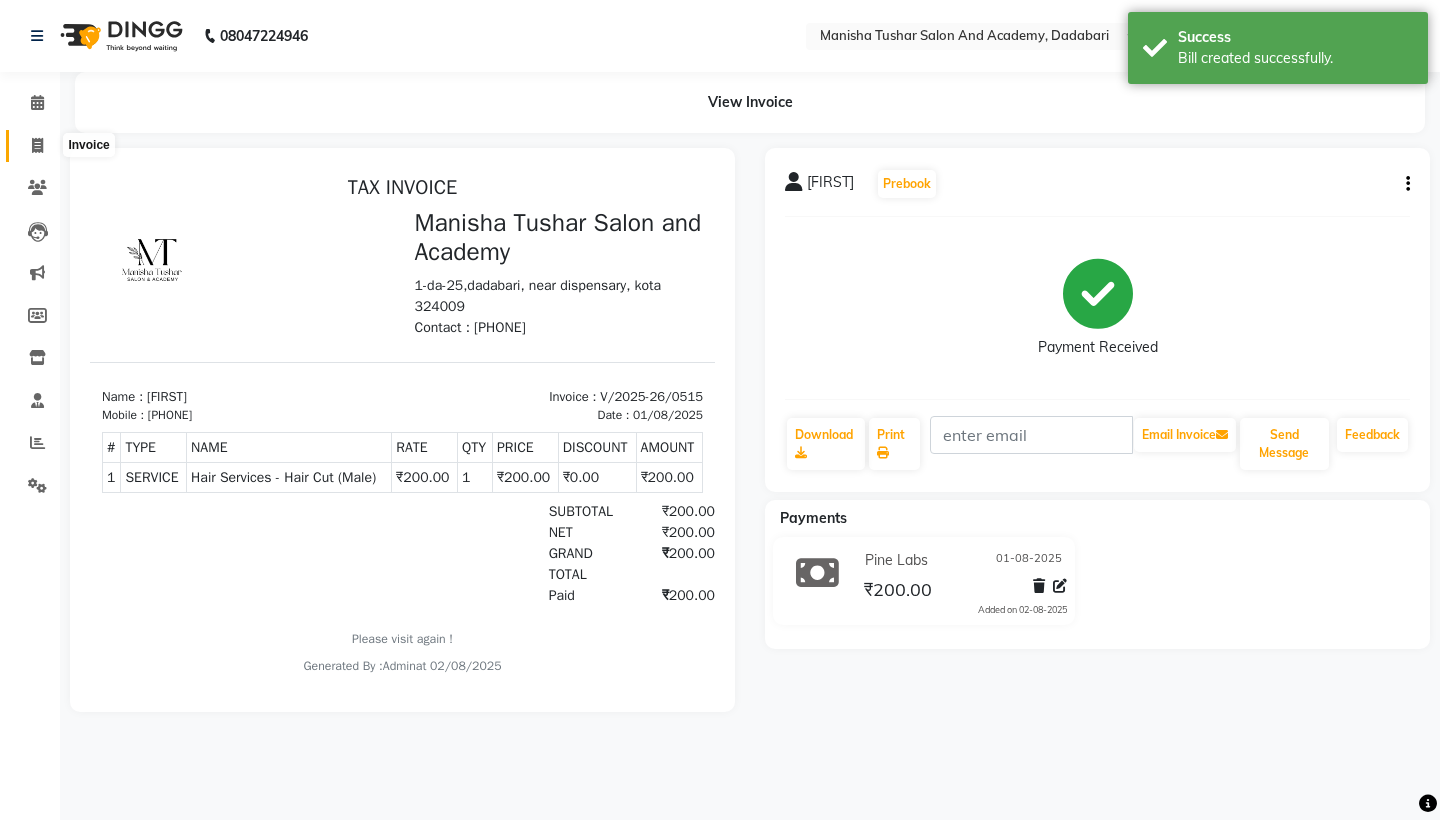 click 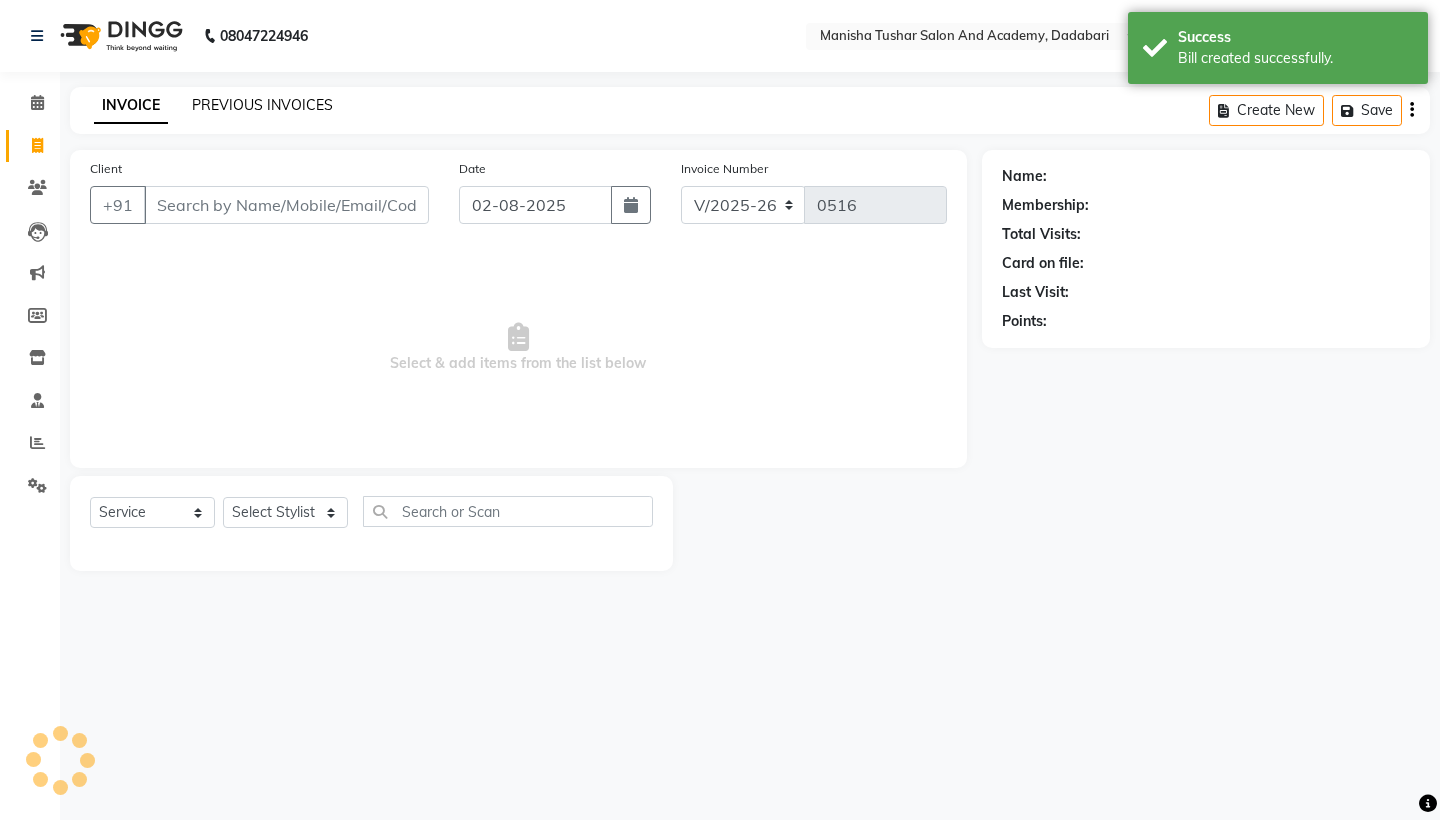 click on "PREVIOUS INVOICES" 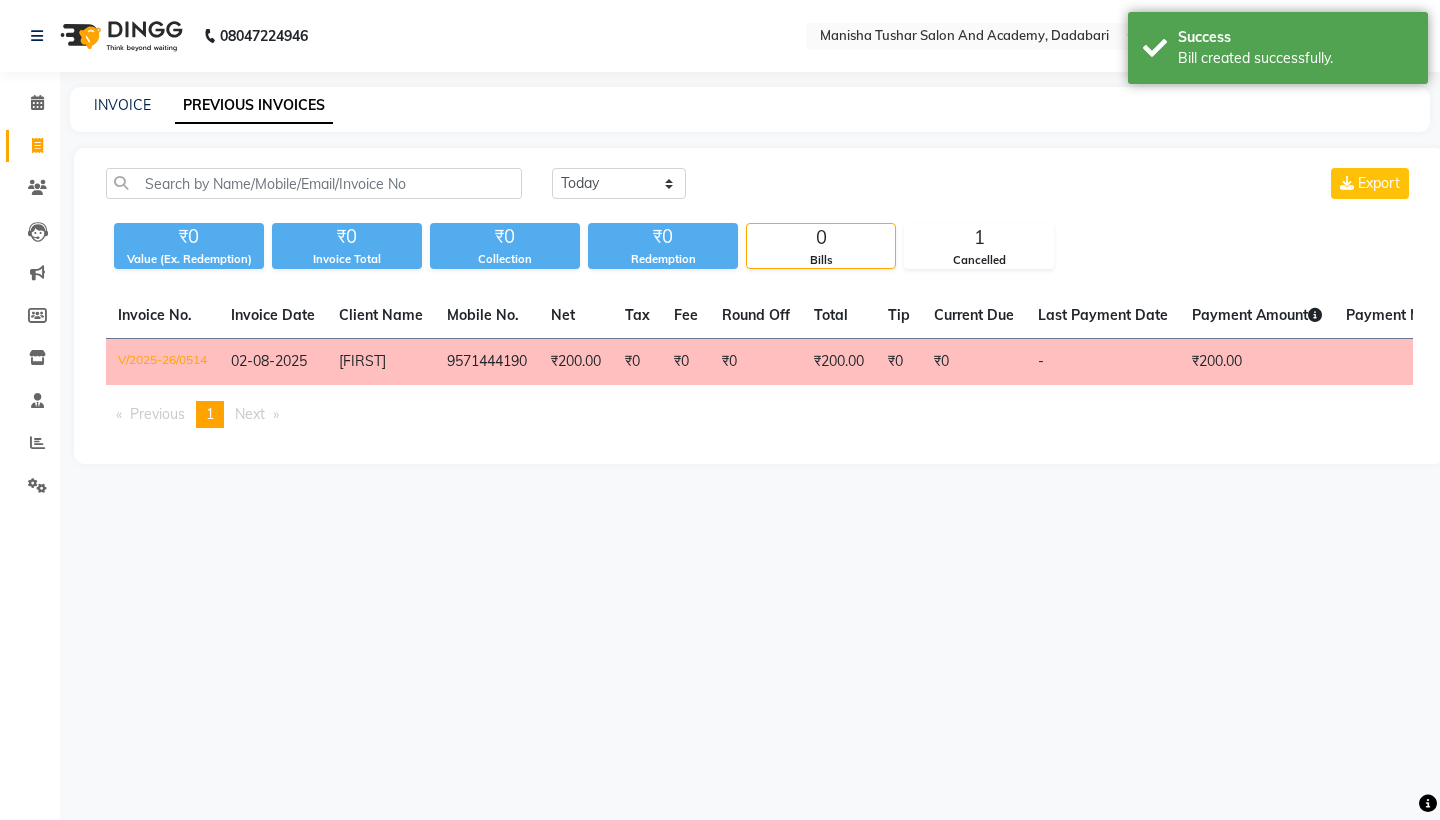 click on "₹0" 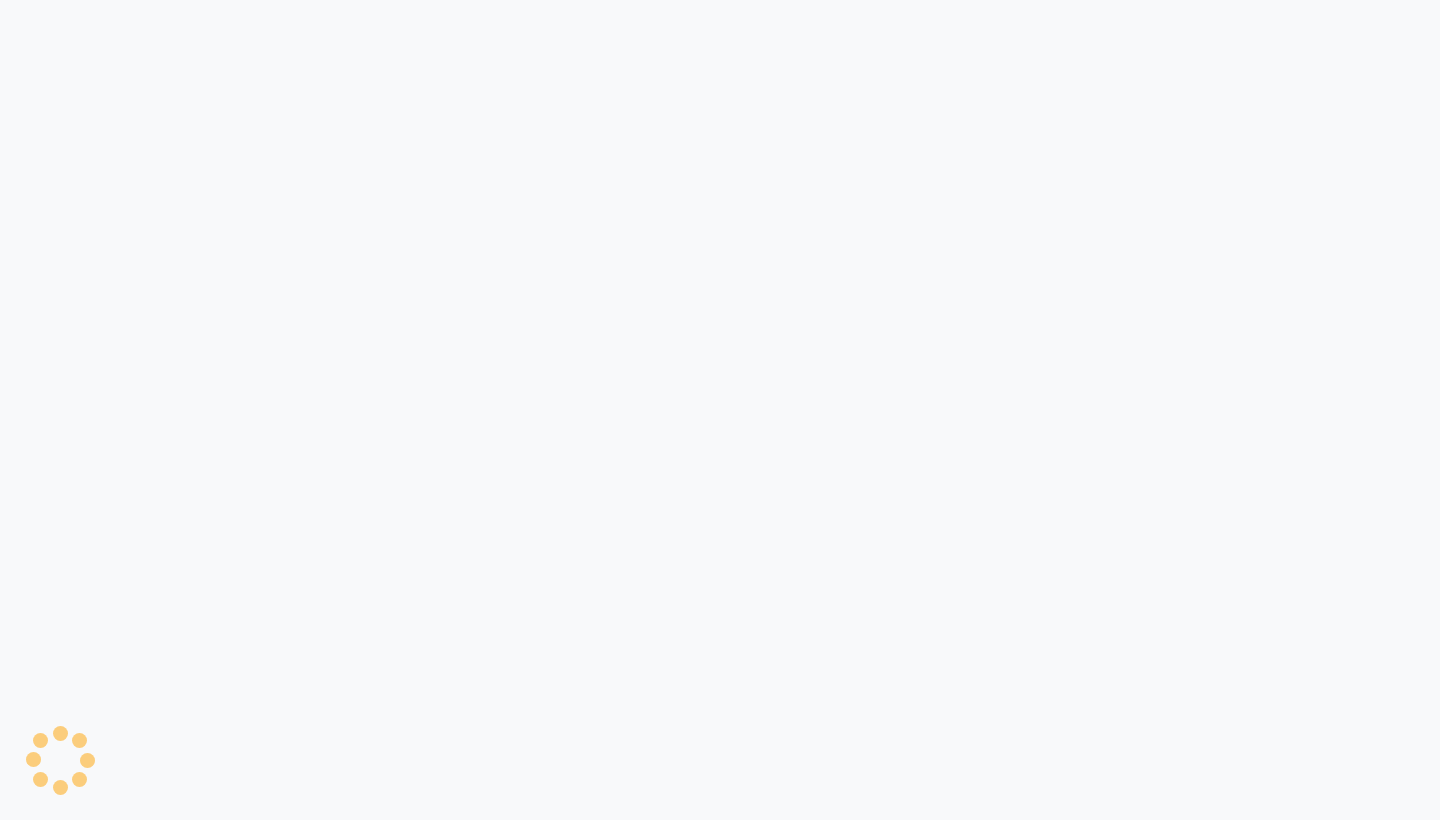 scroll, scrollTop: 0, scrollLeft: 0, axis: both 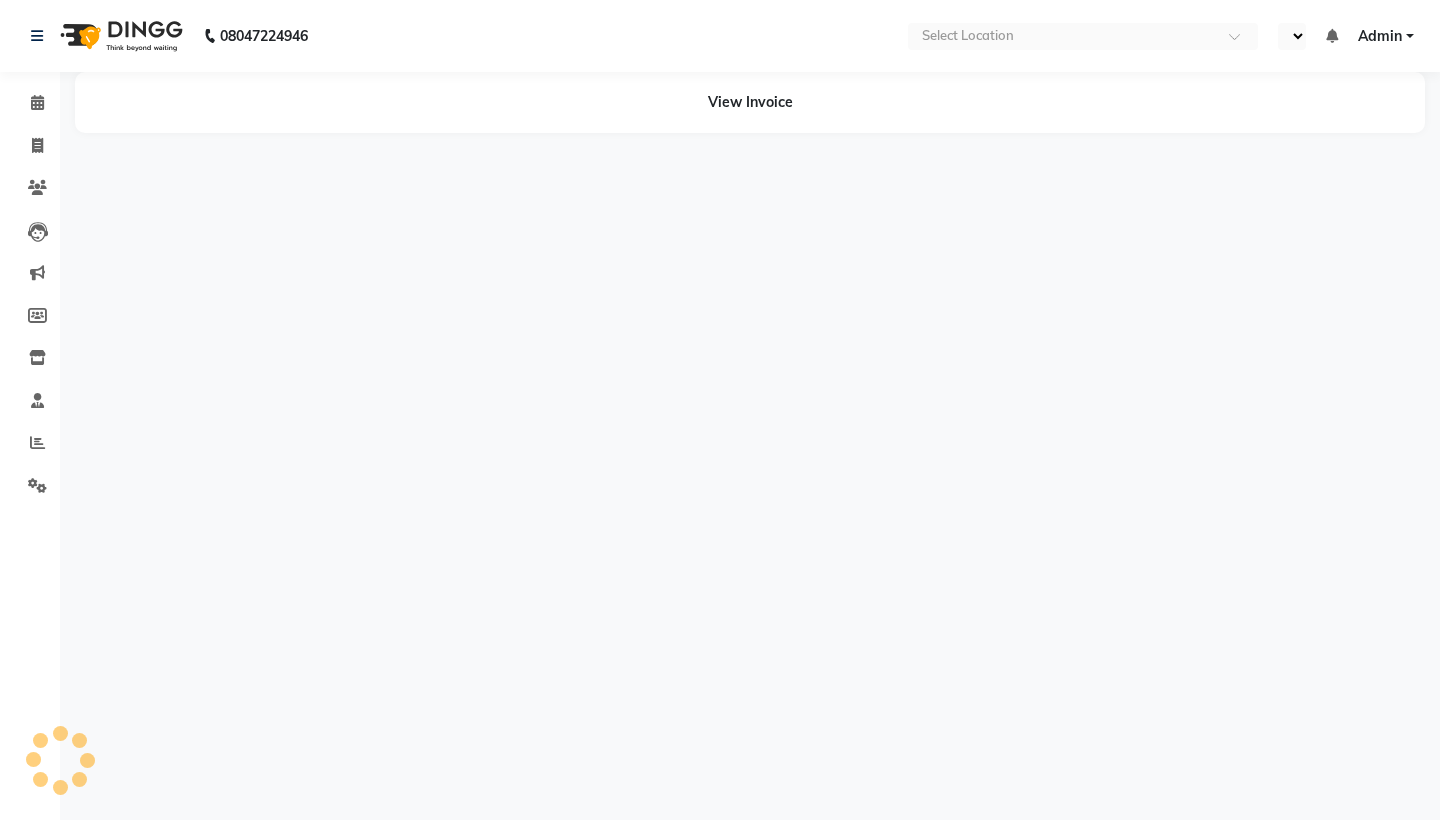 select on "en" 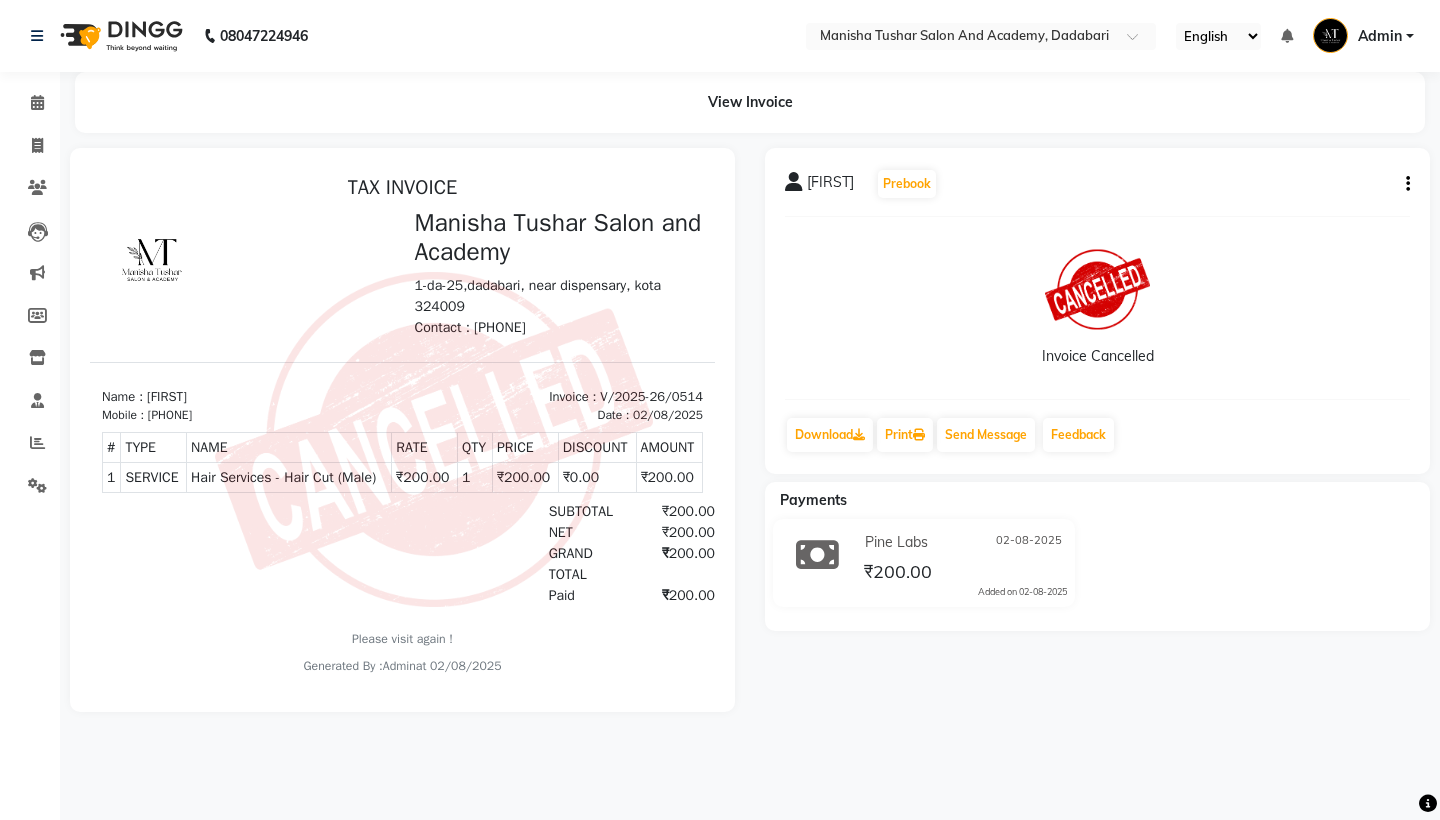scroll, scrollTop: 0, scrollLeft: 0, axis: both 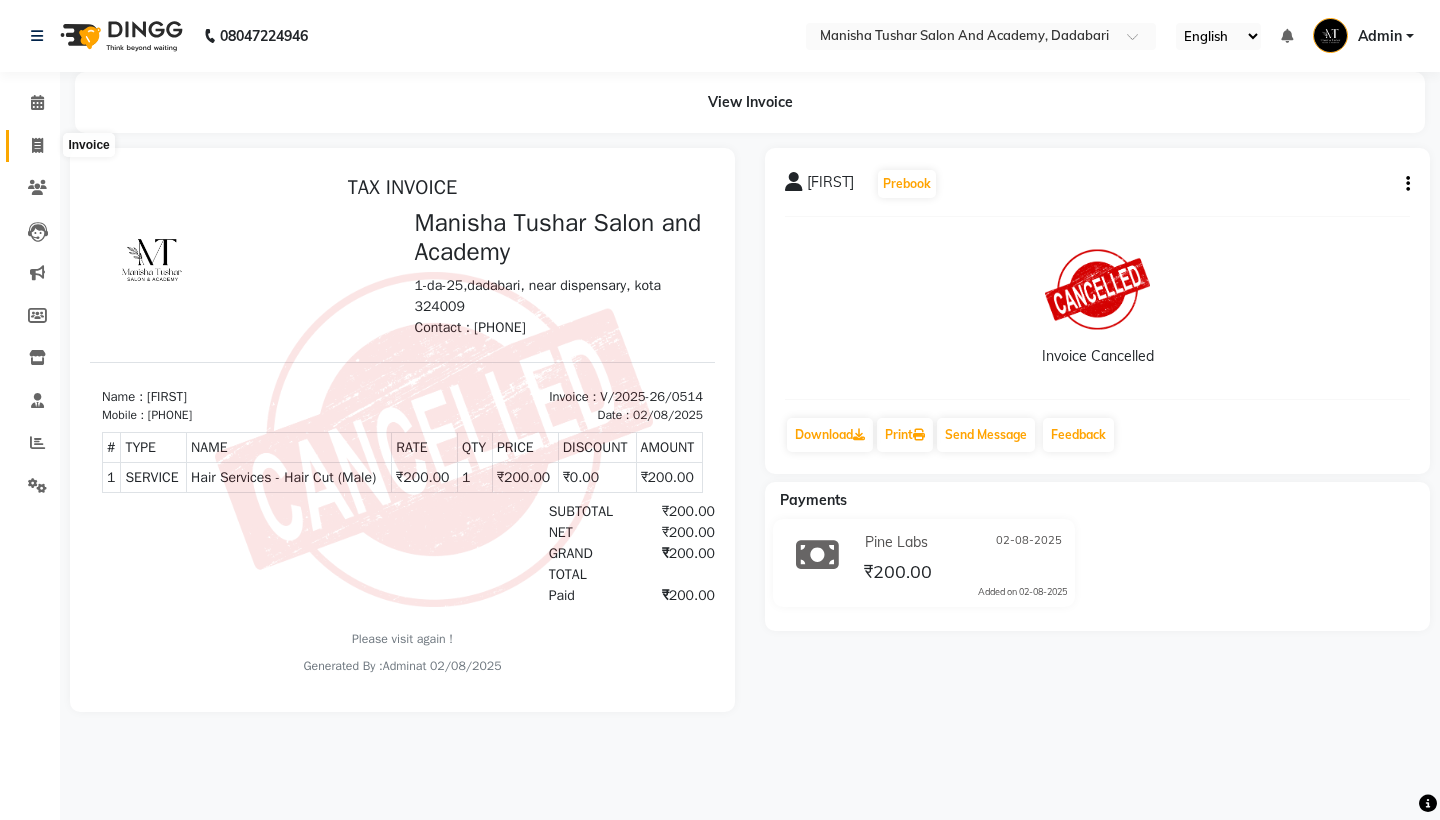 click 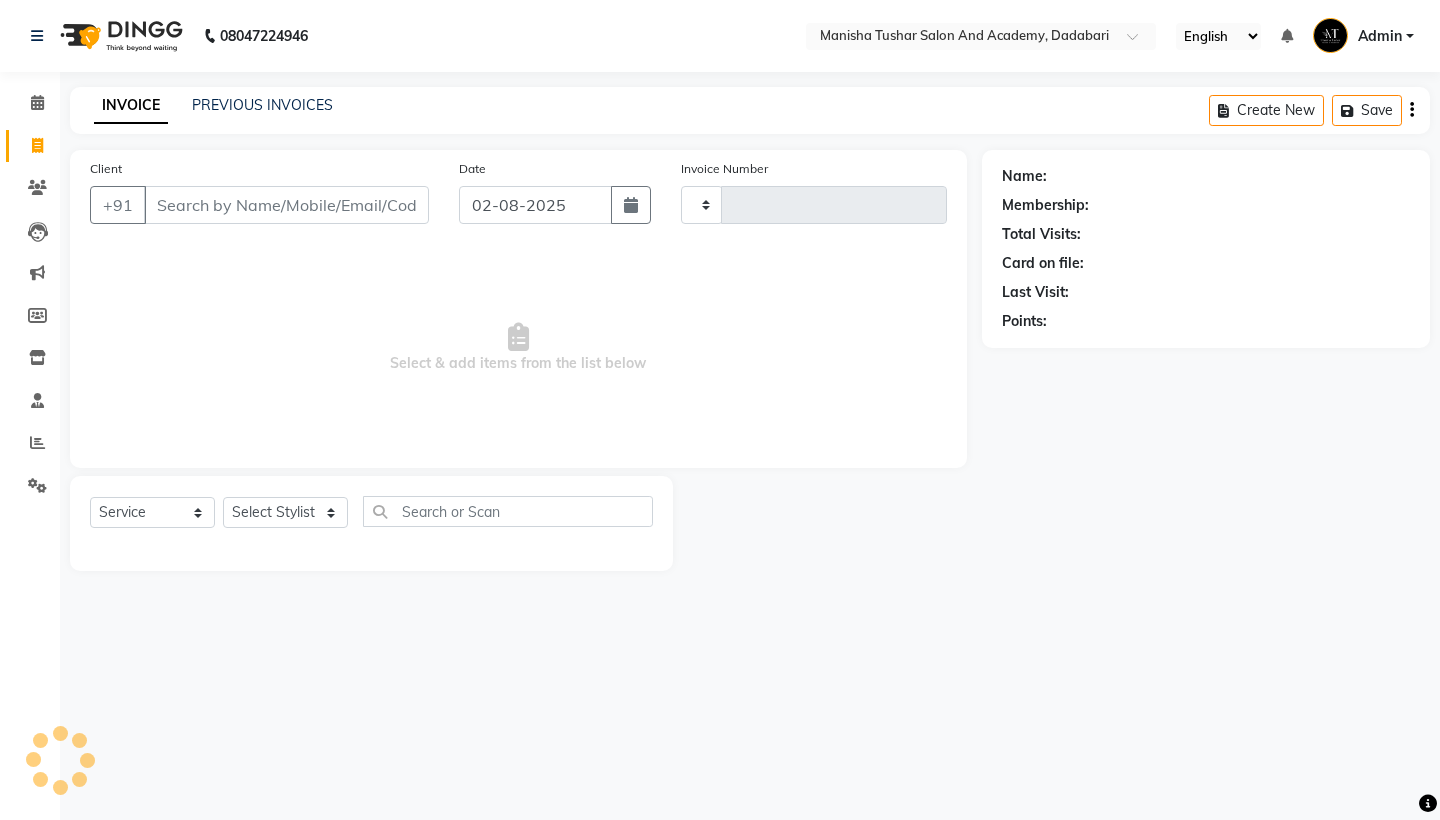 type on "0516" 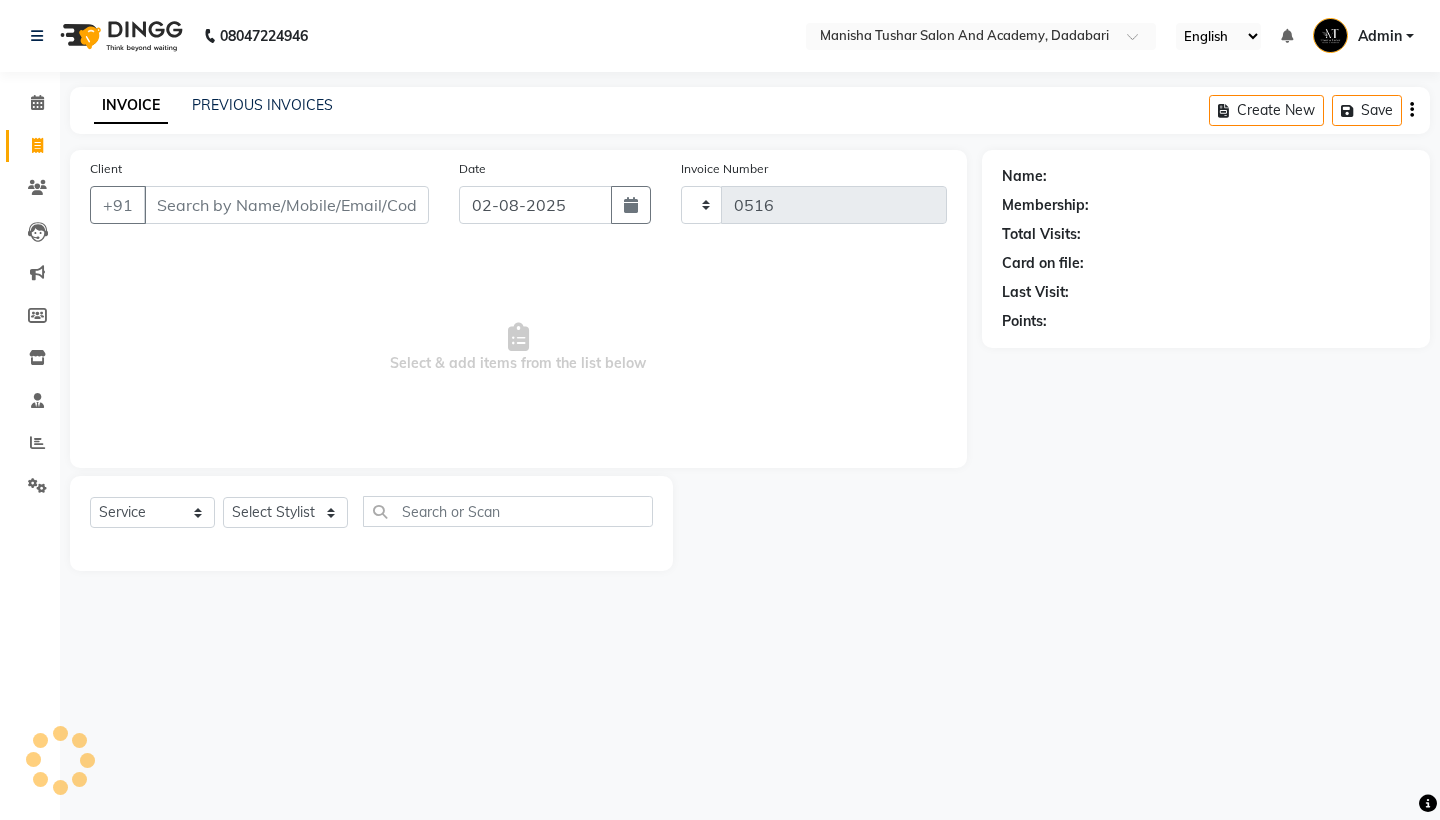 select on "6453" 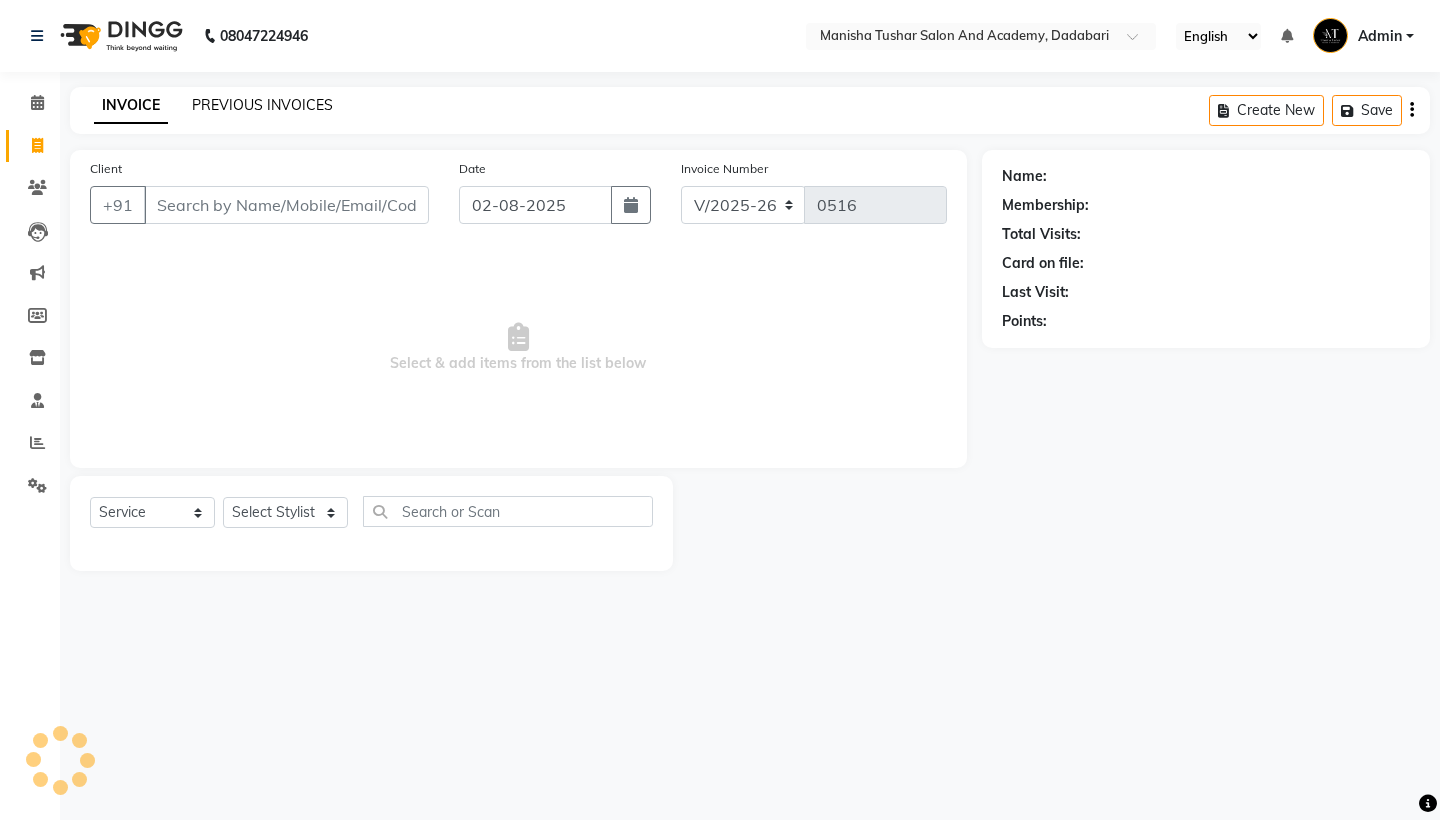 click on "PREVIOUS INVOICES" 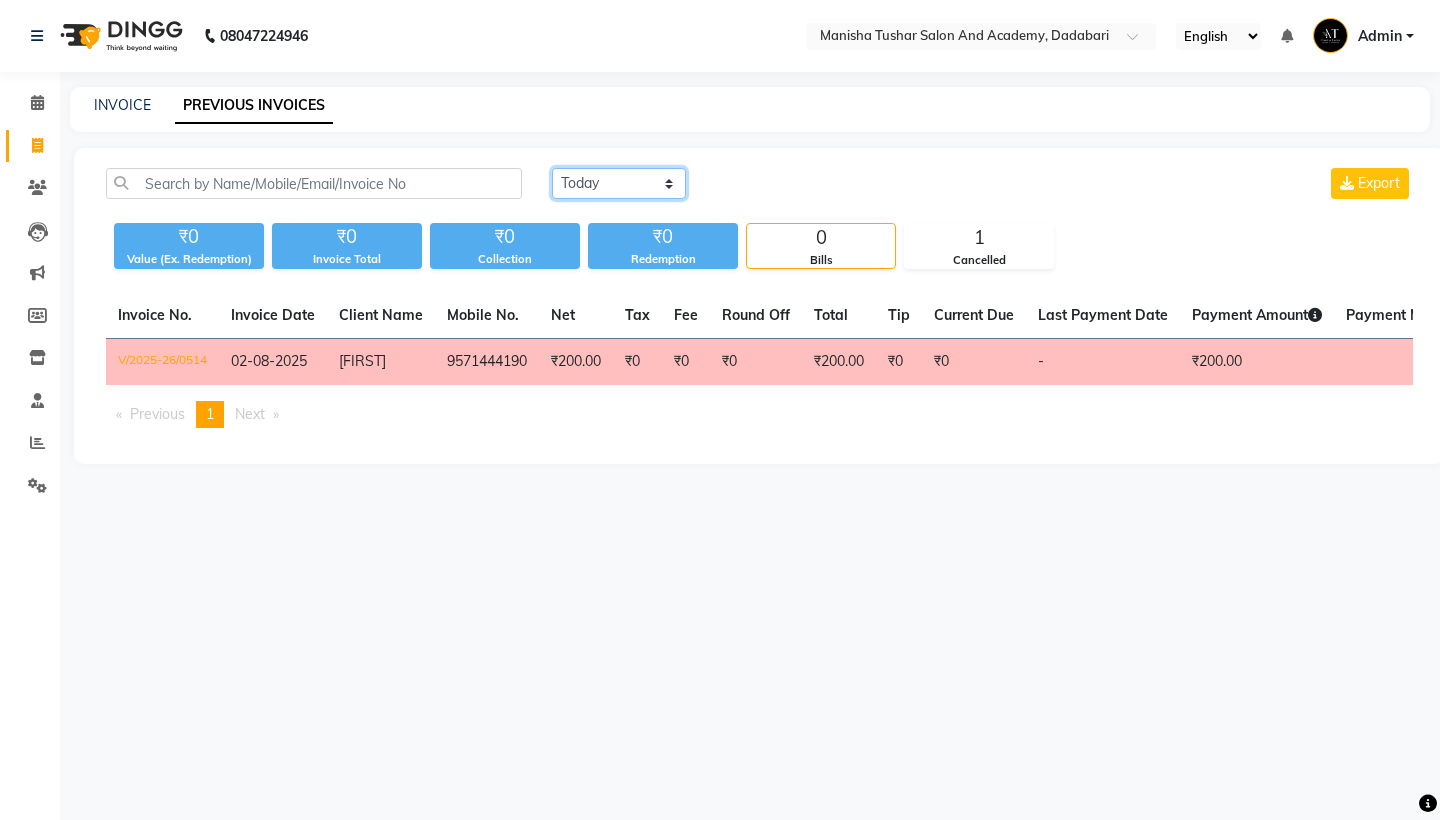 select on "yesterday" 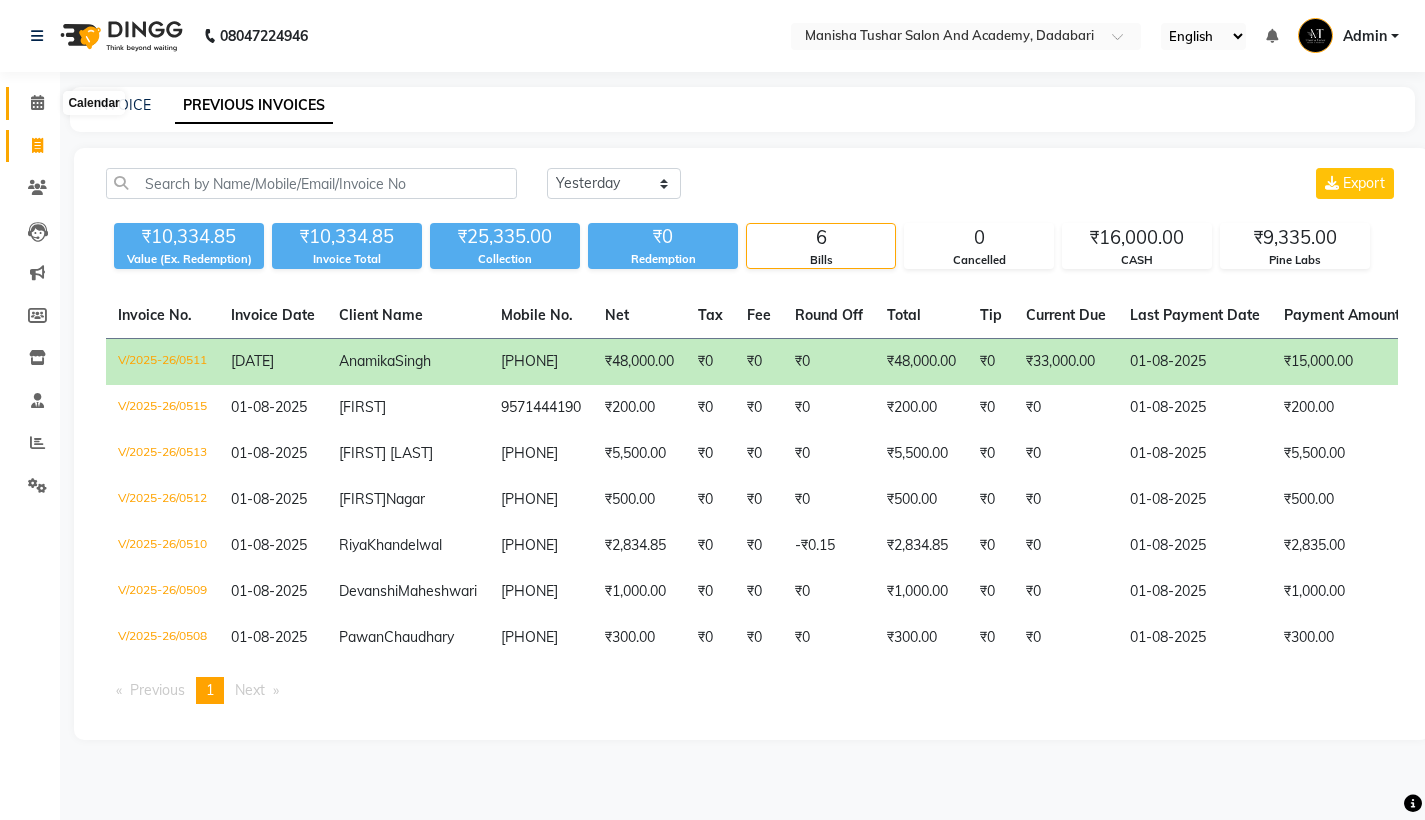 click 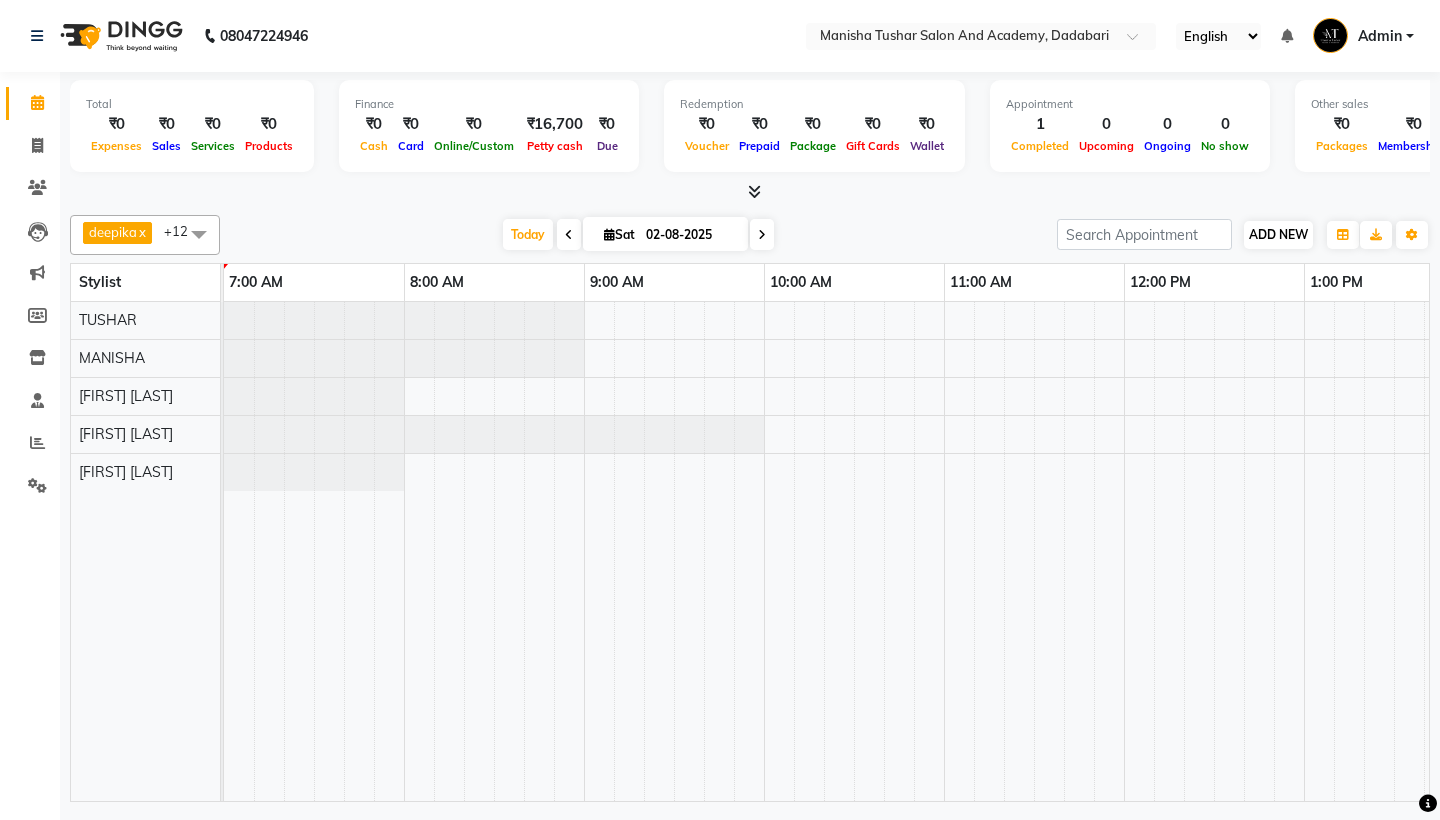 click on "ADD NEW" at bounding box center (1278, 234) 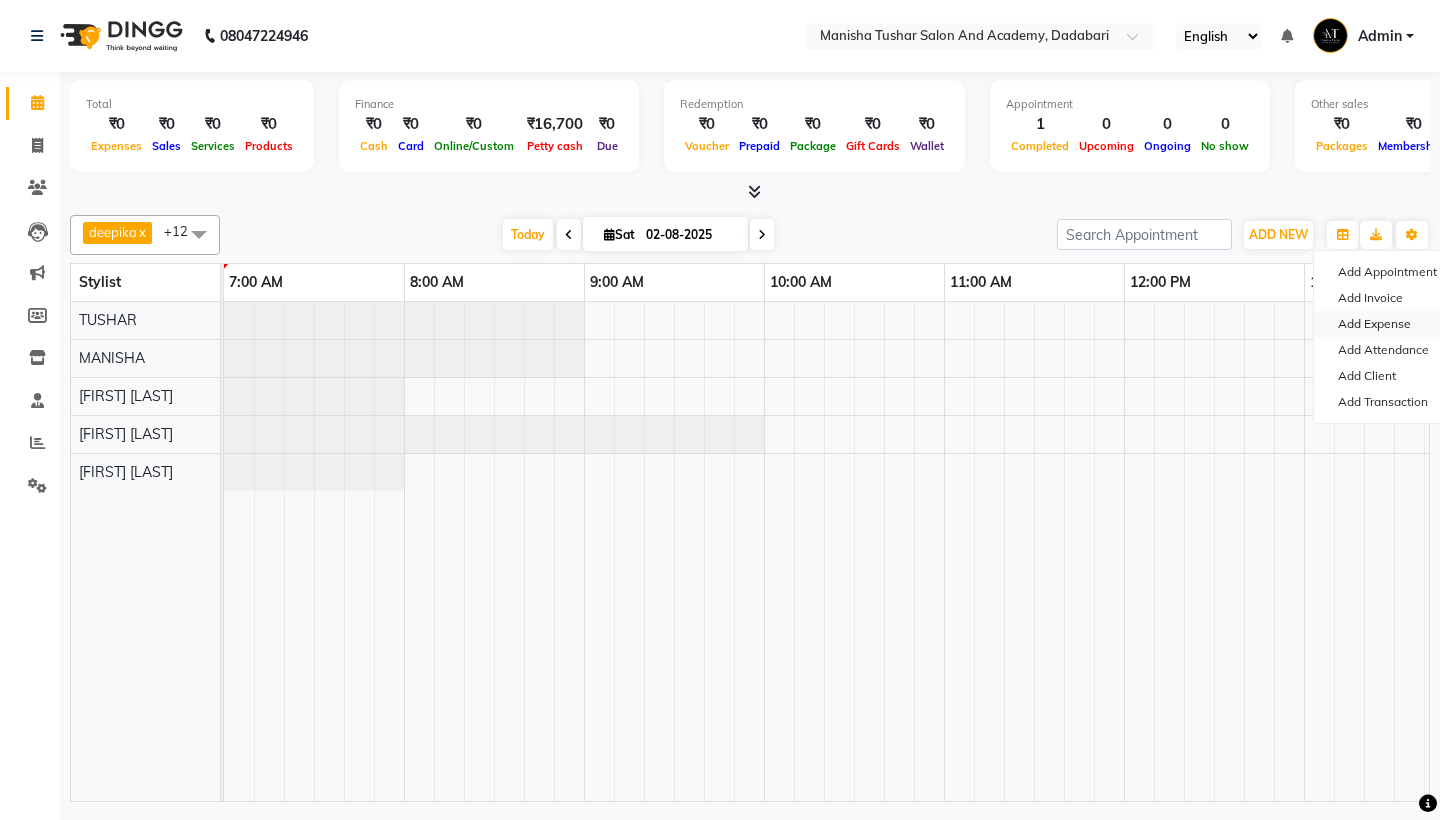 click on "Add Expense" at bounding box center [1393, 324] 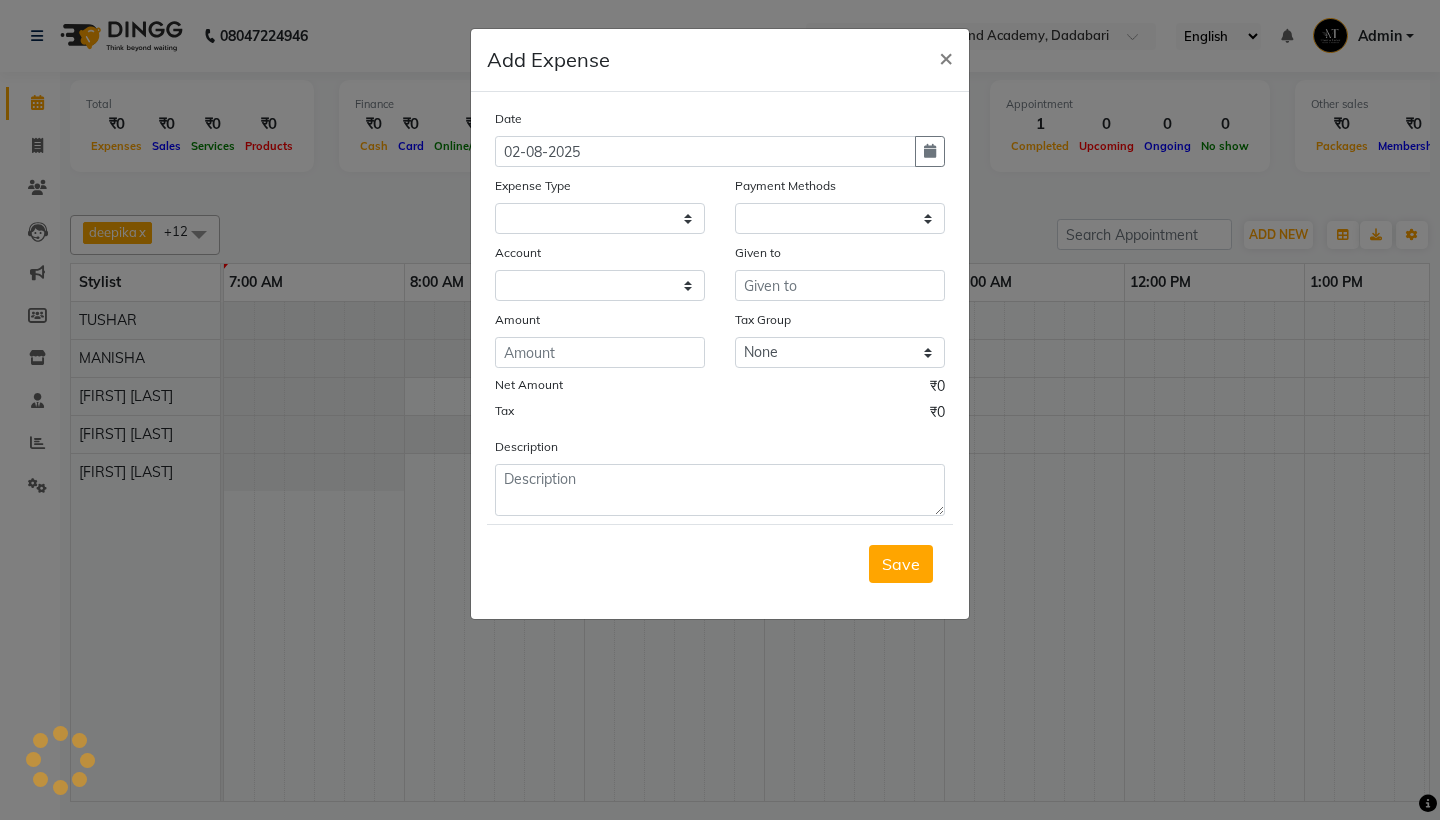 select on "1" 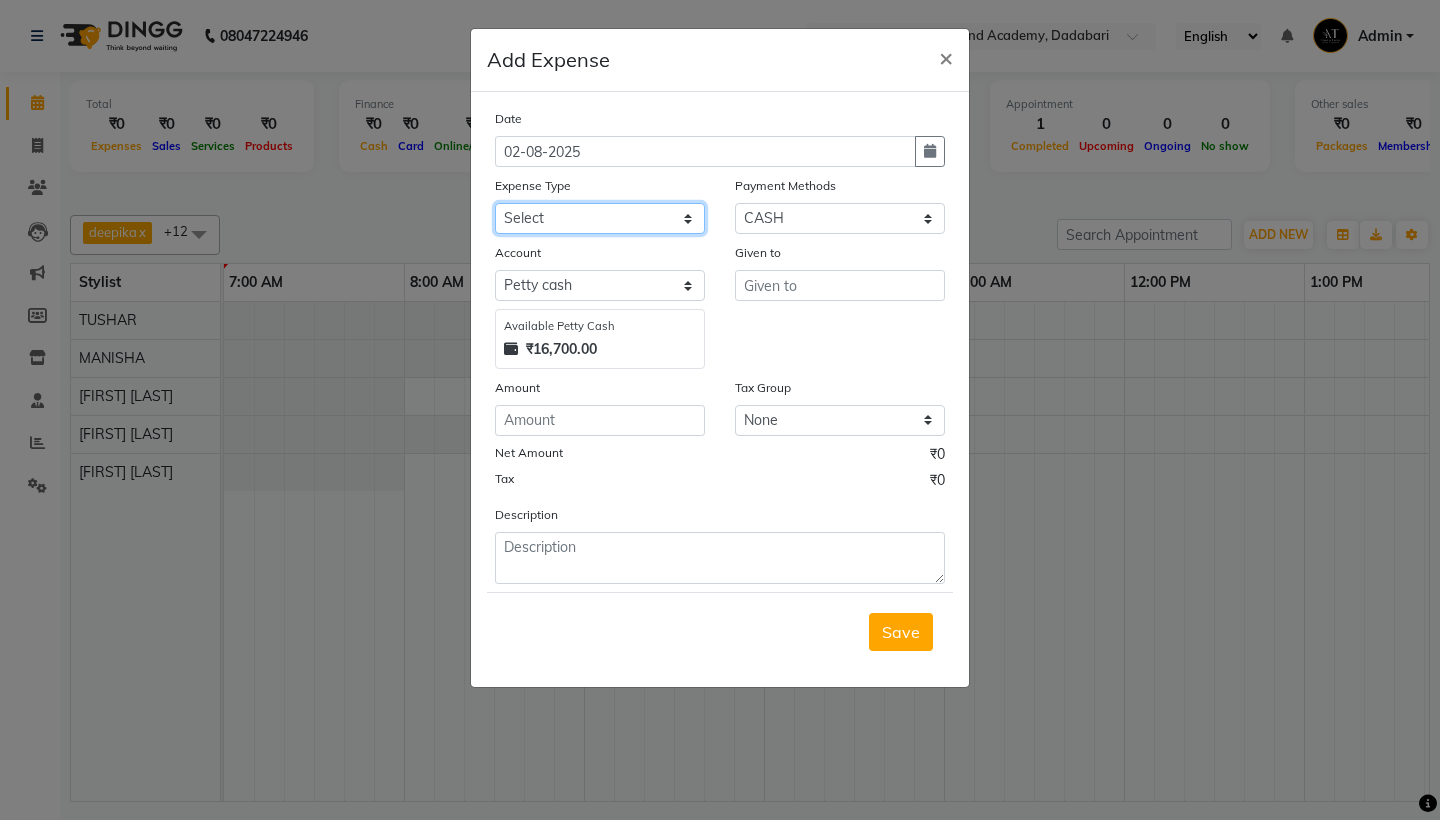 select on "16577" 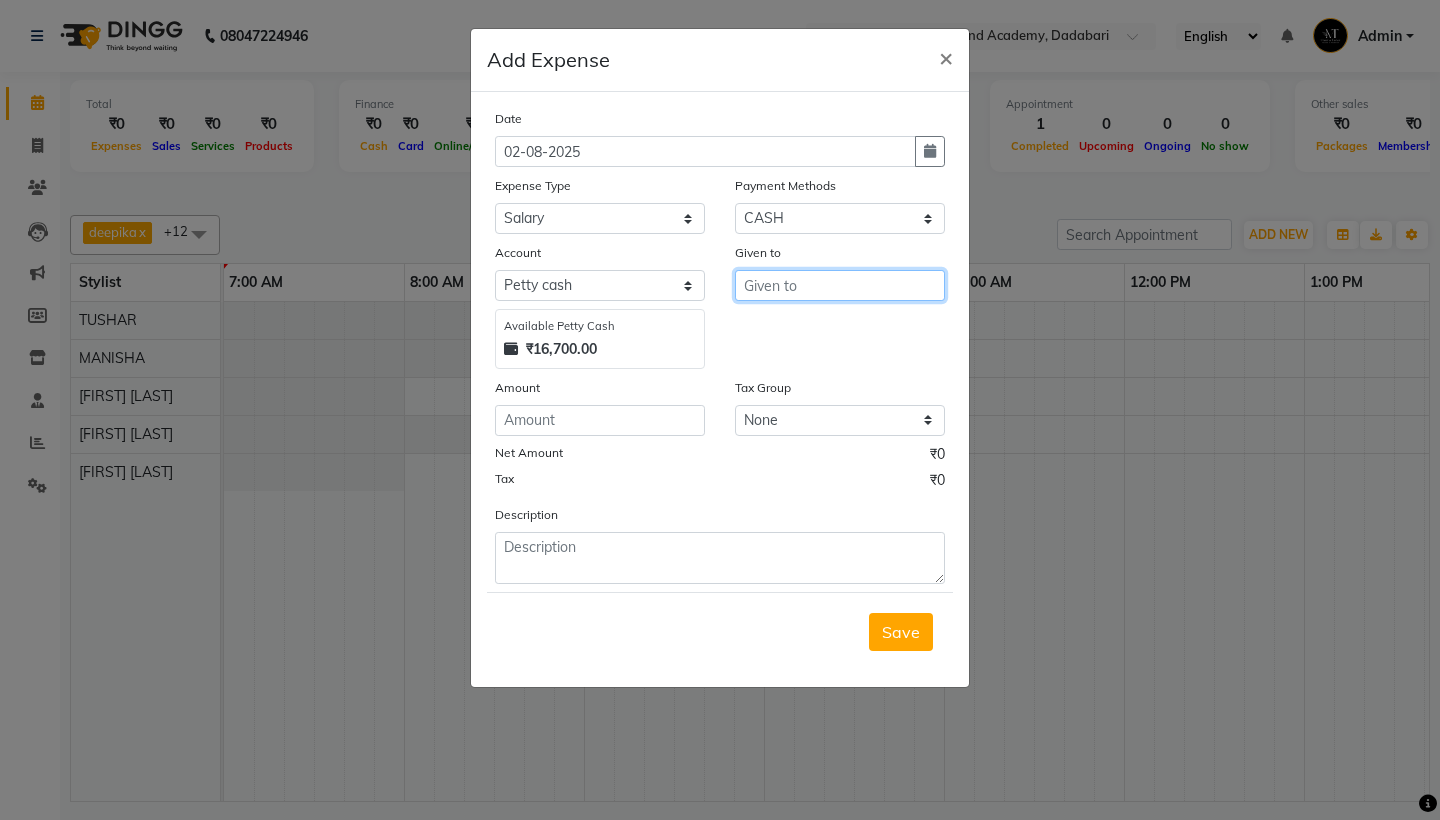 click at bounding box center [840, 285] 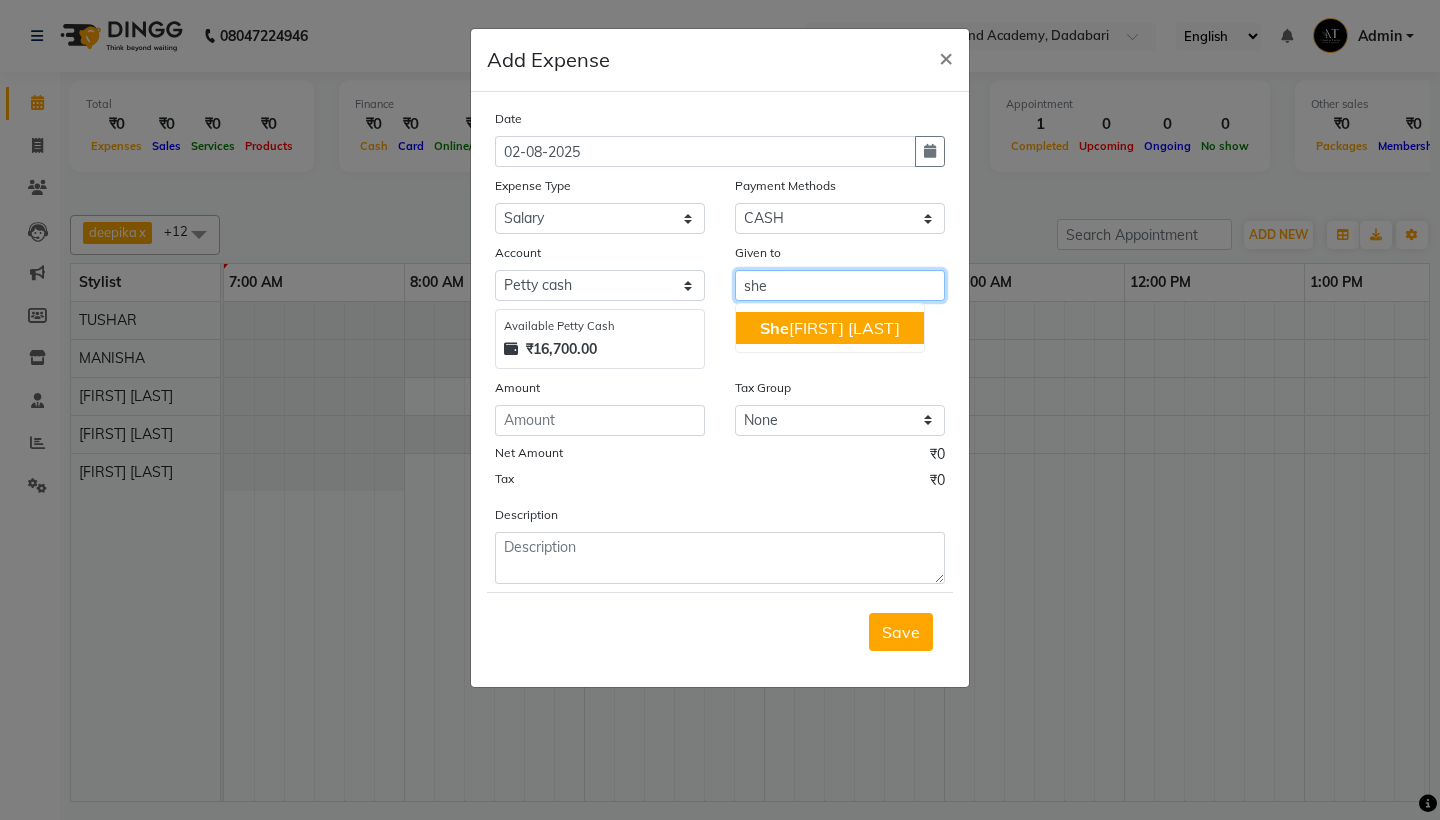 type on "[FIRST] [LAST]" 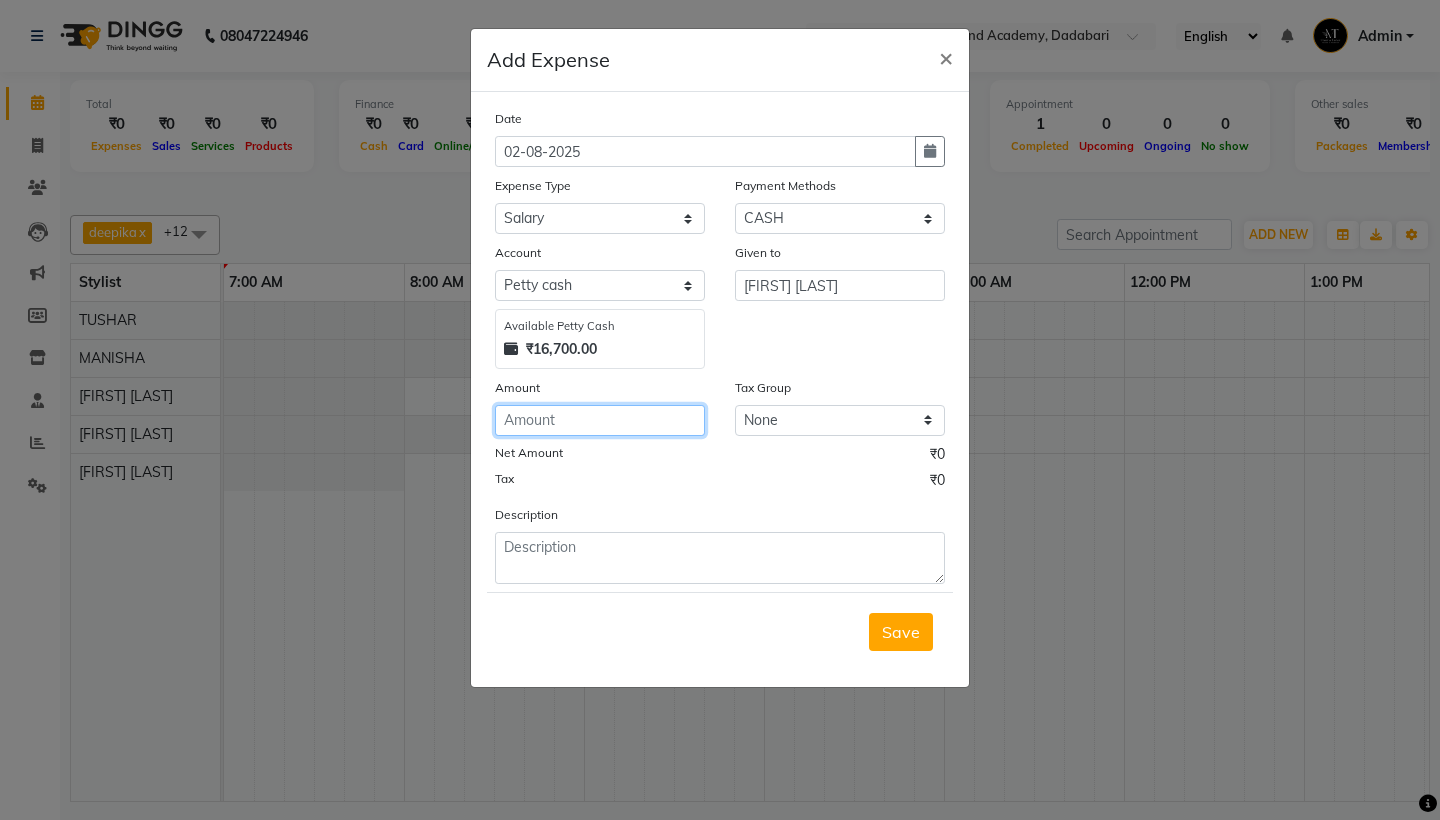 click 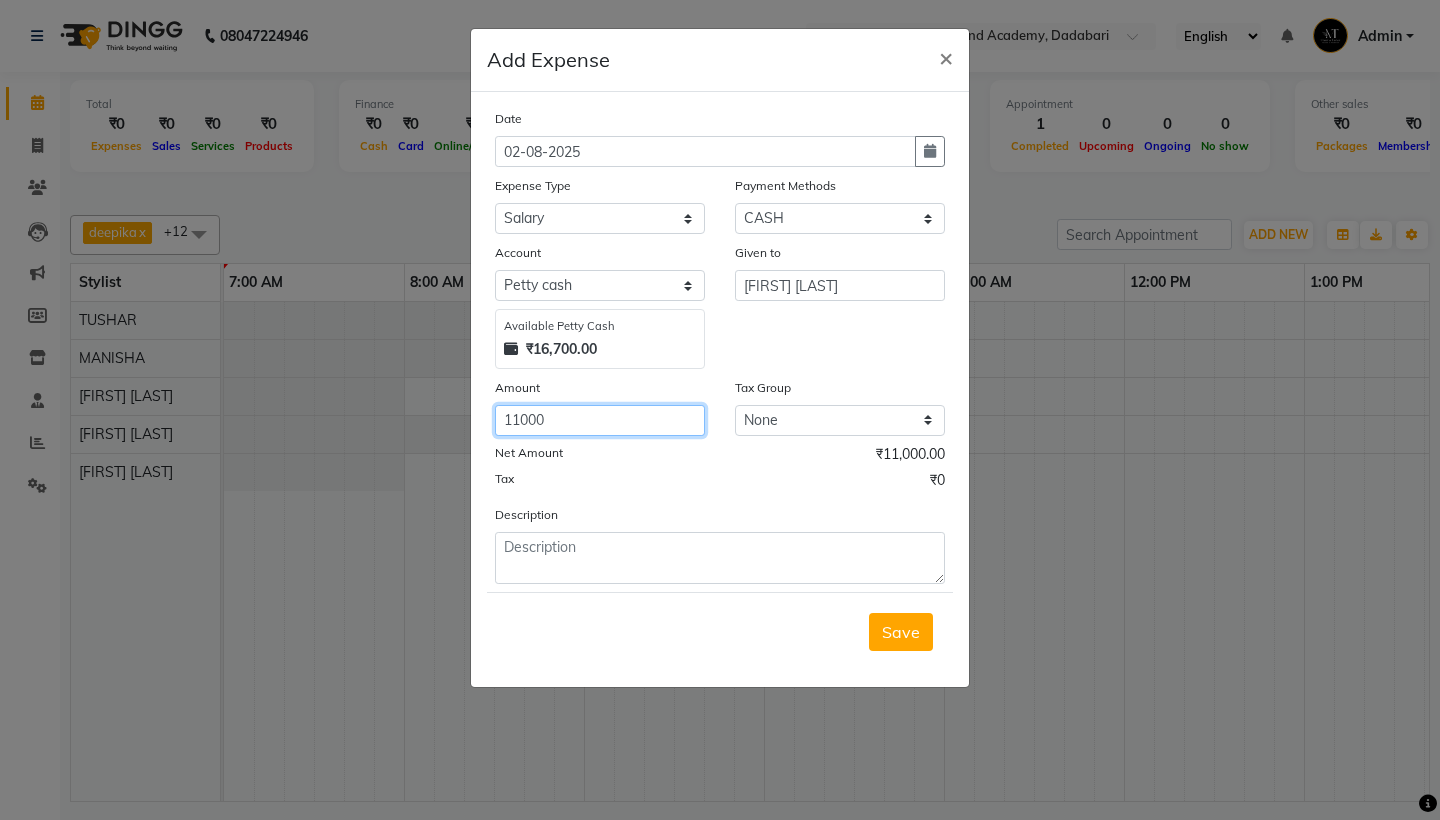 type on "11000" 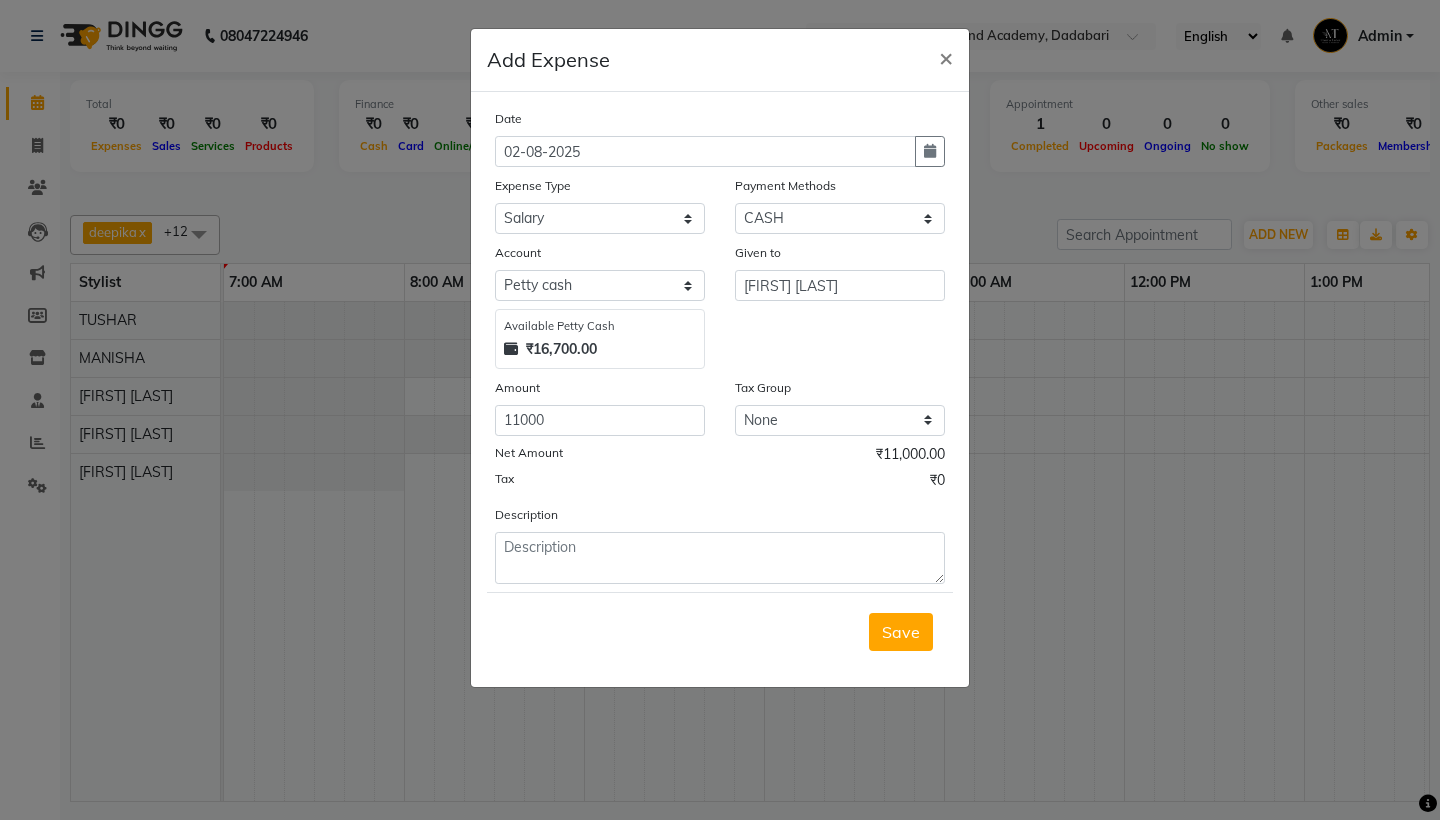 click on "Net Amount ₹11,000.00" 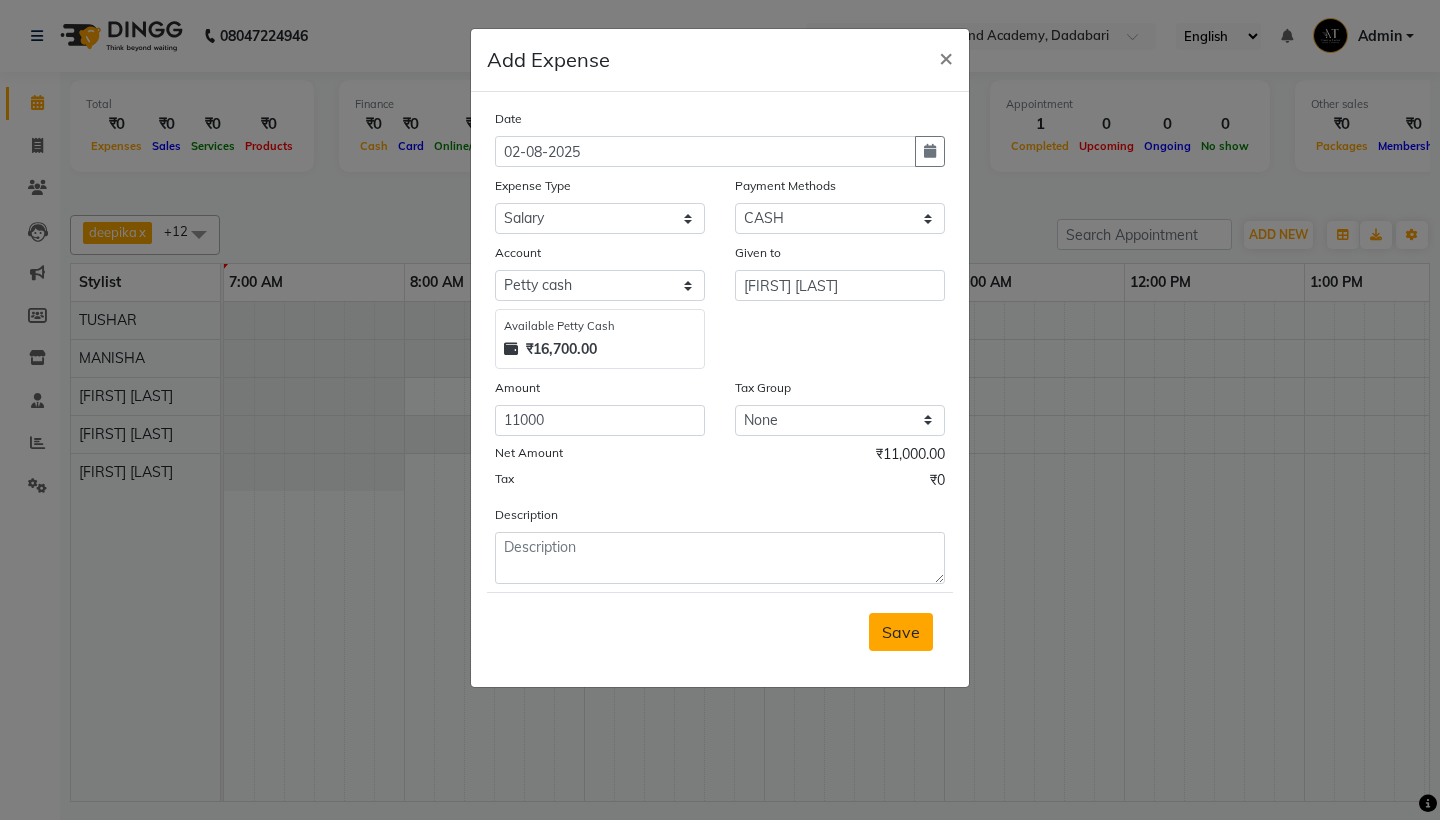 click on "Save" at bounding box center [901, 632] 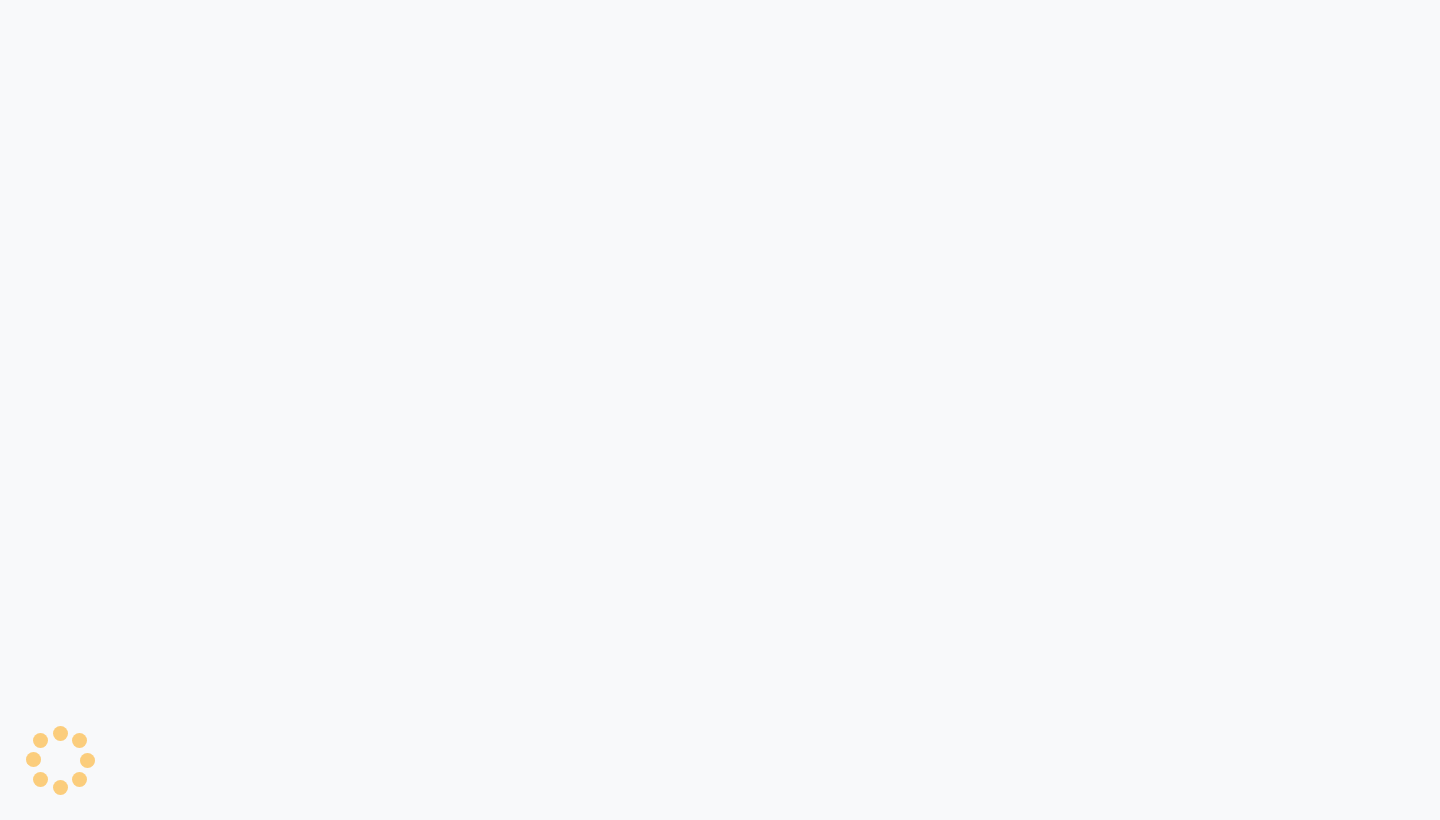 scroll, scrollTop: 0, scrollLeft: 0, axis: both 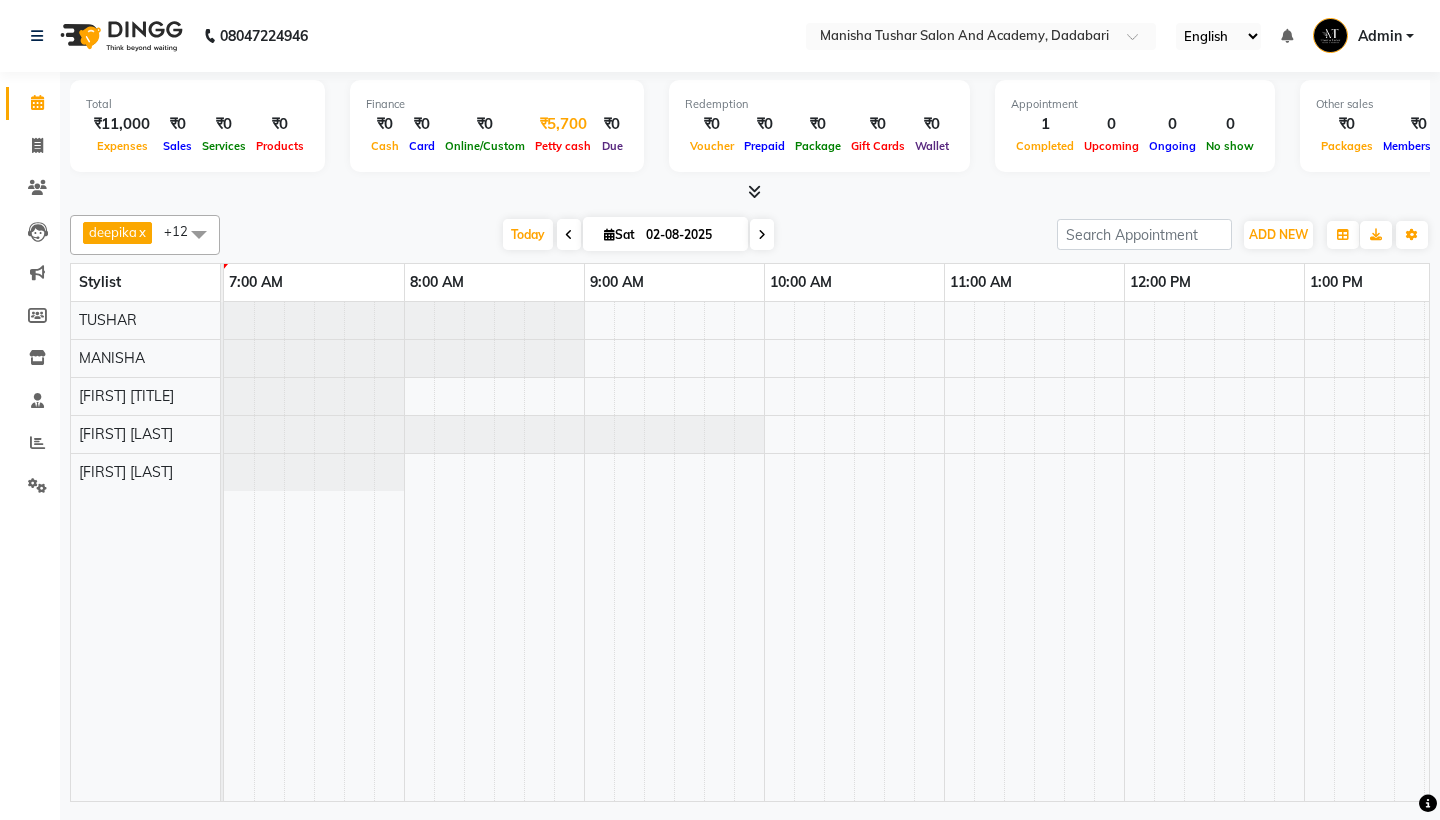 click on "₹5,700" at bounding box center (563, 124) 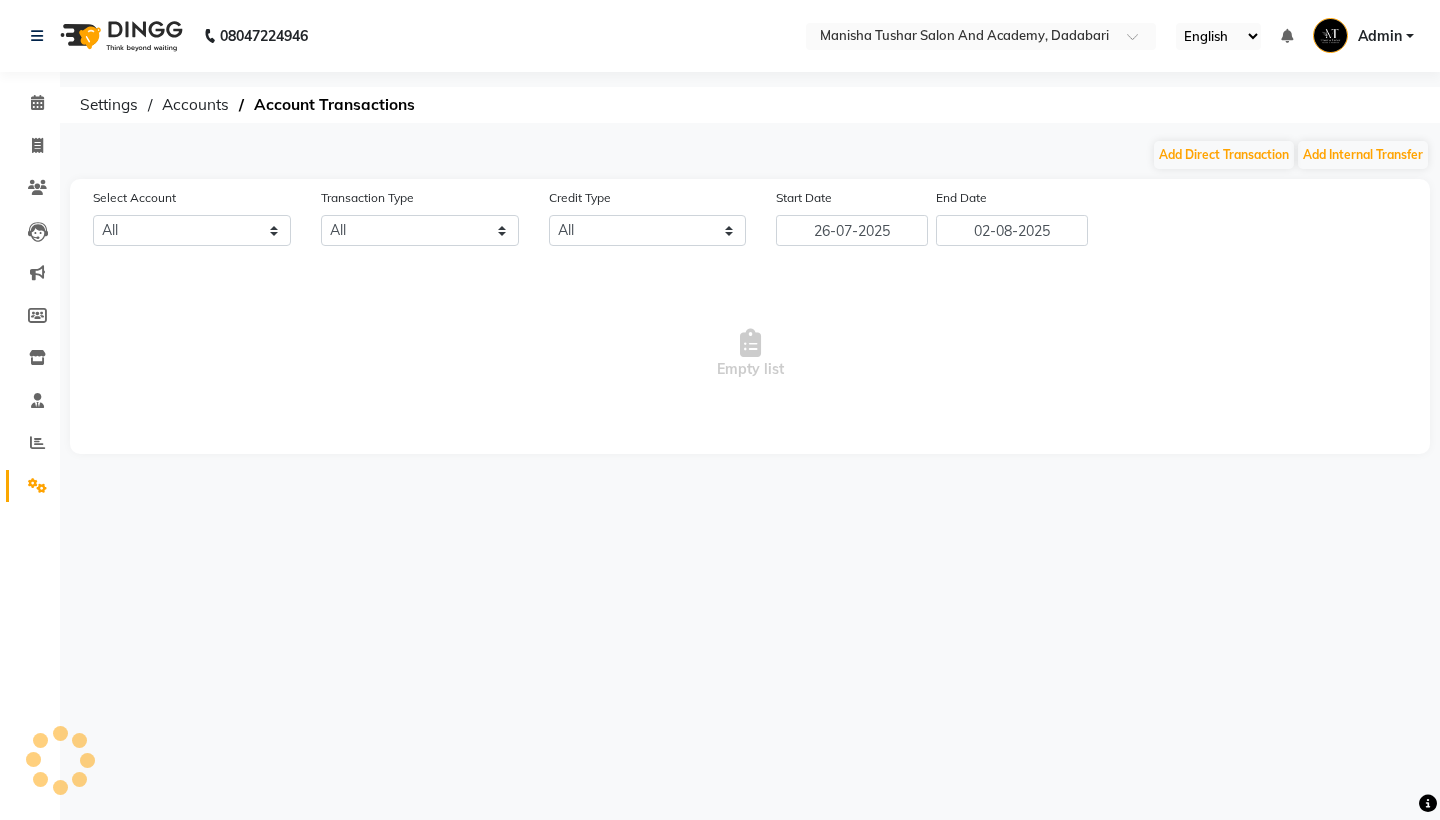 select on "5474" 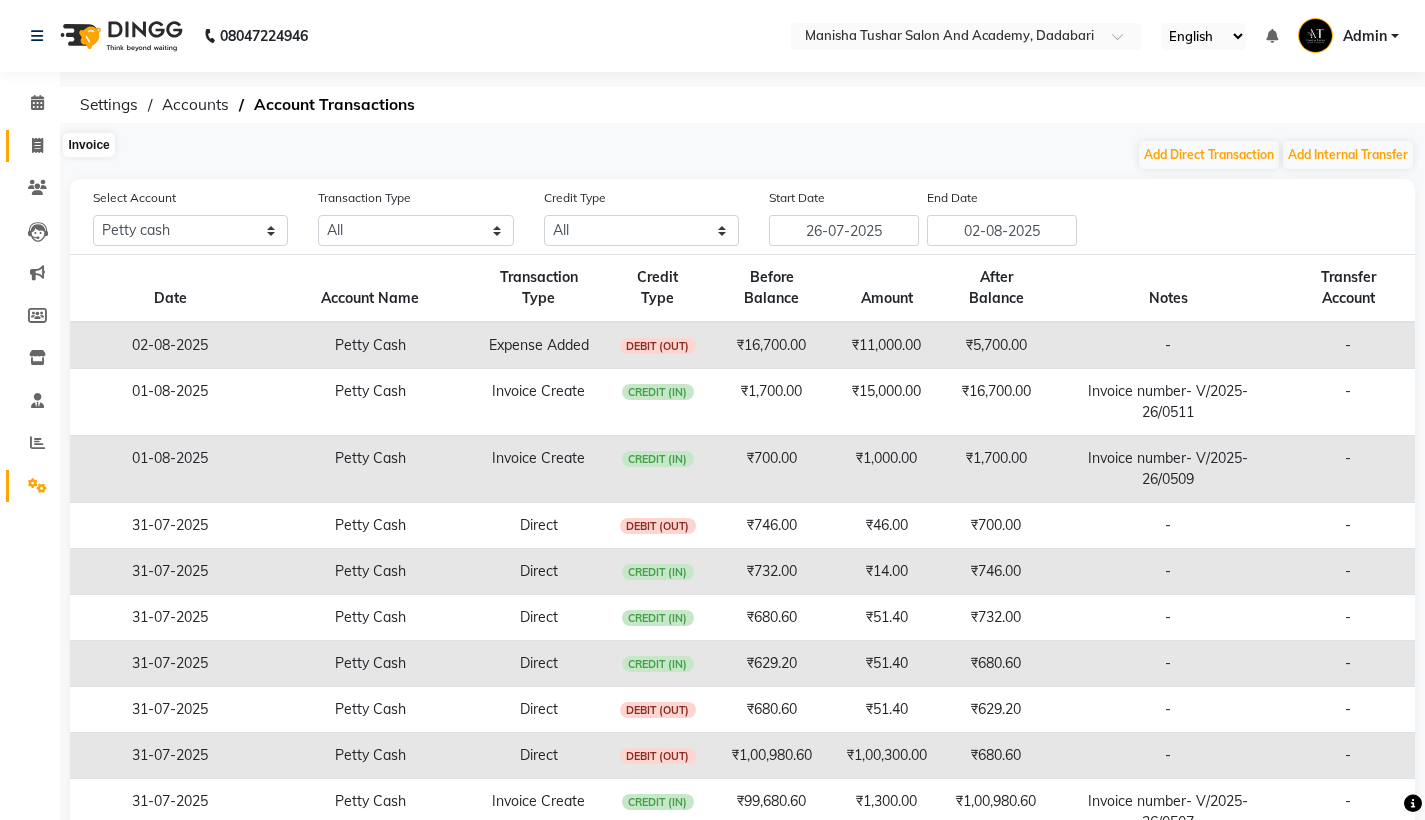 click 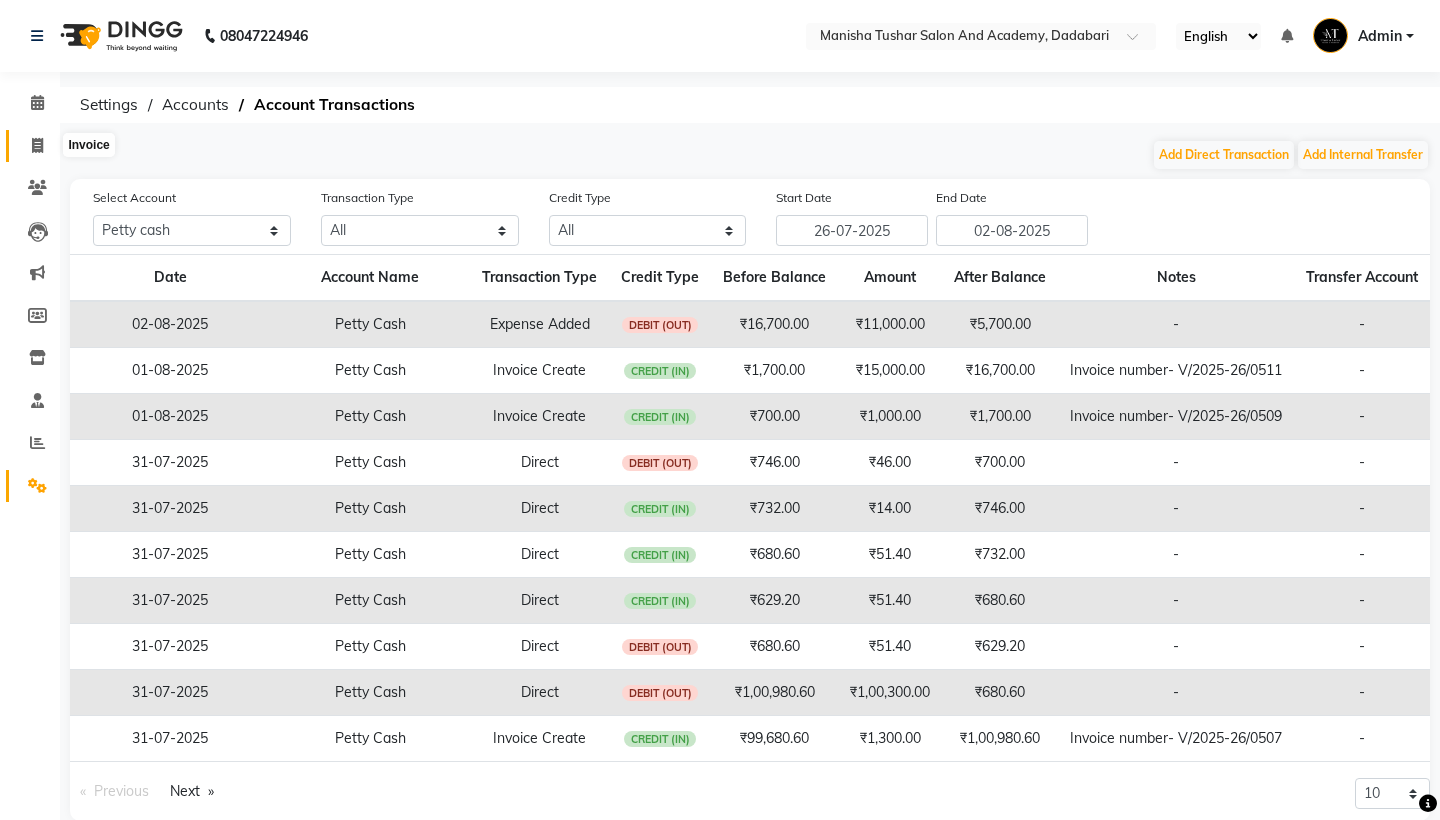 select on "6453" 